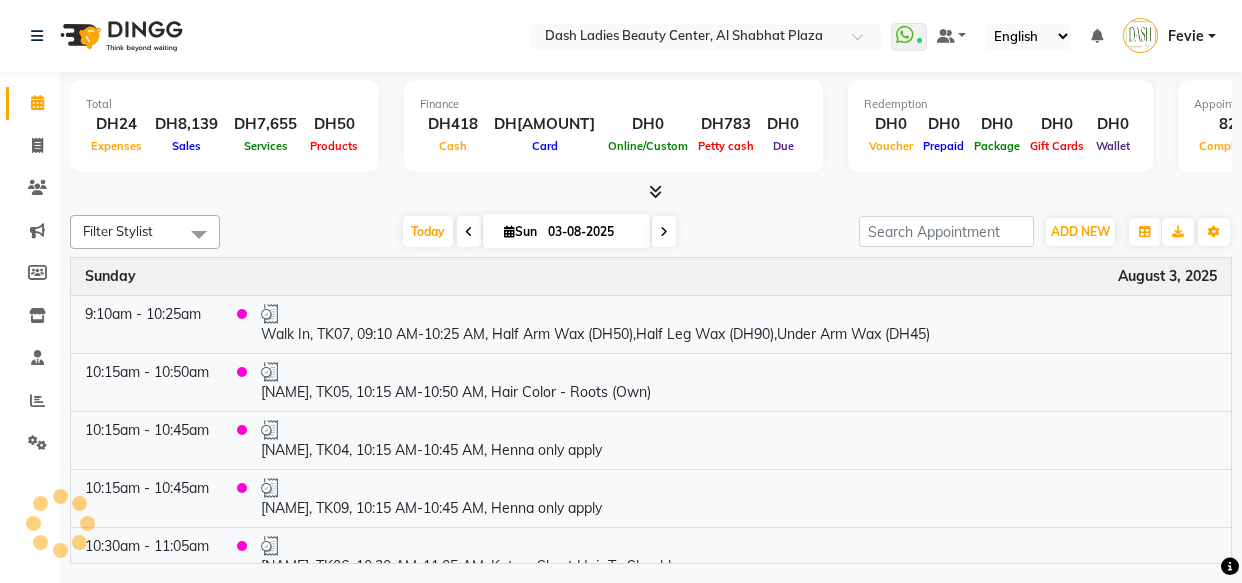 scroll, scrollTop: 0, scrollLeft: 0, axis: both 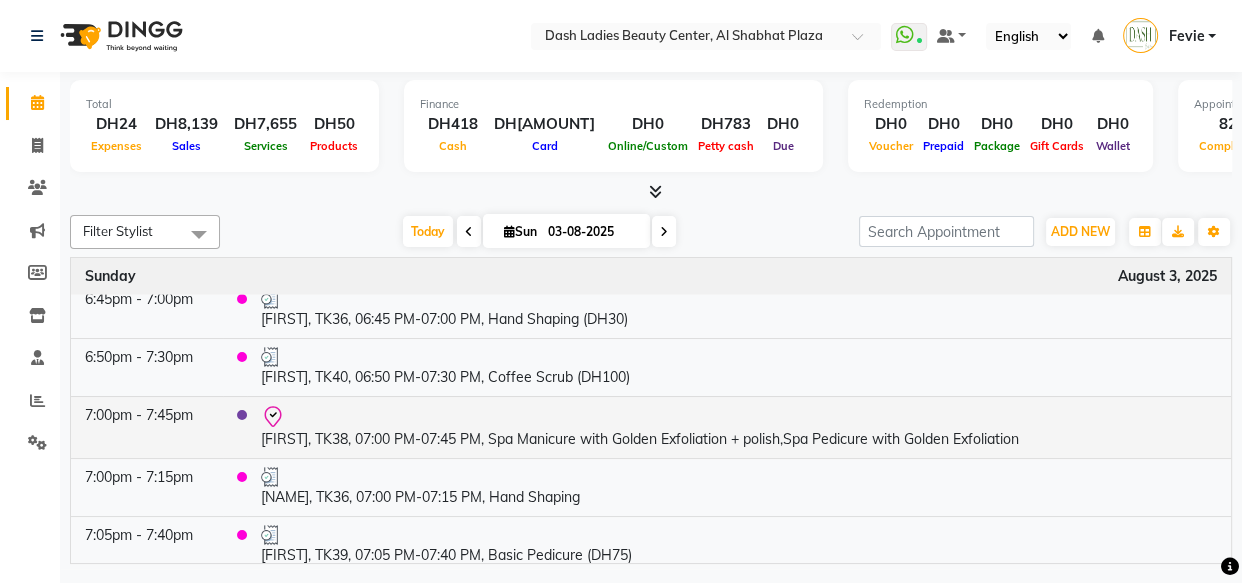 click on "[FIRST], TK38, 07:00 PM-07:45 PM, Spa Manicure with Golden Exfoliation + polish,Spa Pedicure with Golden Exfoliation" at bounding box center [739, 427] 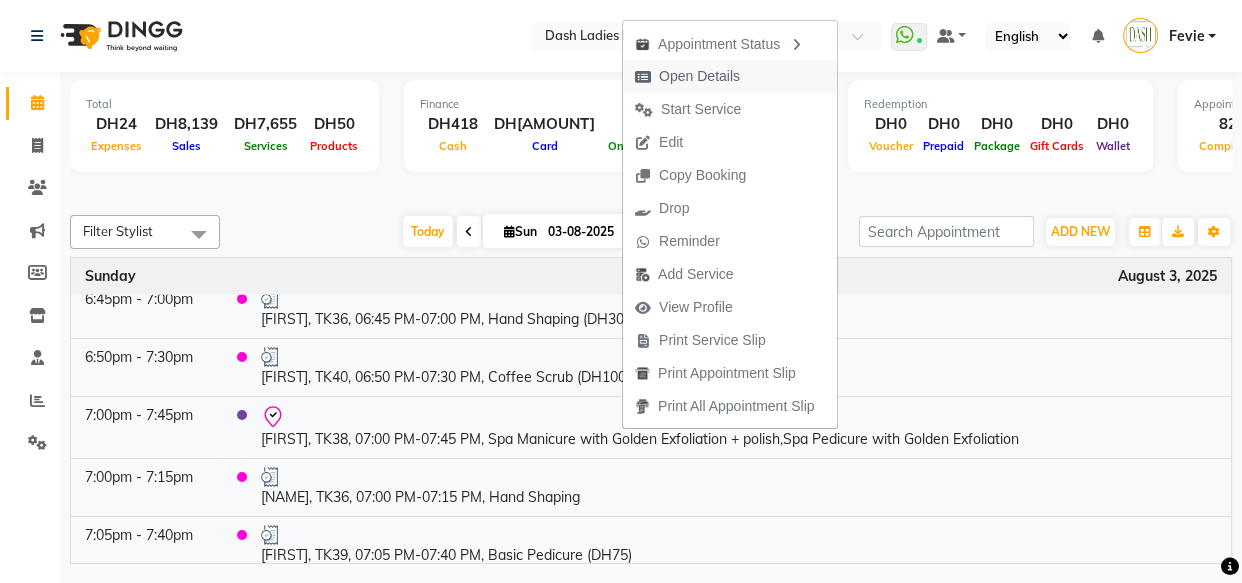 click on "Open Details" at bounding box center (687, 76) 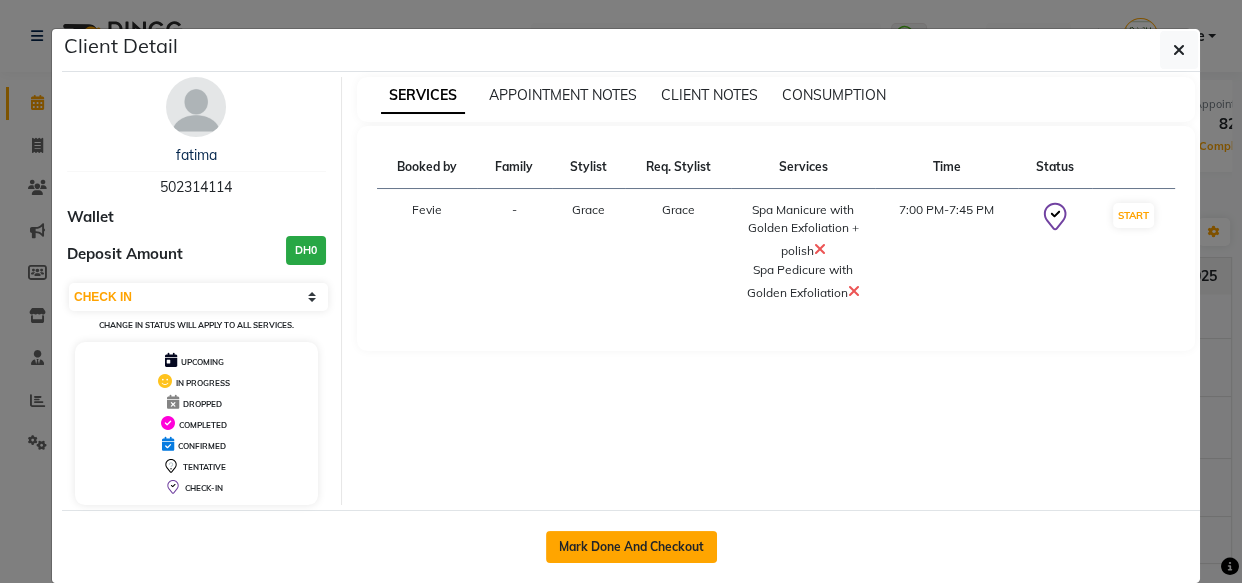 click on "Mark Done And Checkout" 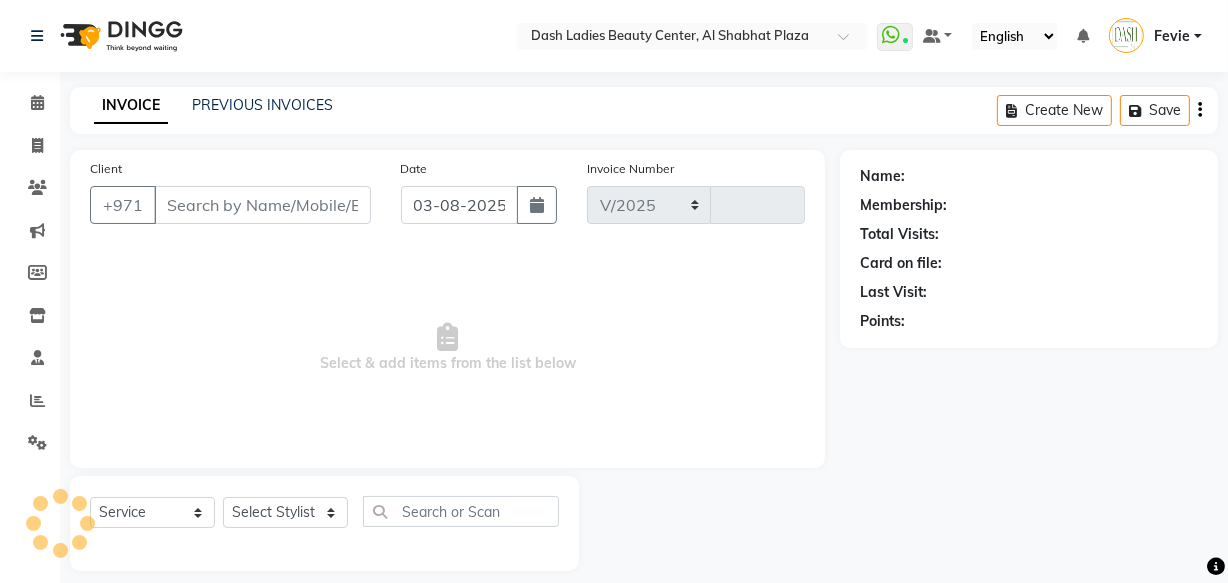 select on "8372" 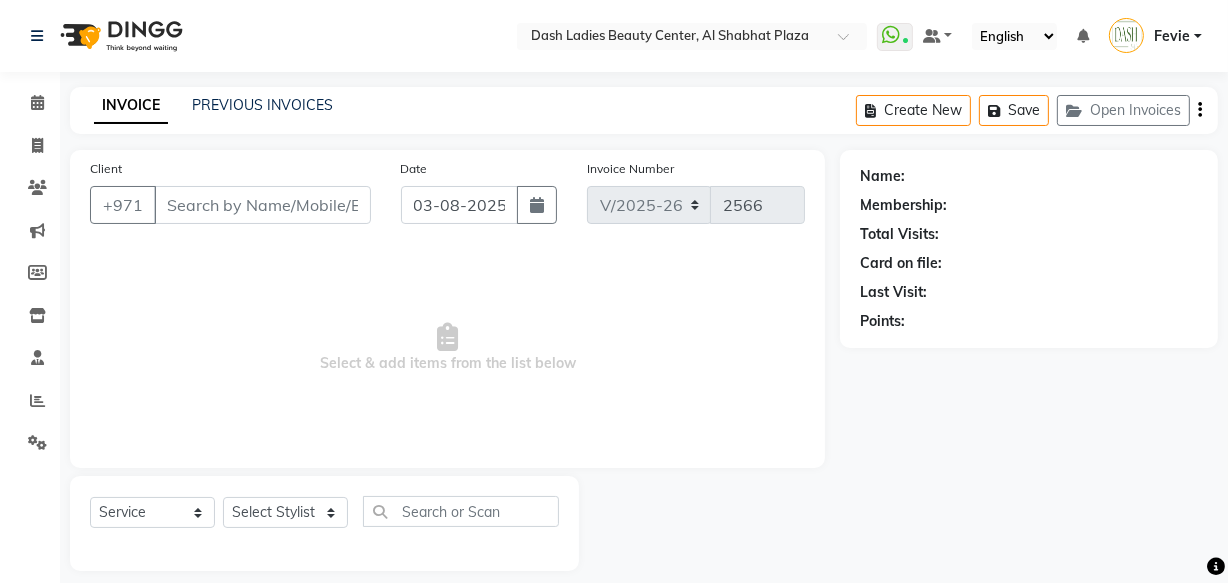 type on "502314114" 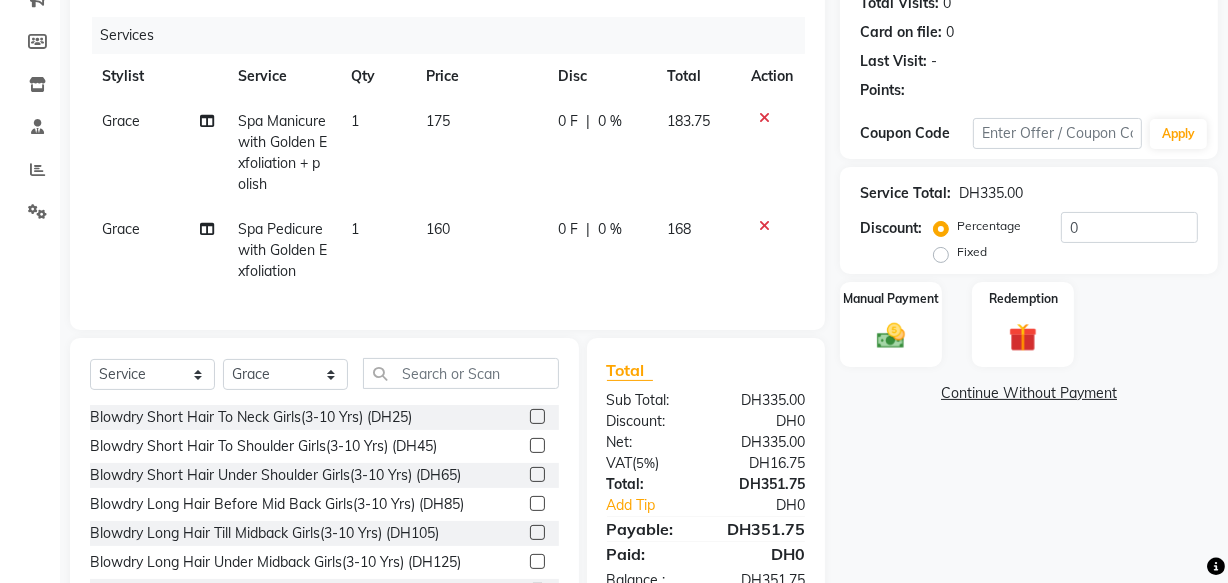 scroll, scrollTop: 239, scrollLeft: 0, axis: vertical 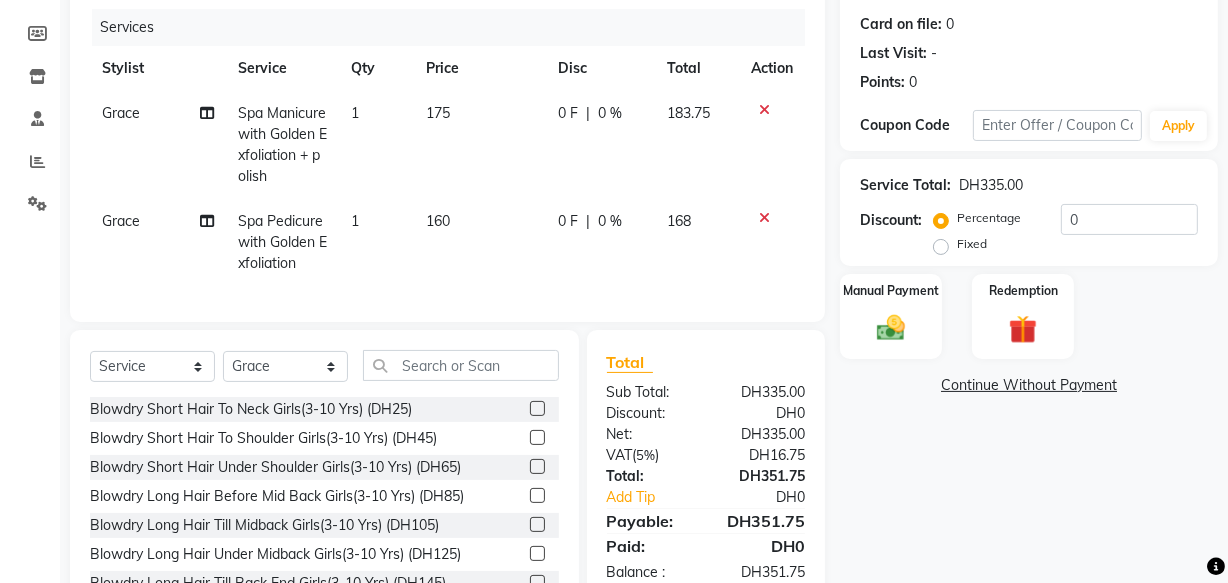 click on "Grace" 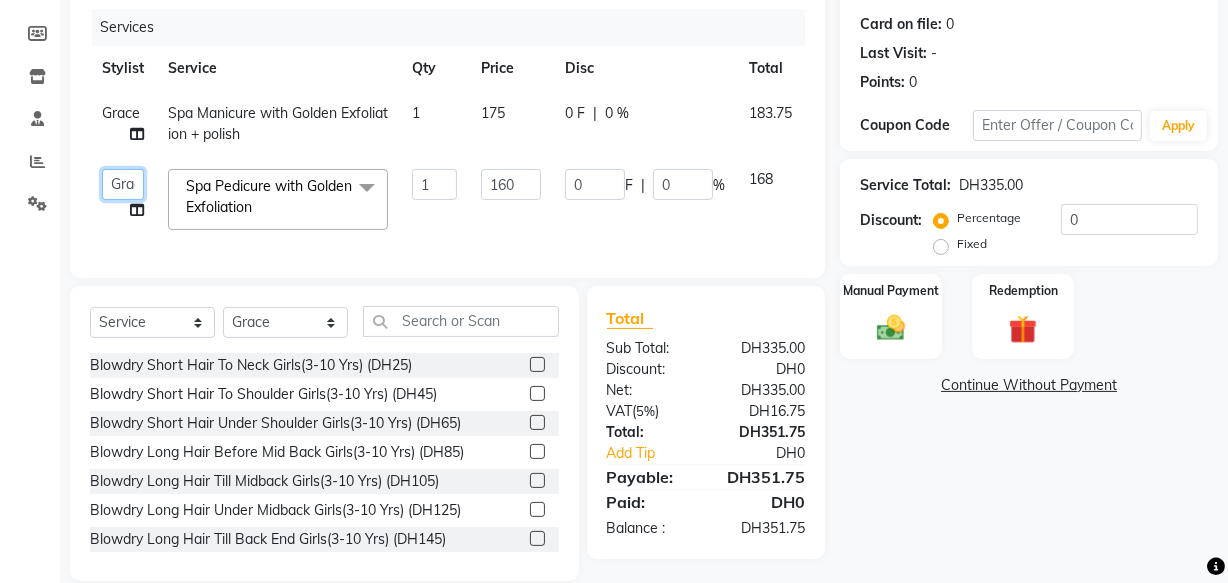 click on "[NAME]" 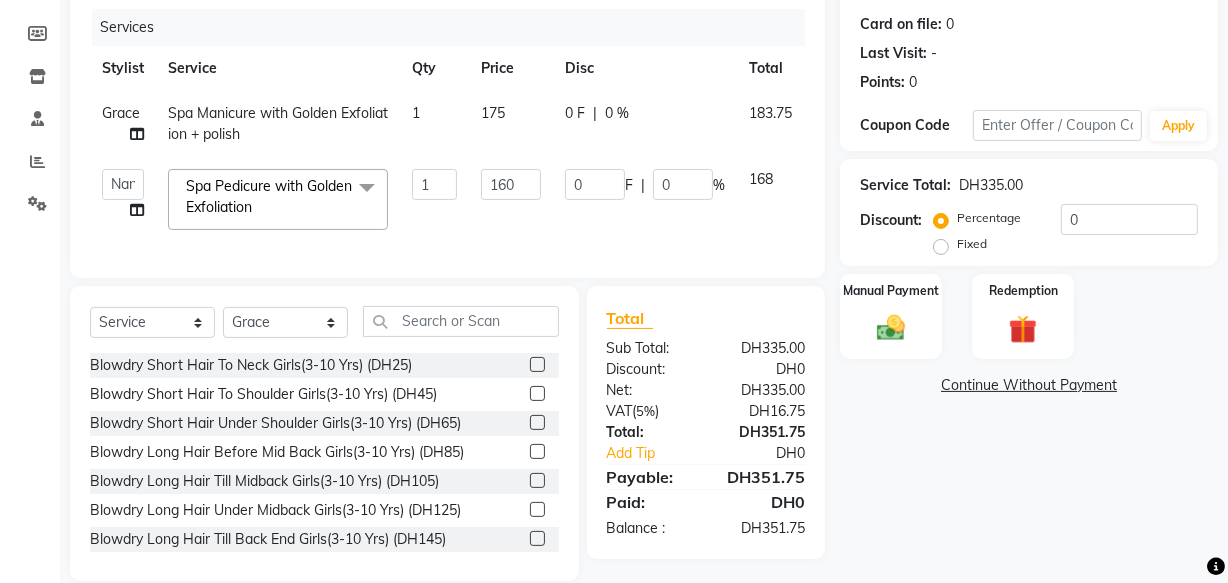 select on "81111" 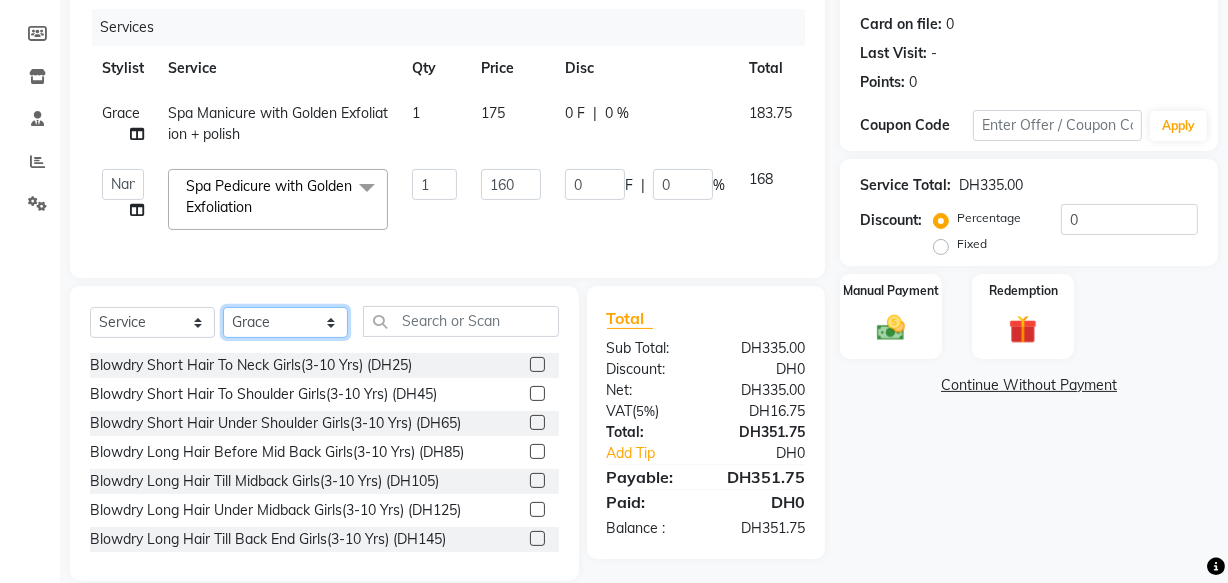 click on "Select Stylist Aizel Angelina Anna Bobi Edlyn Fevie  Flora Grace Hamda Janine Jelyn Mariel Maya Maya (Cafe) May Joy (Cafe) Nabasirye (Cafe) Nancy Nilam Nita Noreen Owner Peace Rechiel Rose Marie Saman Talina" 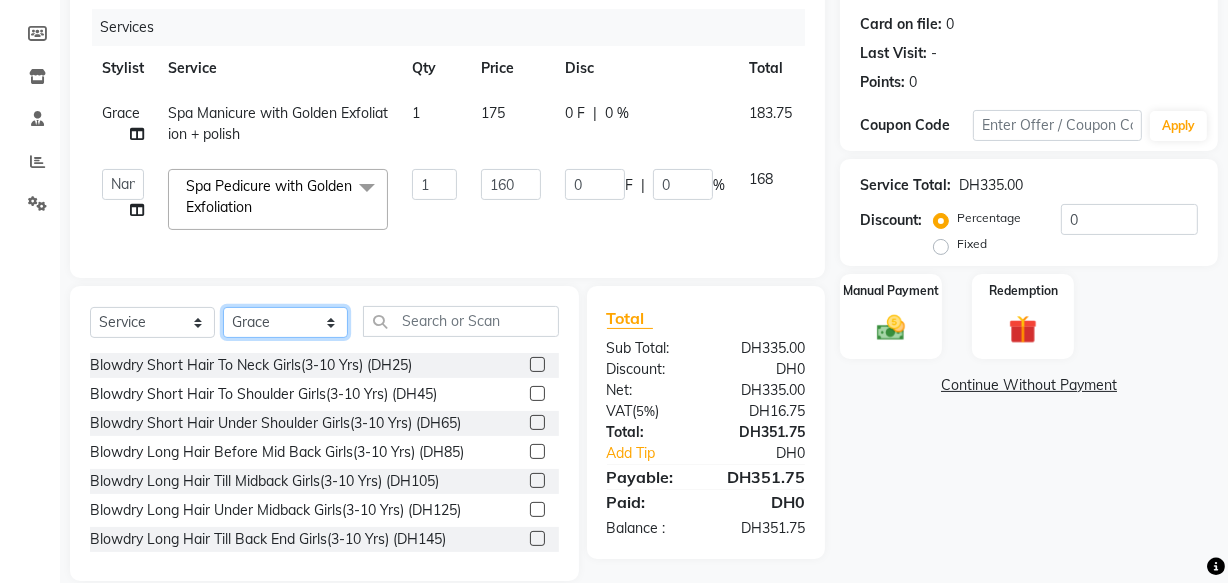 select on "81112" 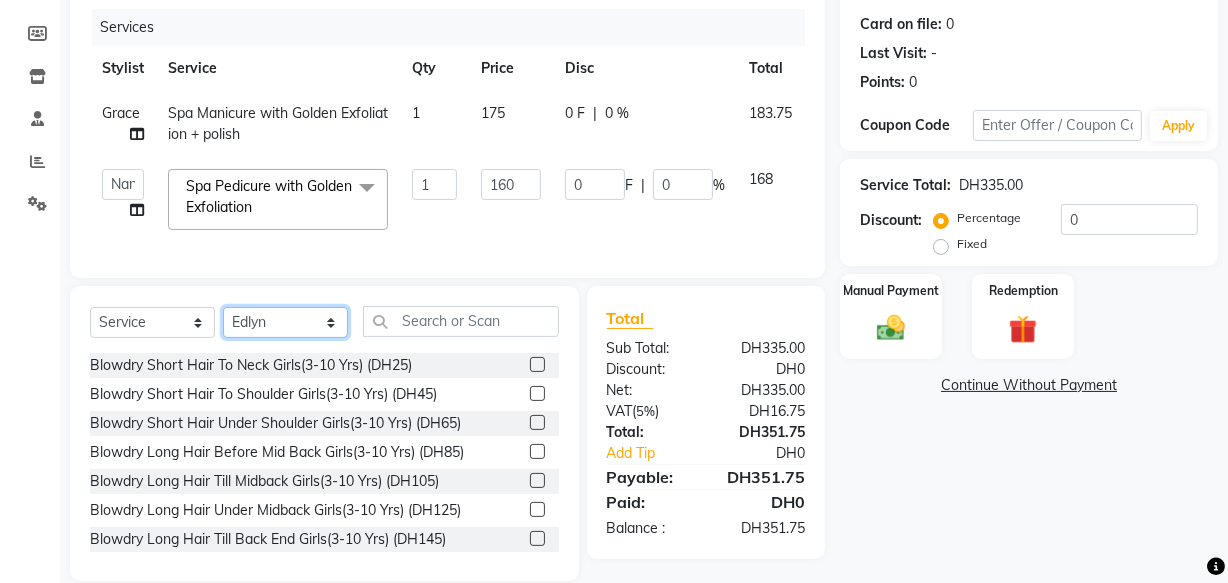 click on "Select Stylist Aizel Angelina Anna Bobi Edlyn Fevie  Flora Grace Hamda Janine Jelyn Mariel Maya Maya (Cafe) May Joy (Cafe) Nabasirye (Cafe) Nancy Nilam Nita Noreen Owner Peace Rechiel Rose Marie Saman Talina" 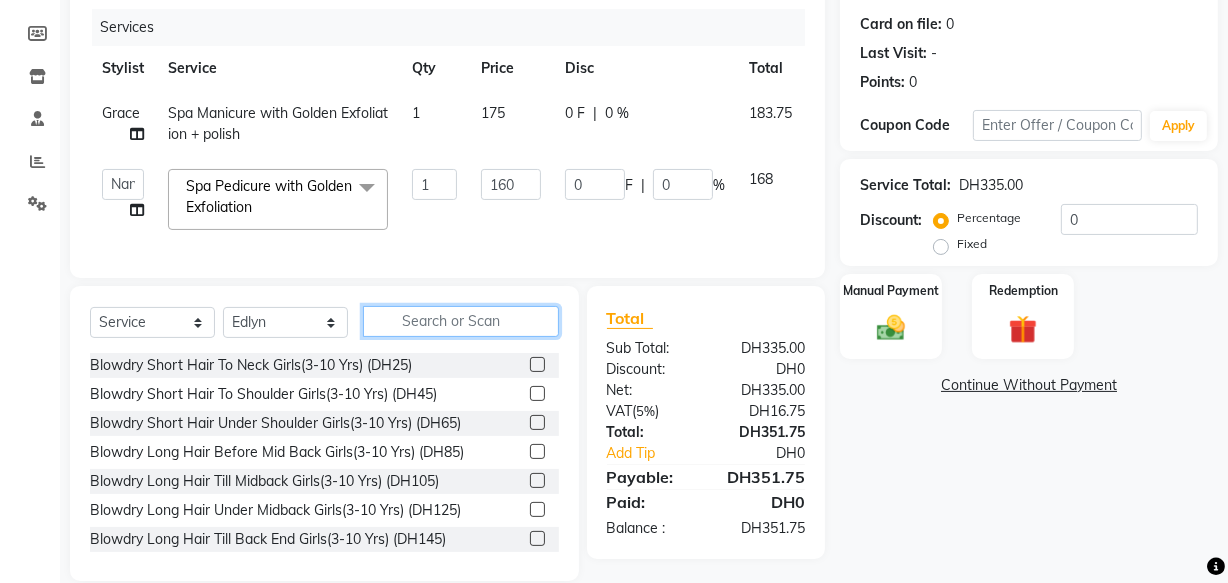 click 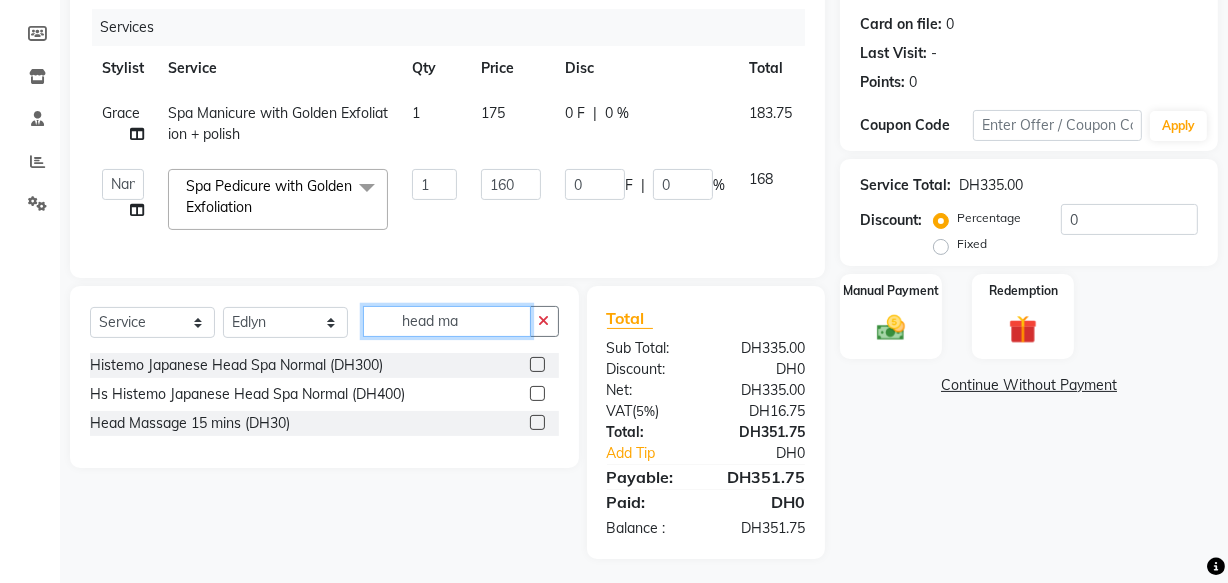 type on "head ma" 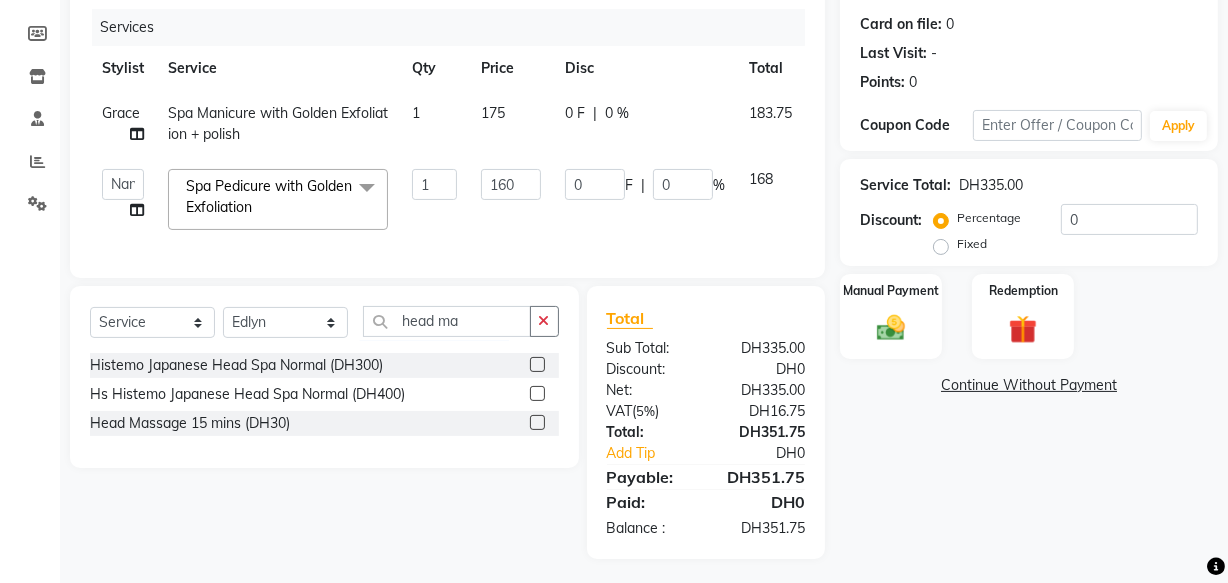 click 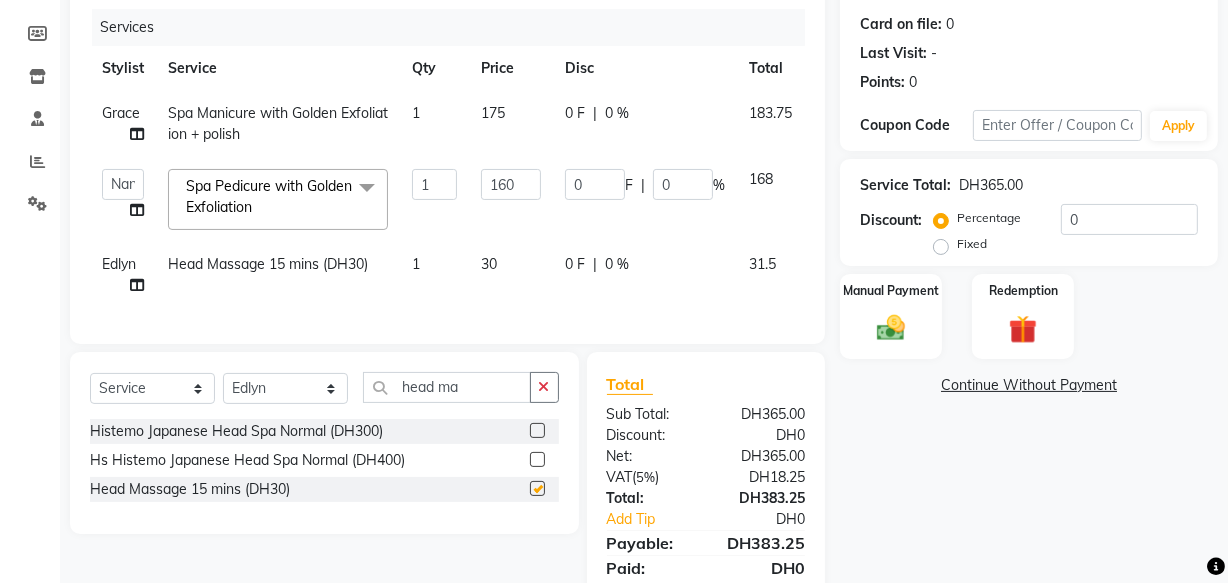 checkbox on "false" 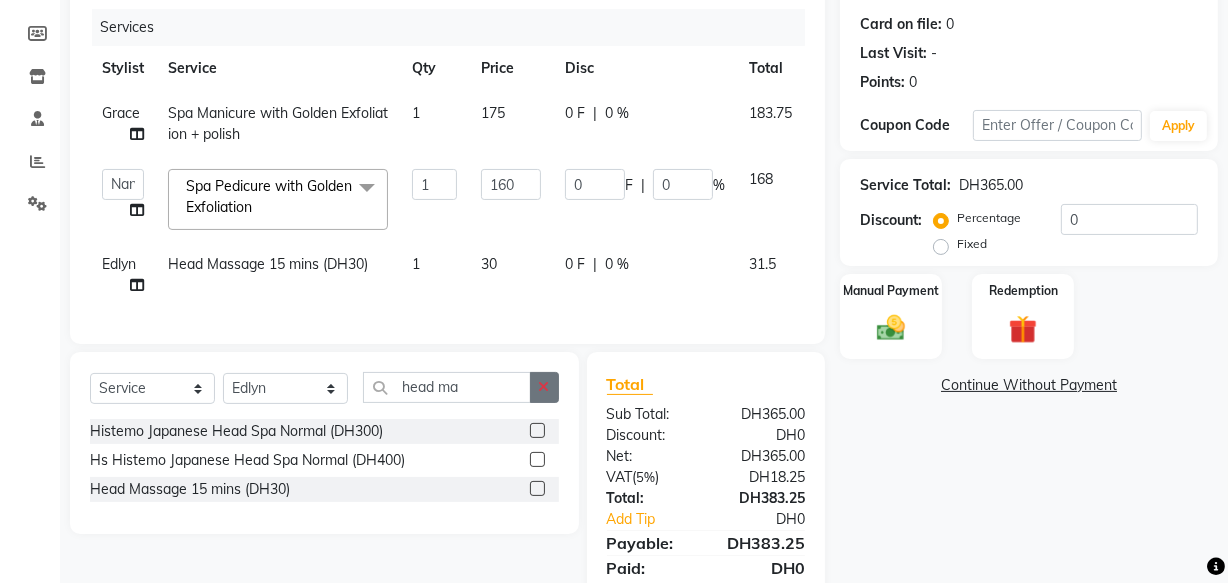 click 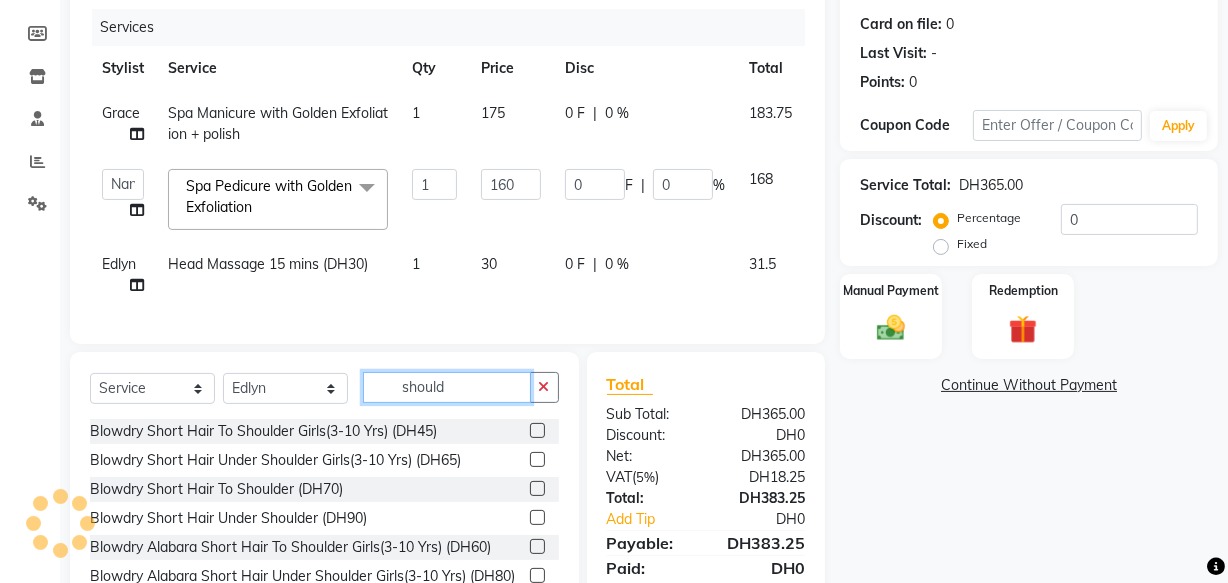 scroll, scrollTop: 0, scrollLeft: 0, axis: both 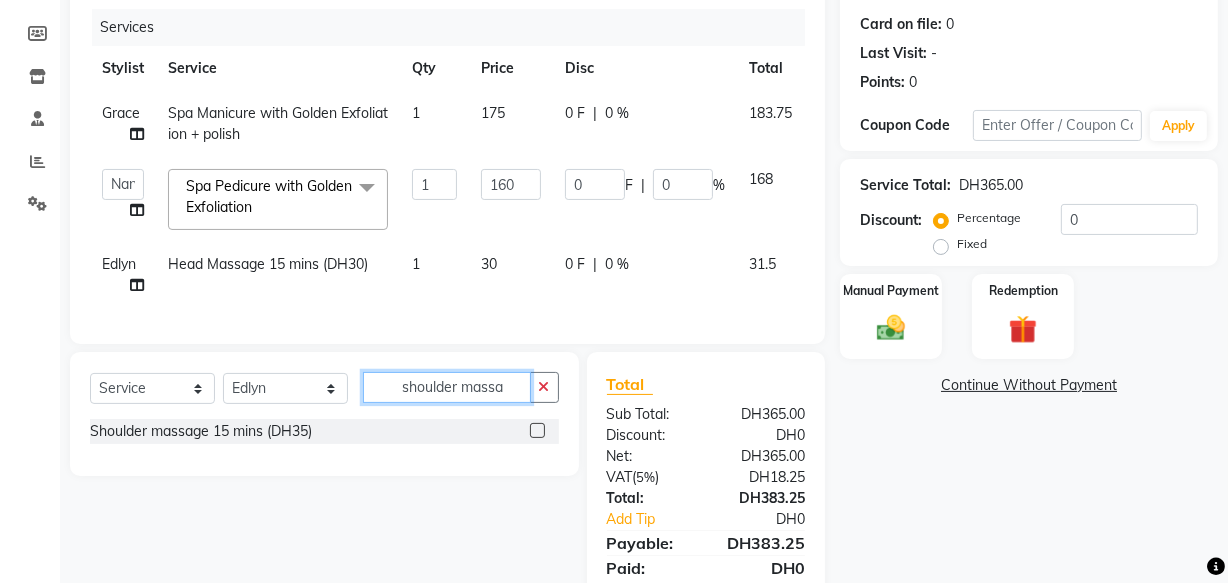 type on "shoulder massa" 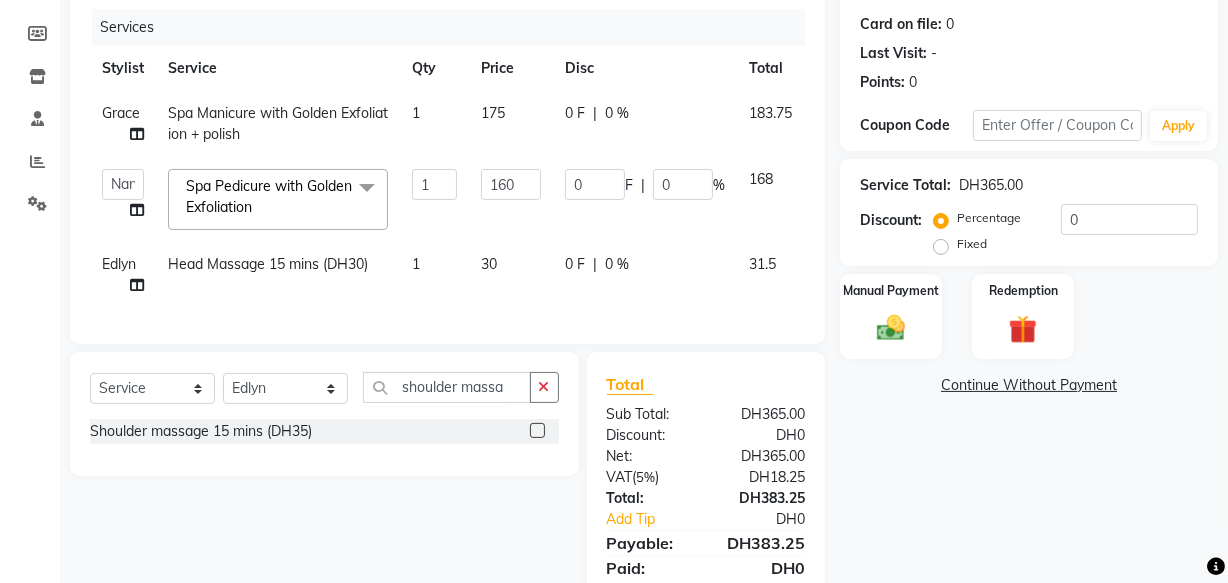 click 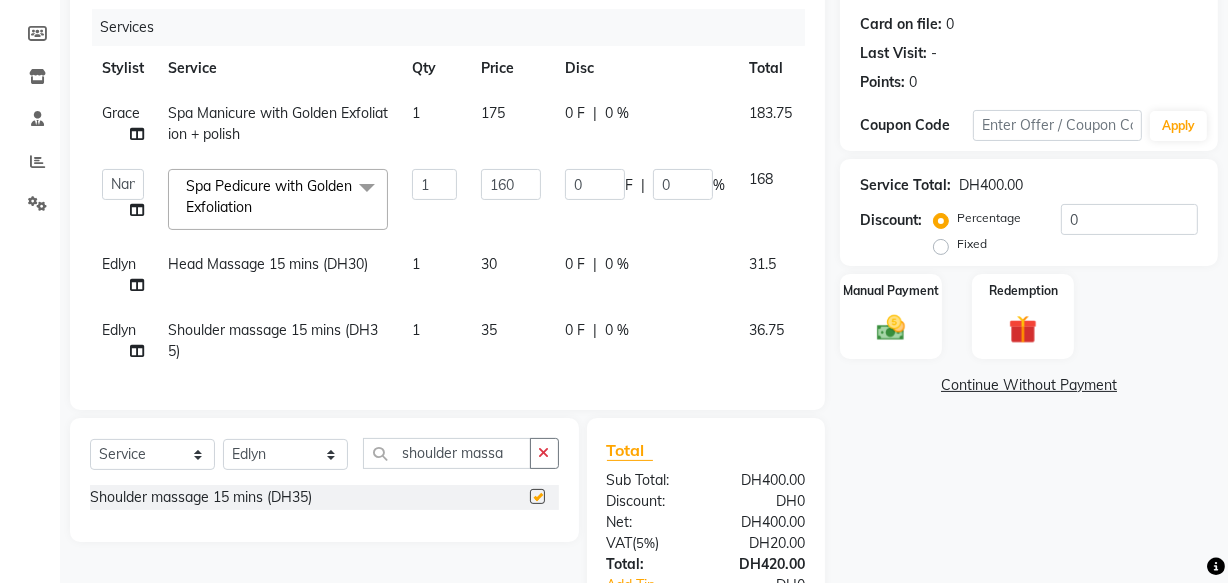 checkbox on "false" 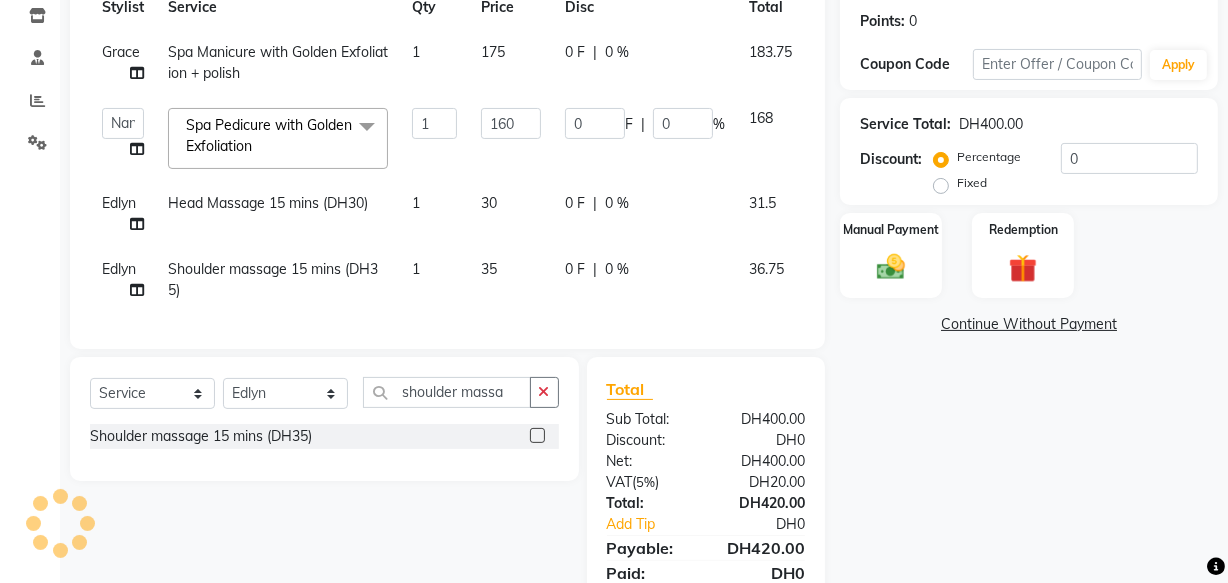 scroll, scrollTop: 255, scrollLeft: 0, axis: vertical 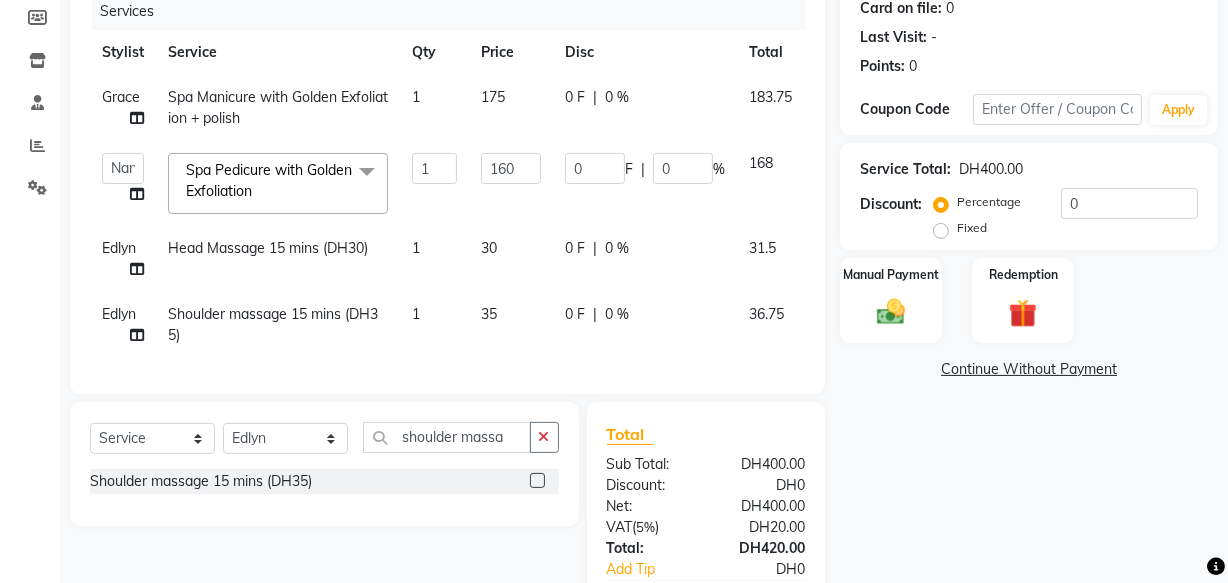 click on "Name: [FIRST]  Membership:  No Active Membership  Total Visits:  0 Card on file:  0 Last Visit:   - Points:   0  Coupon Code Apply Service Total:  DH400.00  Discount:  Percentage   Fixed  0 Manual Payment Redemption  Continue Without Payment" 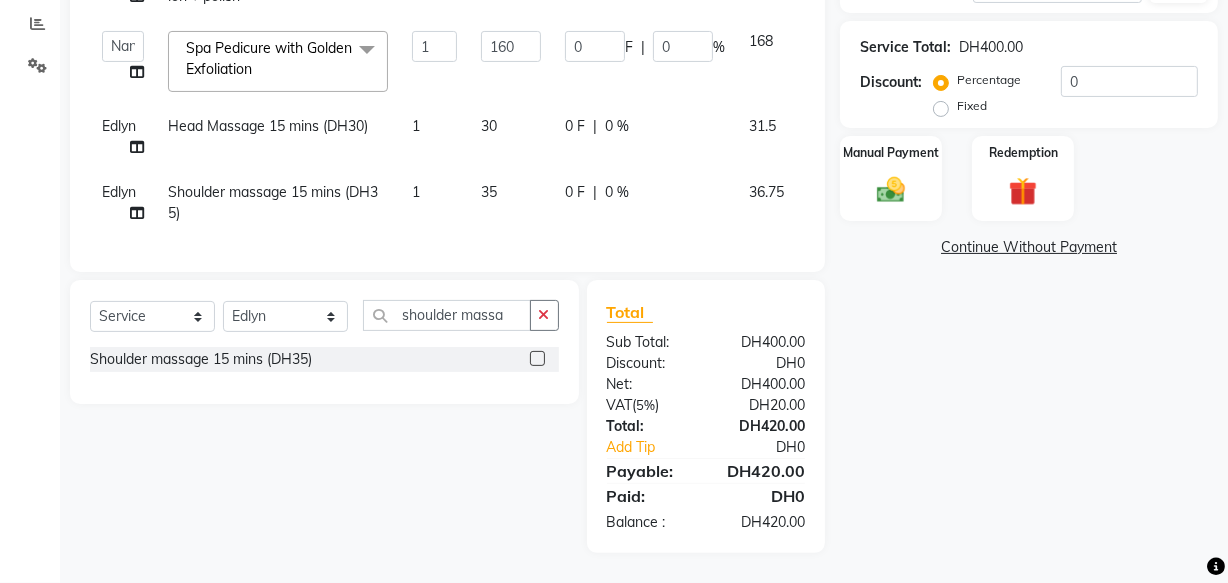 scroll, scrollTop: 390, scrollLeft: 0, axis: vertical 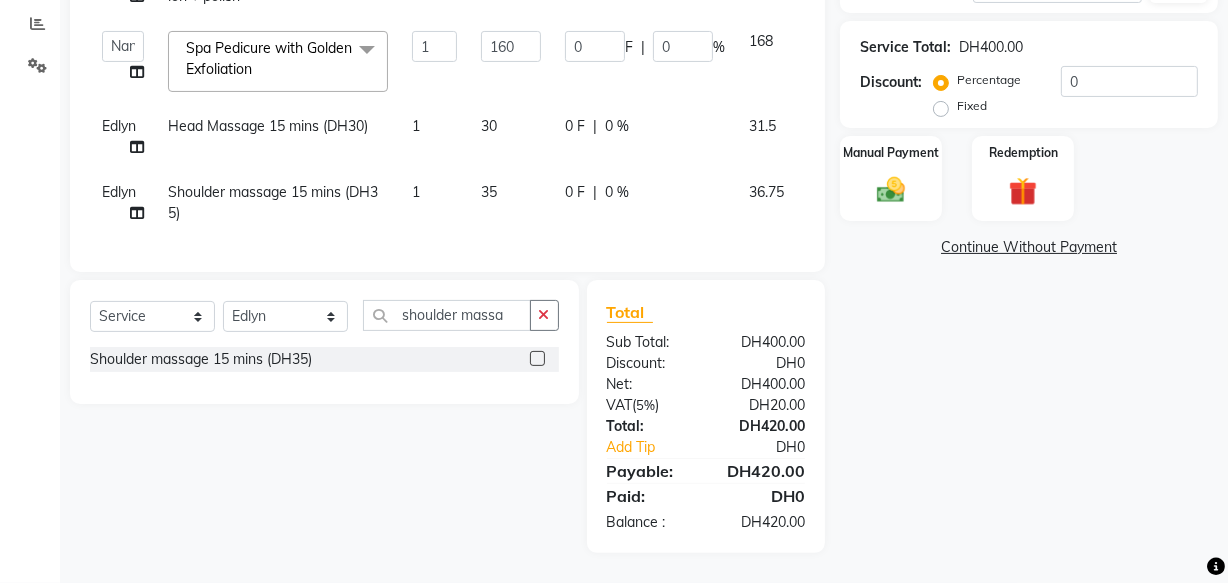 click on "Name: [FIRST]  Membership:  No Active Membership  Total Visits:  0 Card on file:  0 Last Visit:   - Points:   0  Coupon Code Apply Service Total:  DH400.00  Discount:  Percentage   Fixed  0 Manual Payment Redemption  Continue Without Payment" 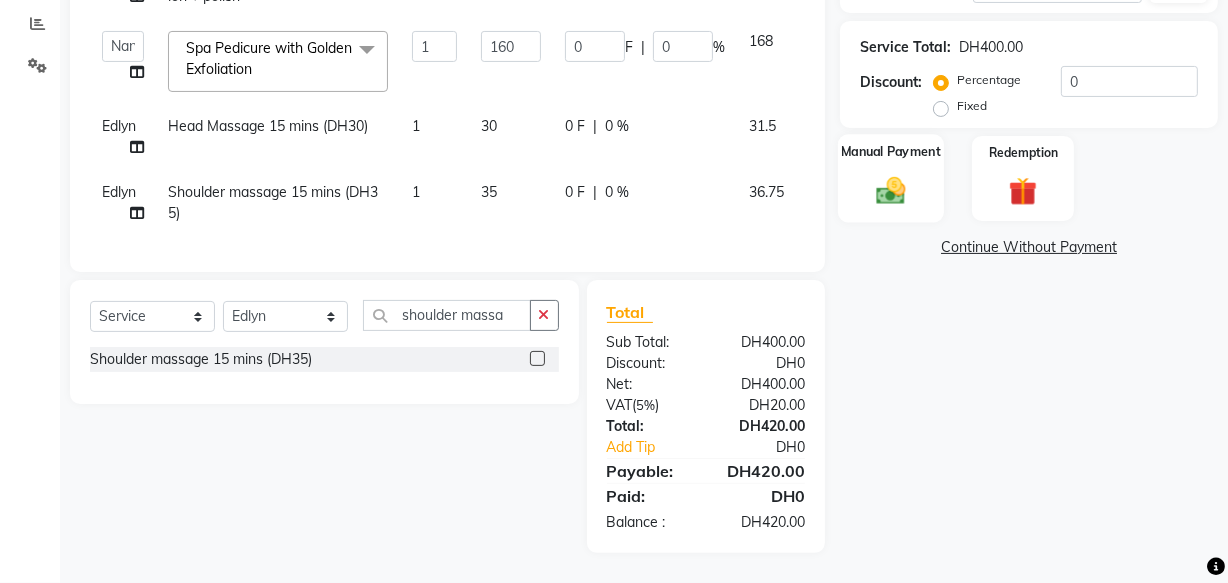 click 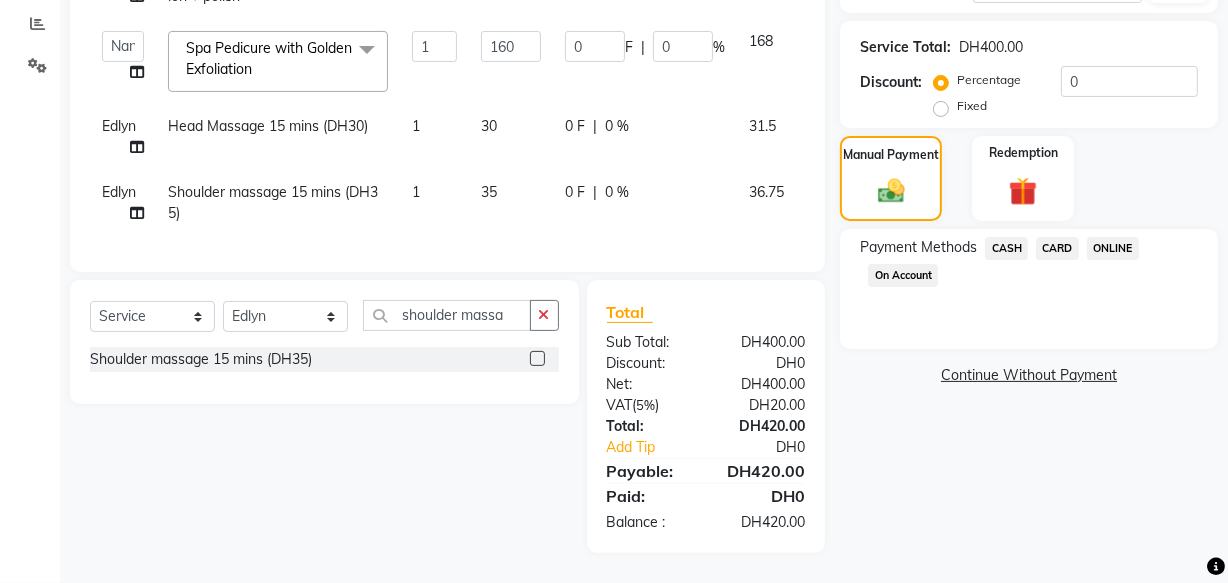 click on "CARD" 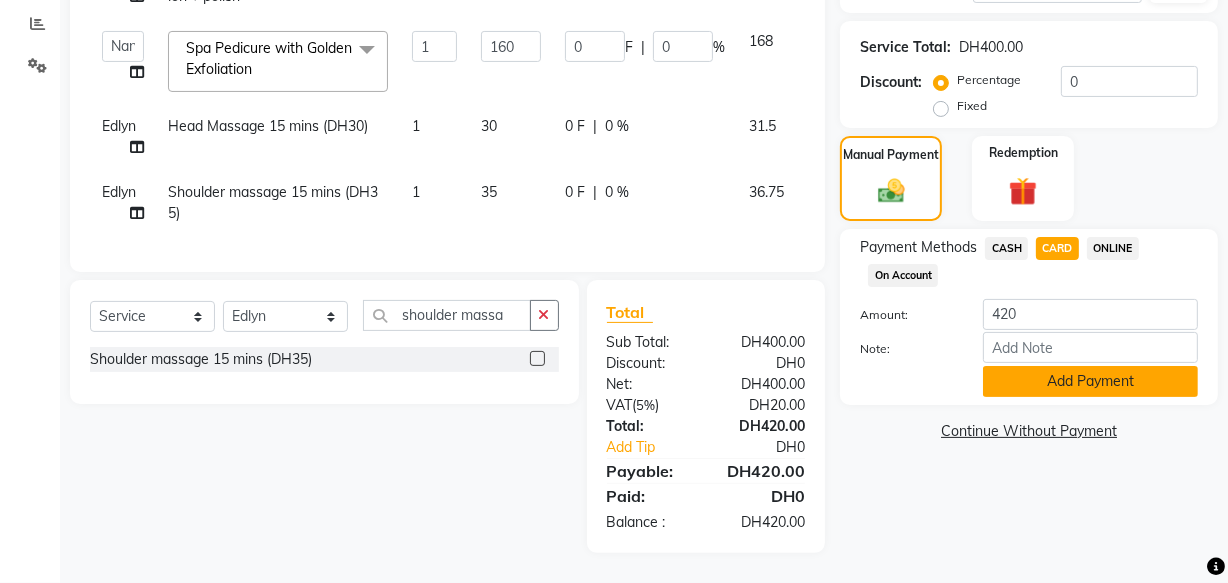 click on "Add Payment" 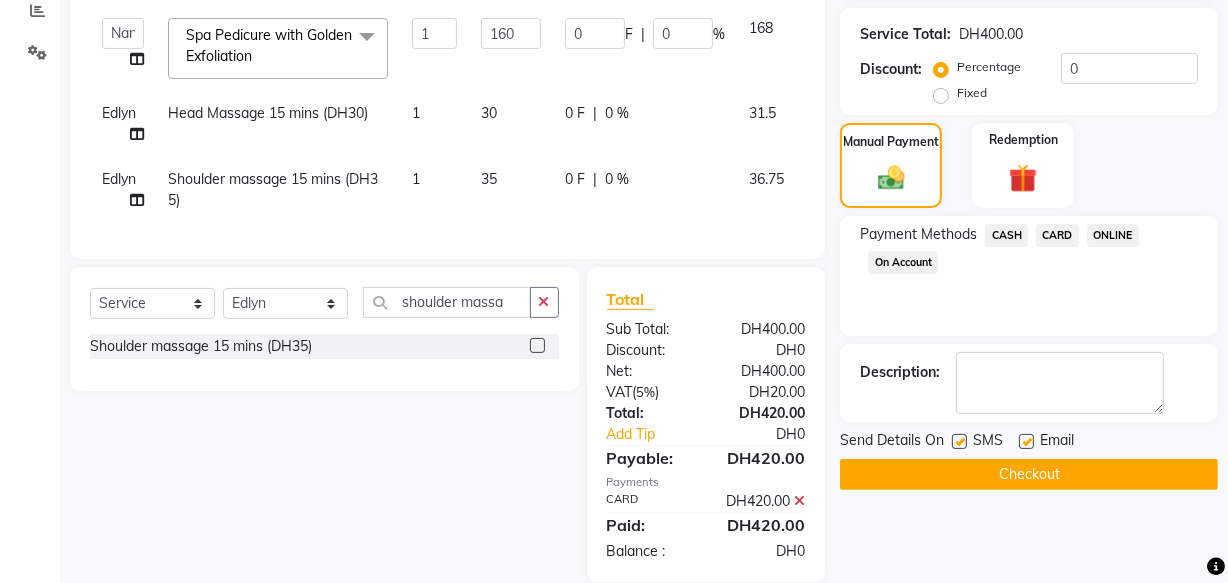 scroll, scrollTop: 453, scrollLeft: 0, axis: vertical 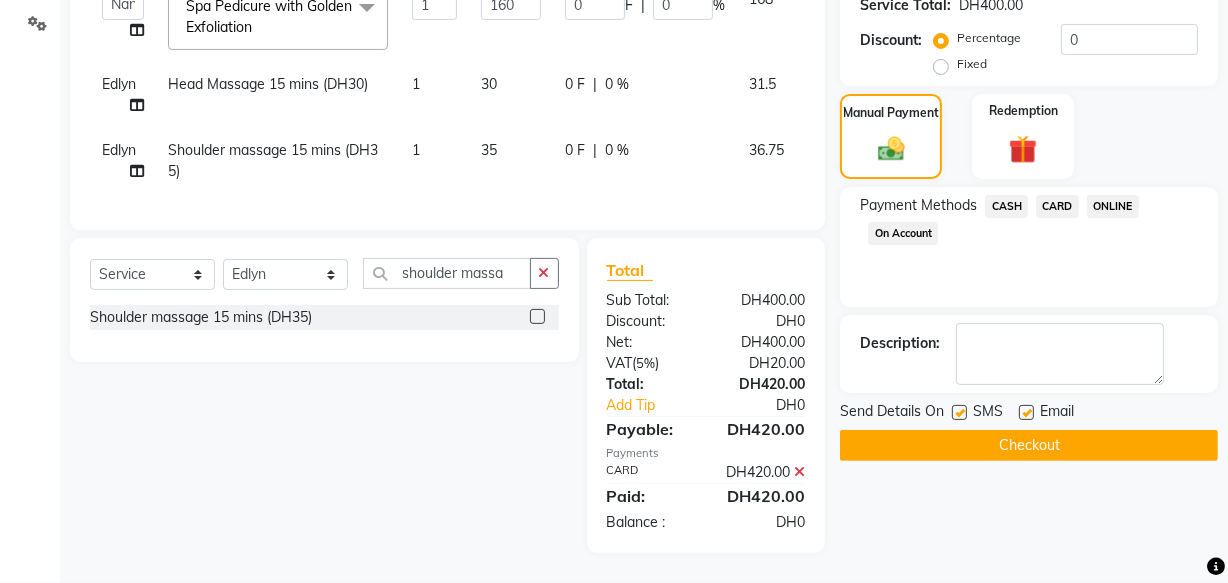 click on "Checkout" 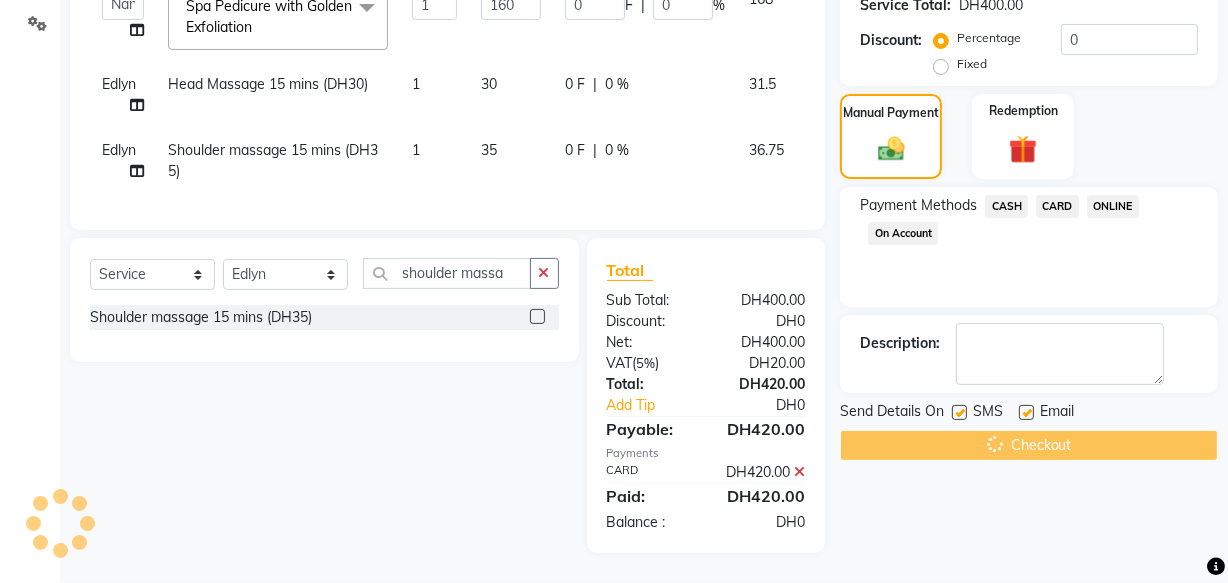 scroll, scrollTop: 0, scrollLeft: 0, axis: both 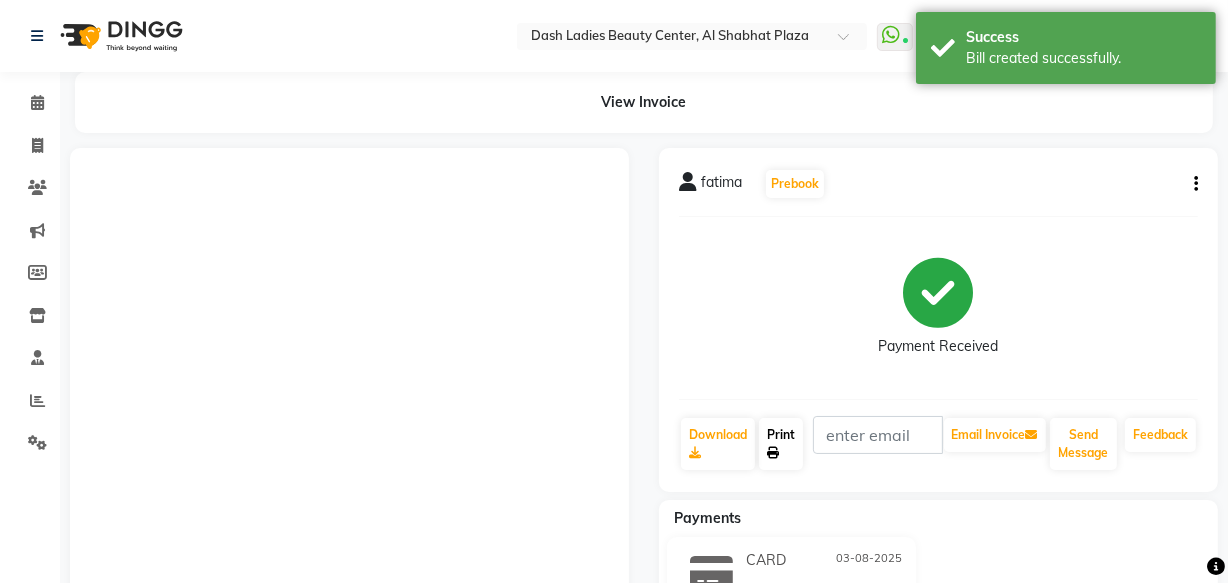 click on "Print" 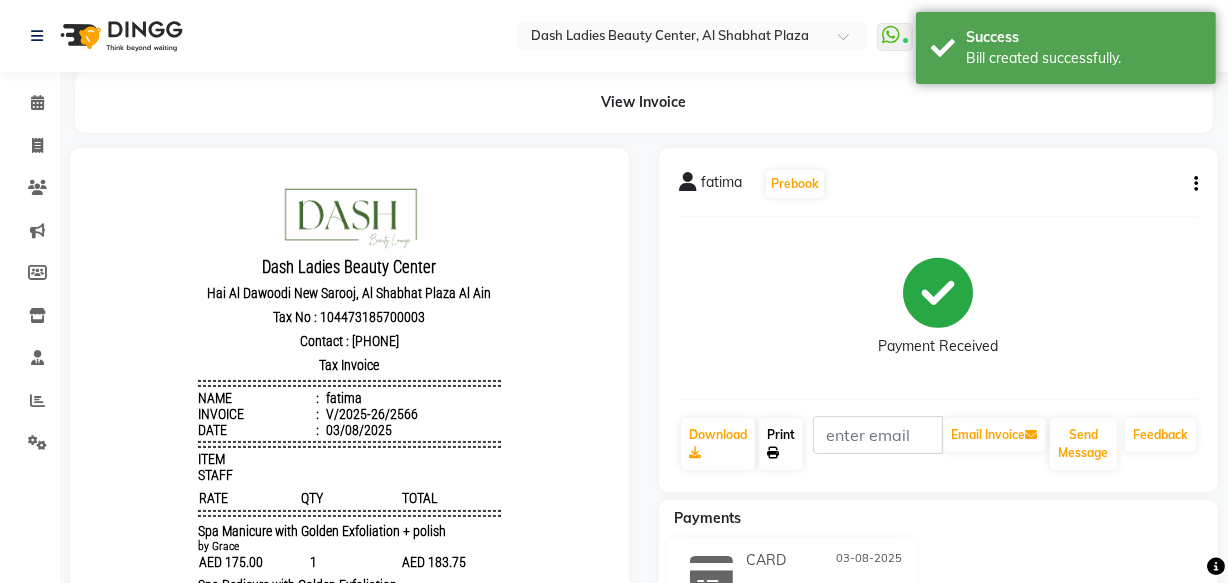 scroll, scrollTop: 0, scrollLeft: 0, axis: both 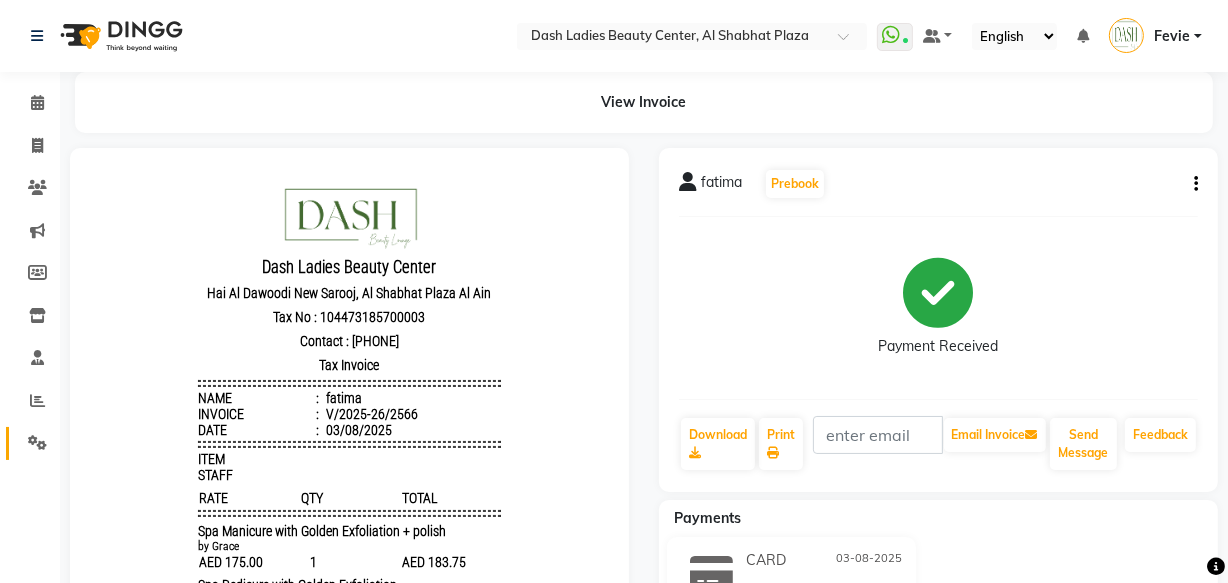 click 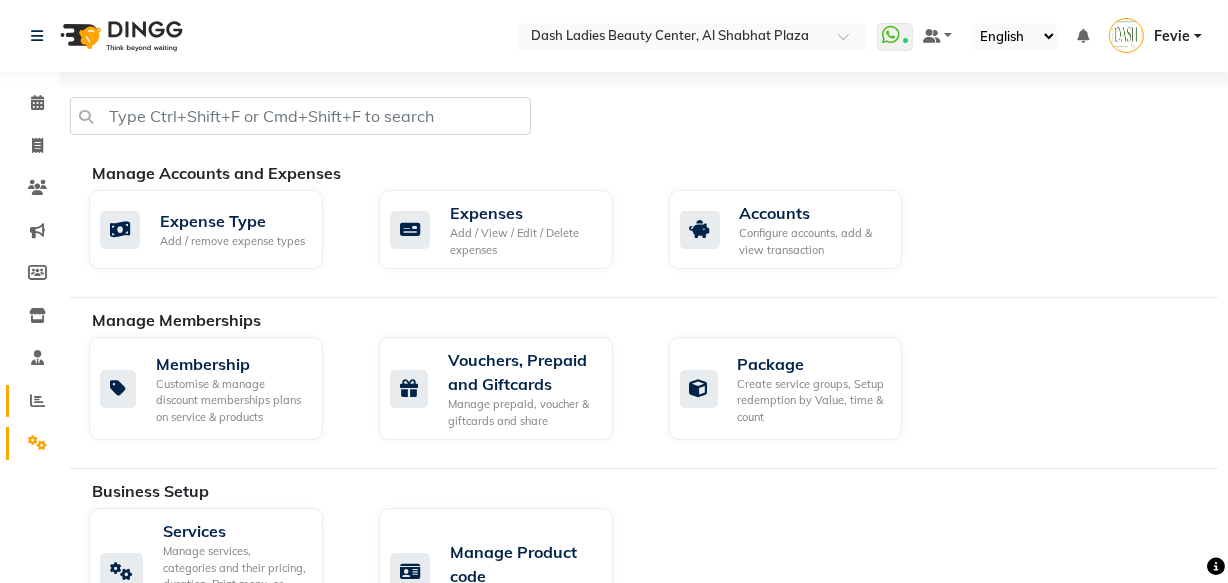 click 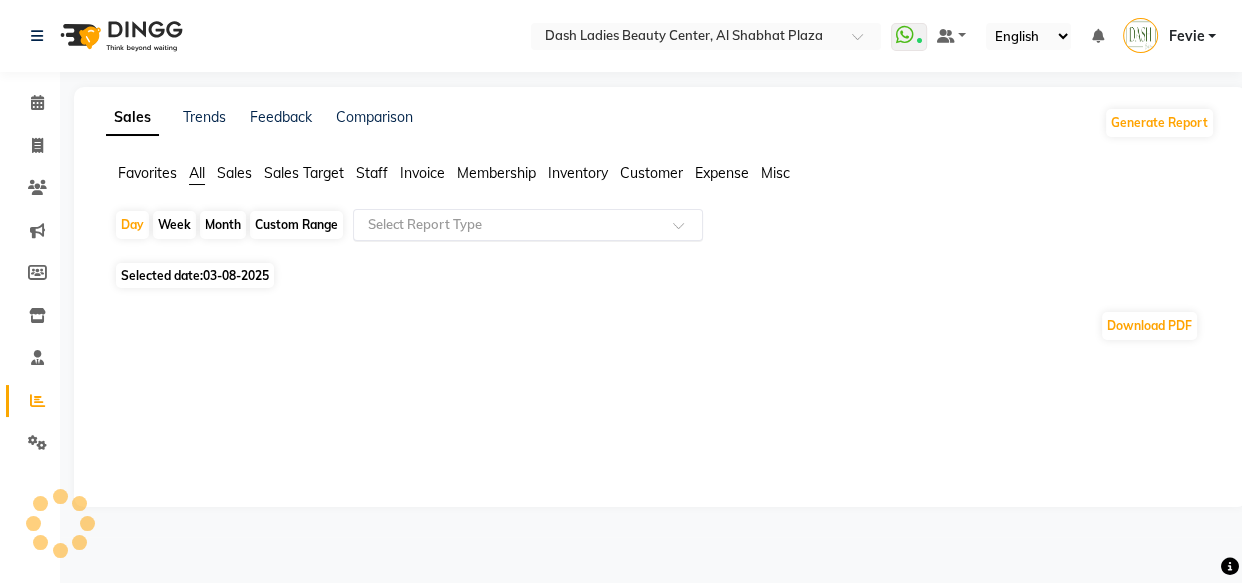 click 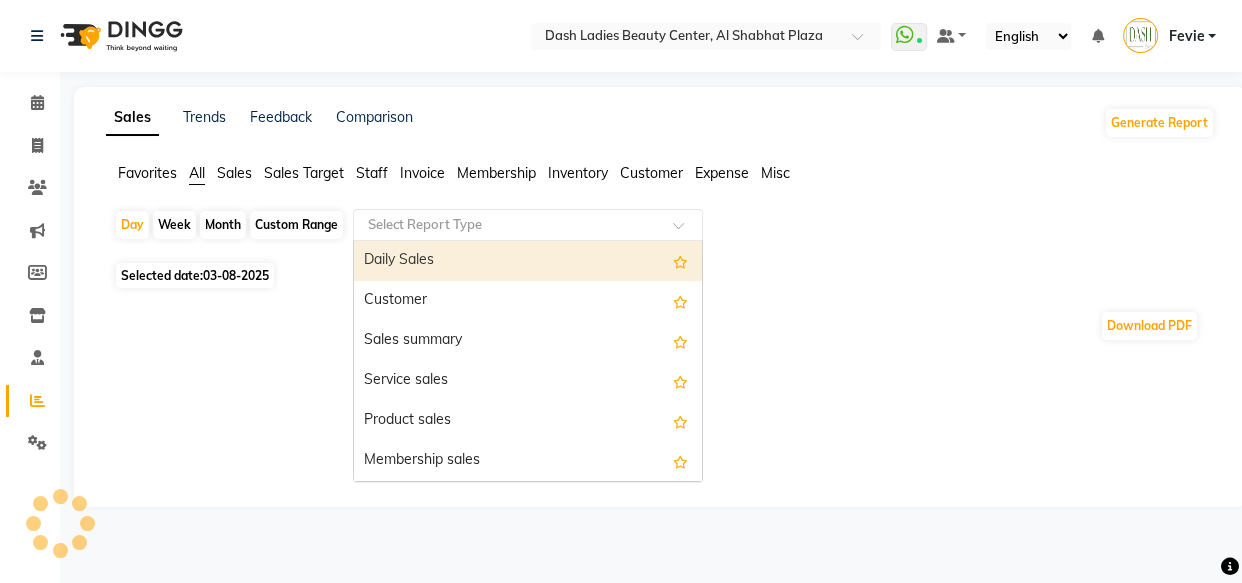 click on "Daily Sales" at bounding box center (528, 261) 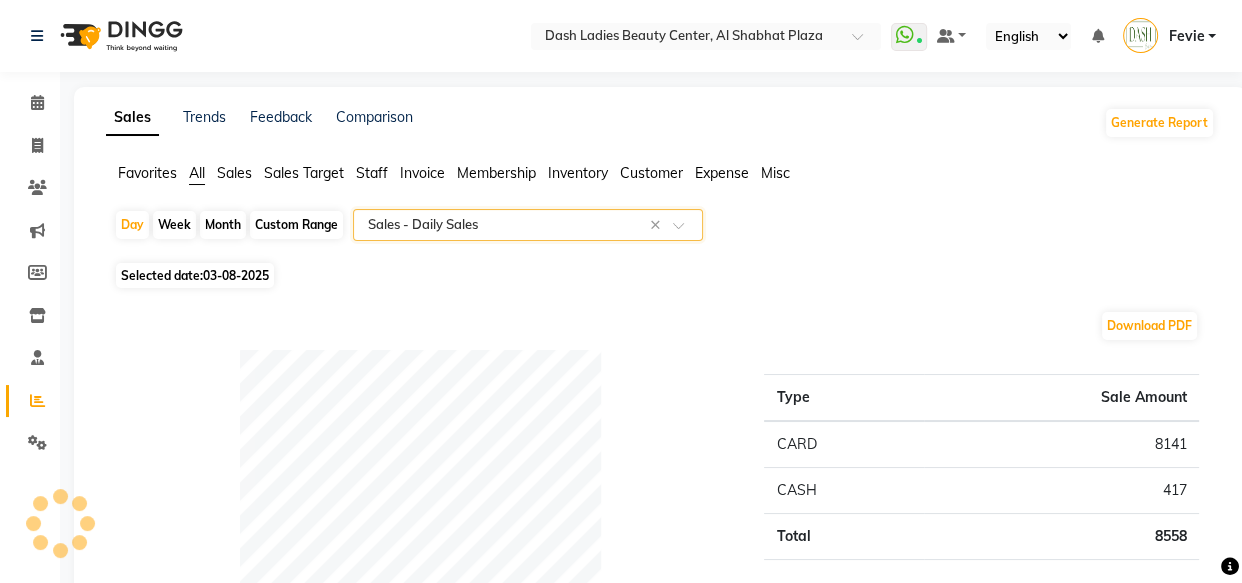 select on "full_report" 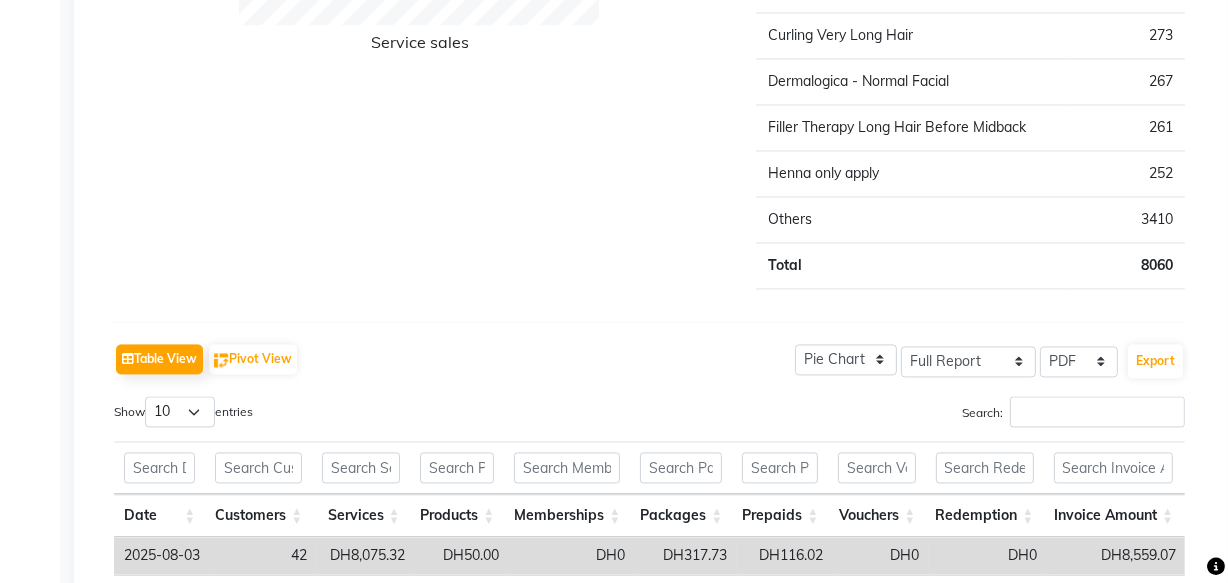 scroll, scrollTop: 3678, scrollLeft: 0, axis: vertical 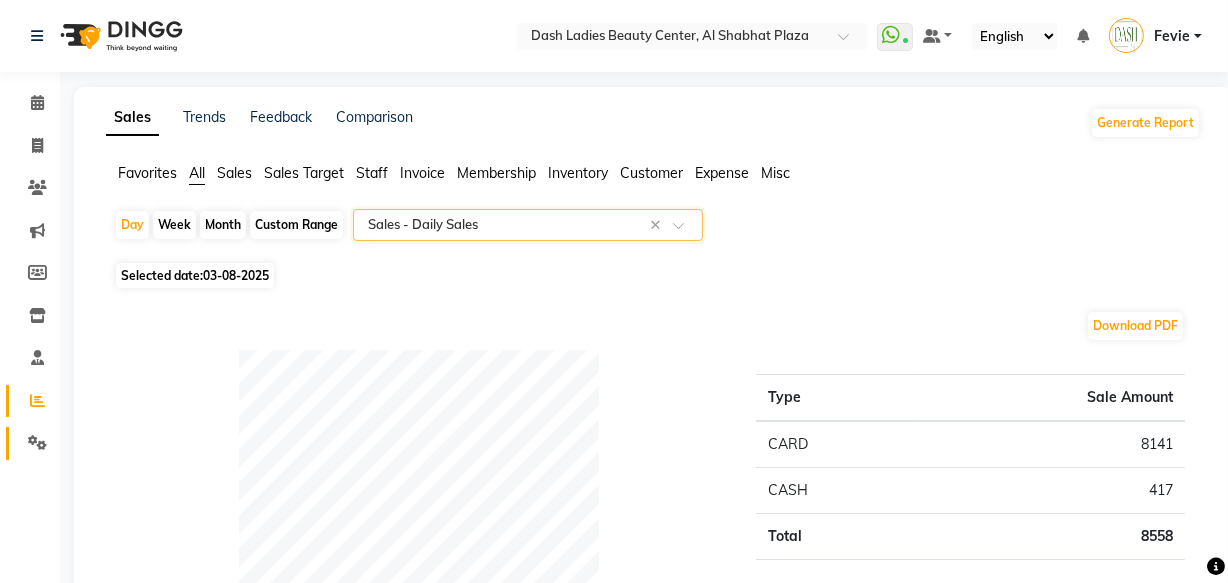 click 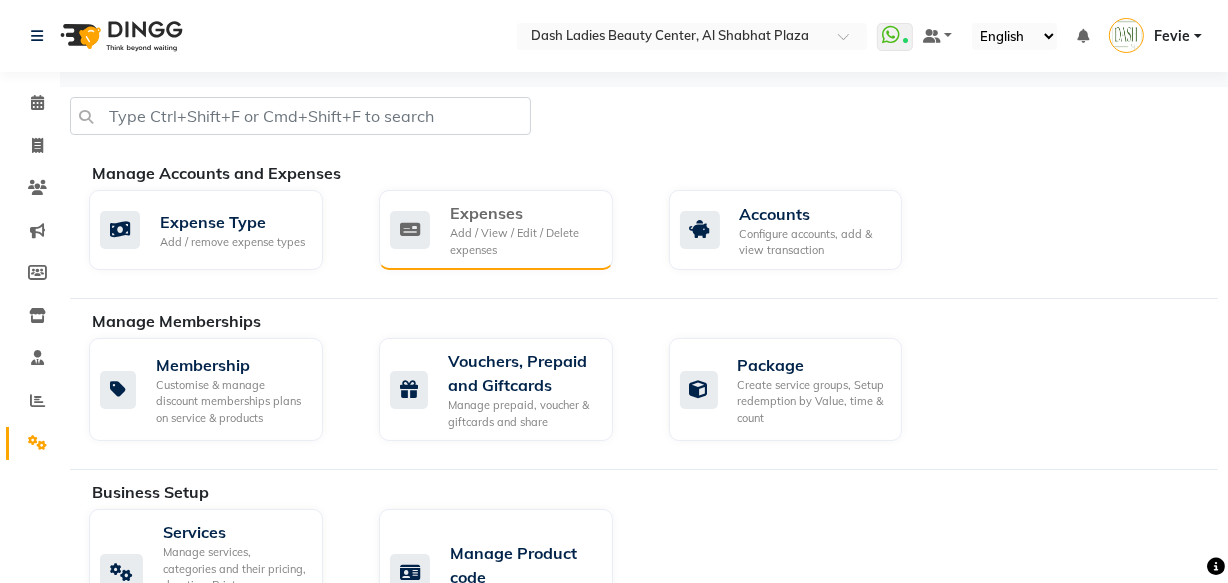 click on "Expenses Add / View / Edit / Delete expenses" 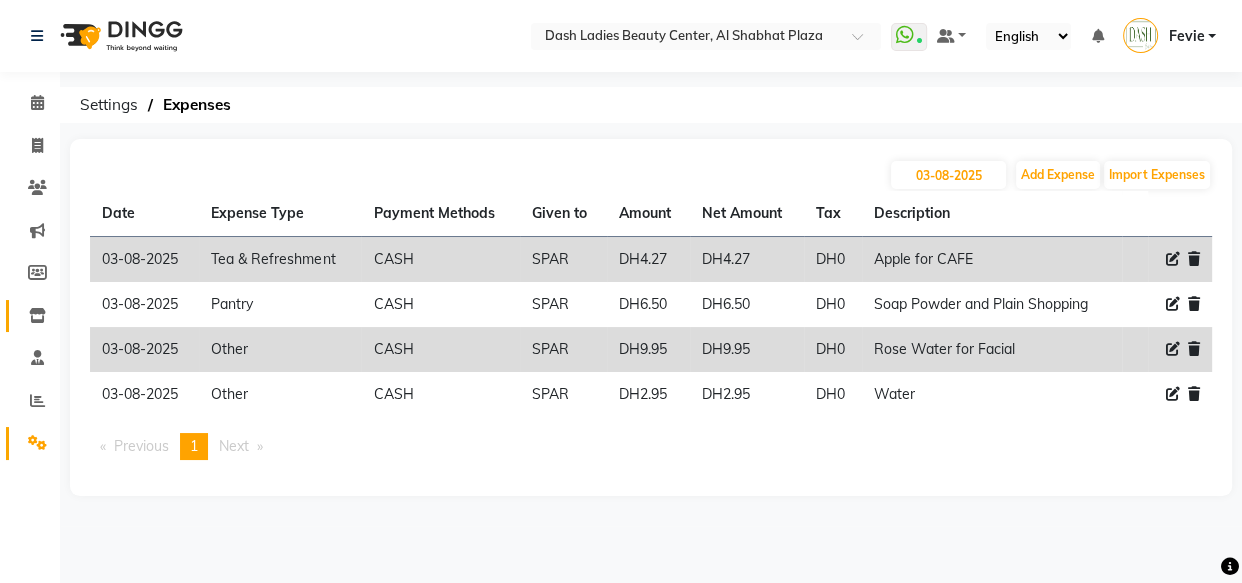 click 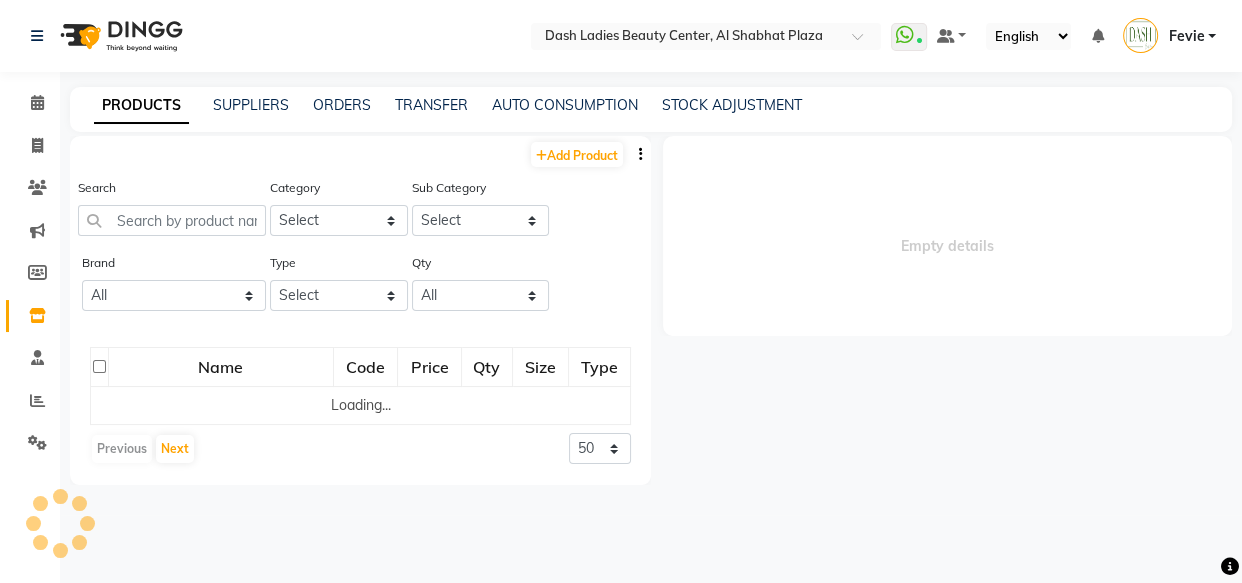 select 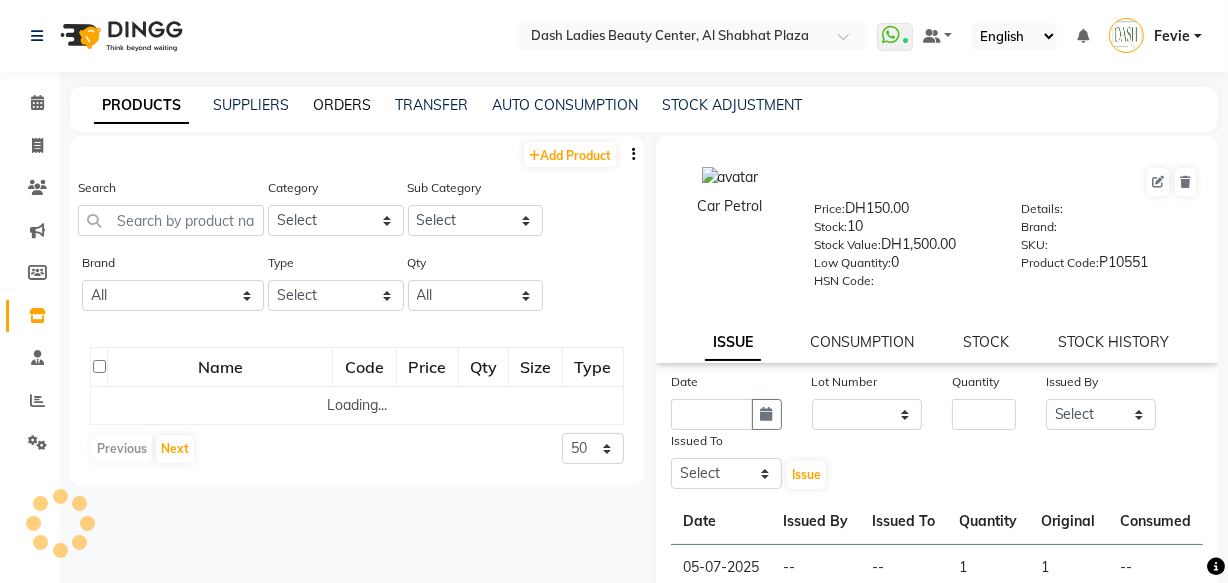 click on "ORDERS" 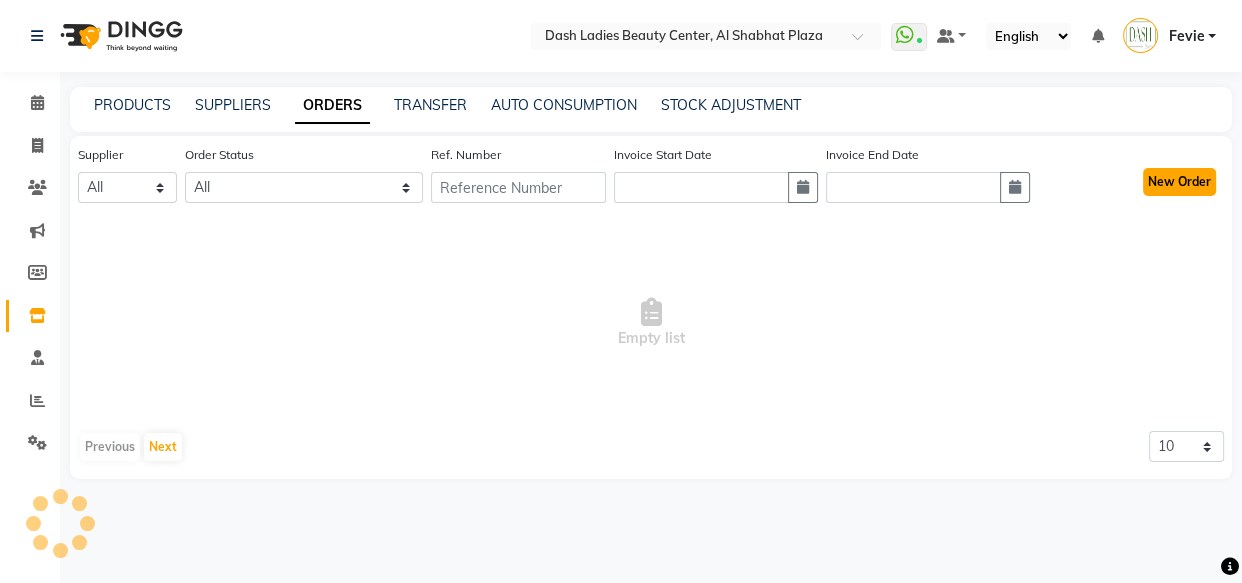 click on "New Order" 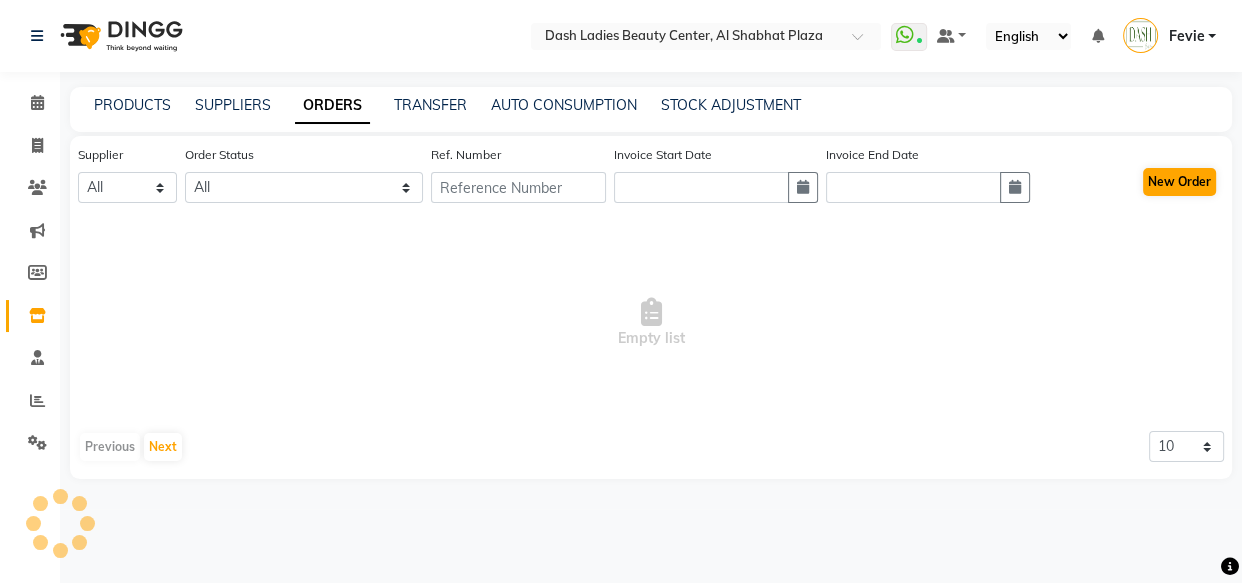 select on "true" 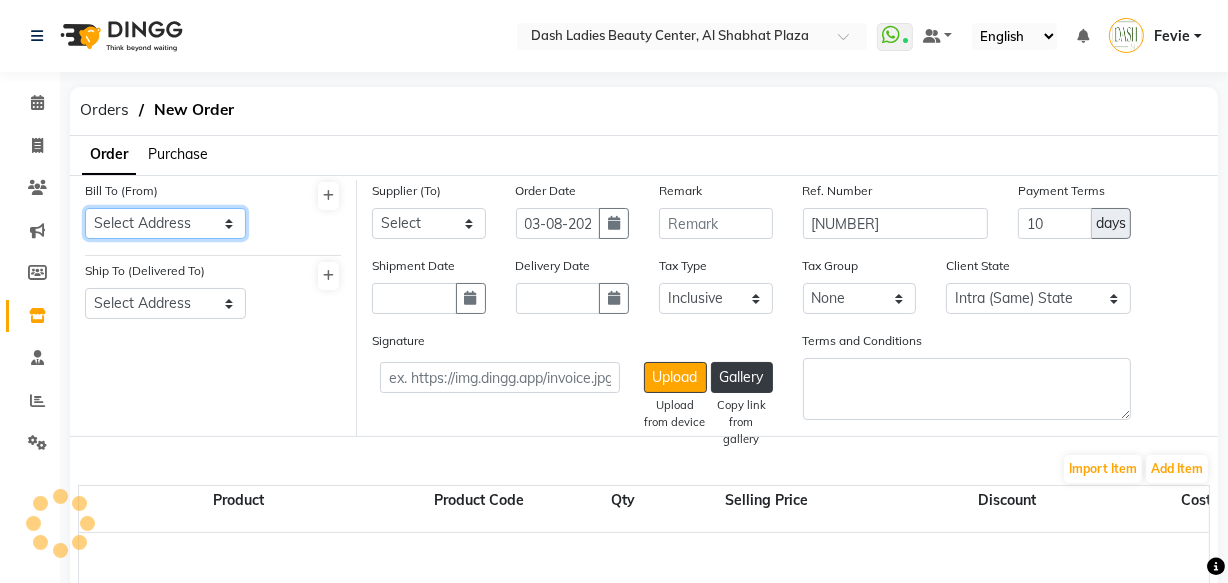click on "Select Address" 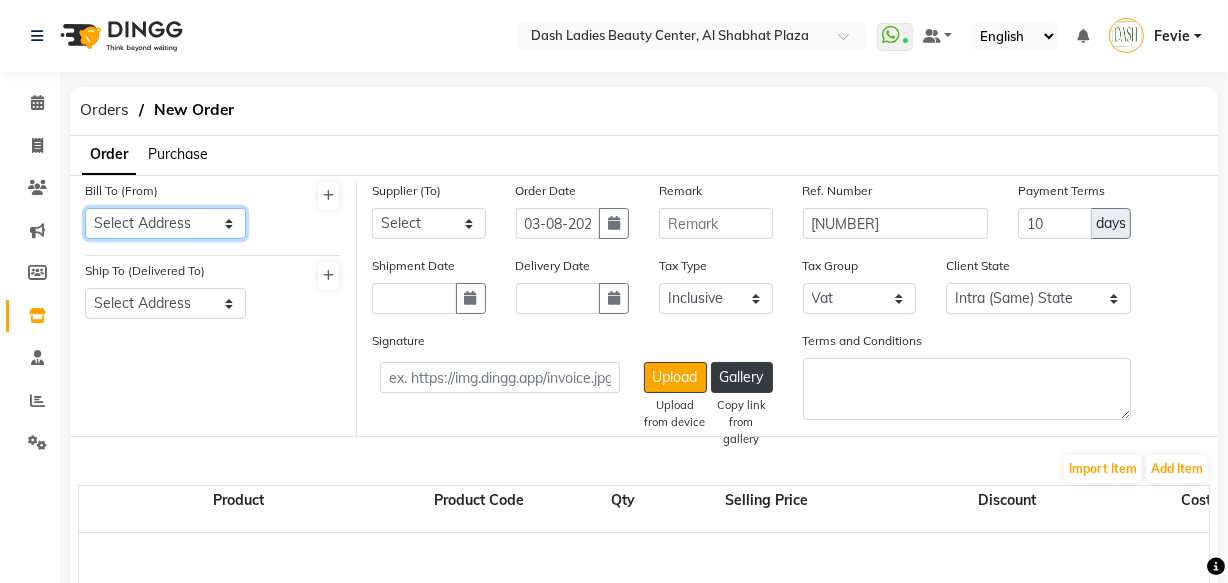 select on "1470" 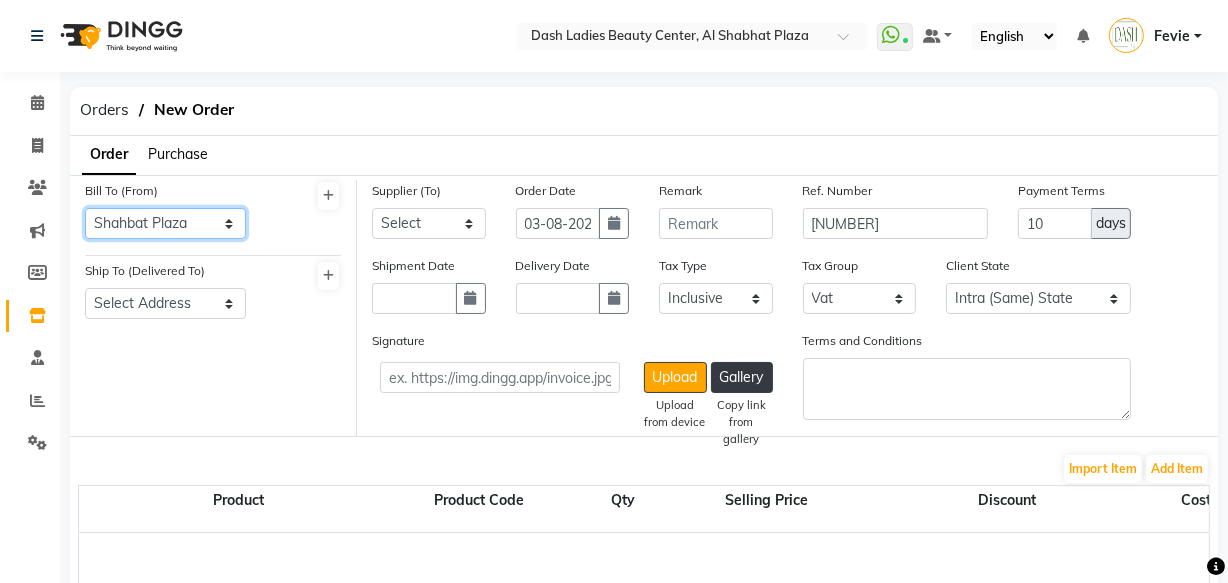 click on "Select Address  [PLACE]" 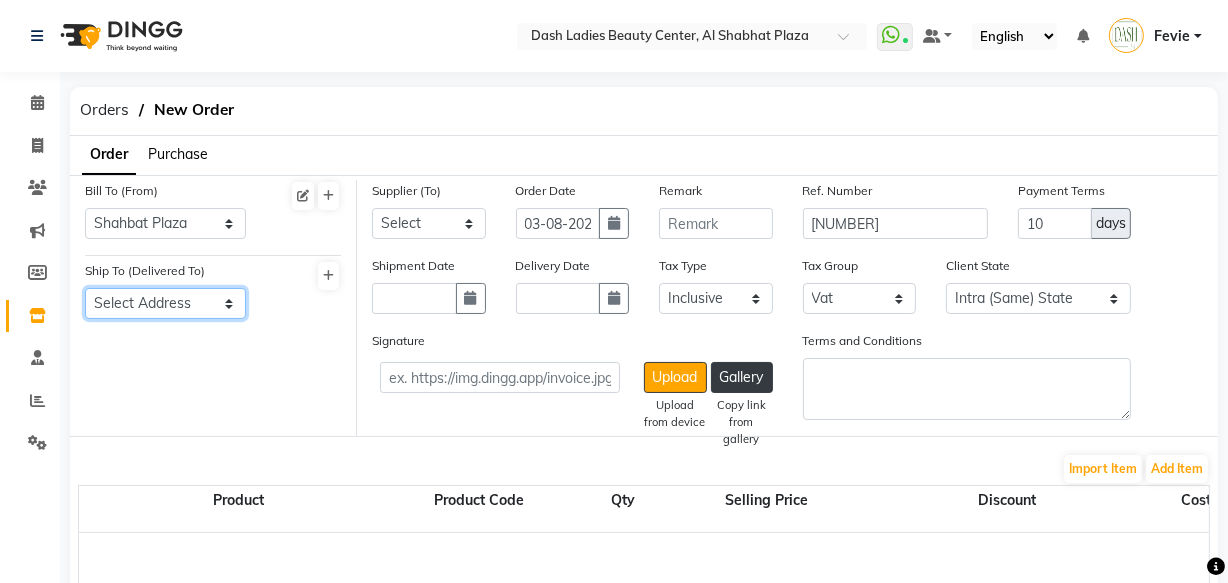 click on "Select Address  [PLACE]" 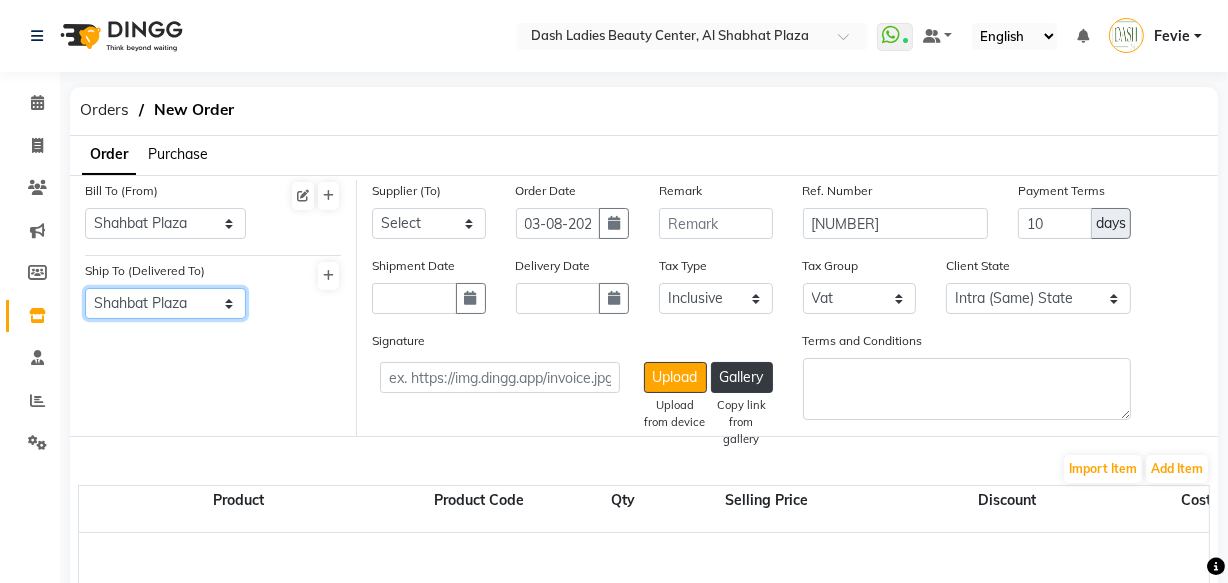 click on "Select Address  [PLACE]" 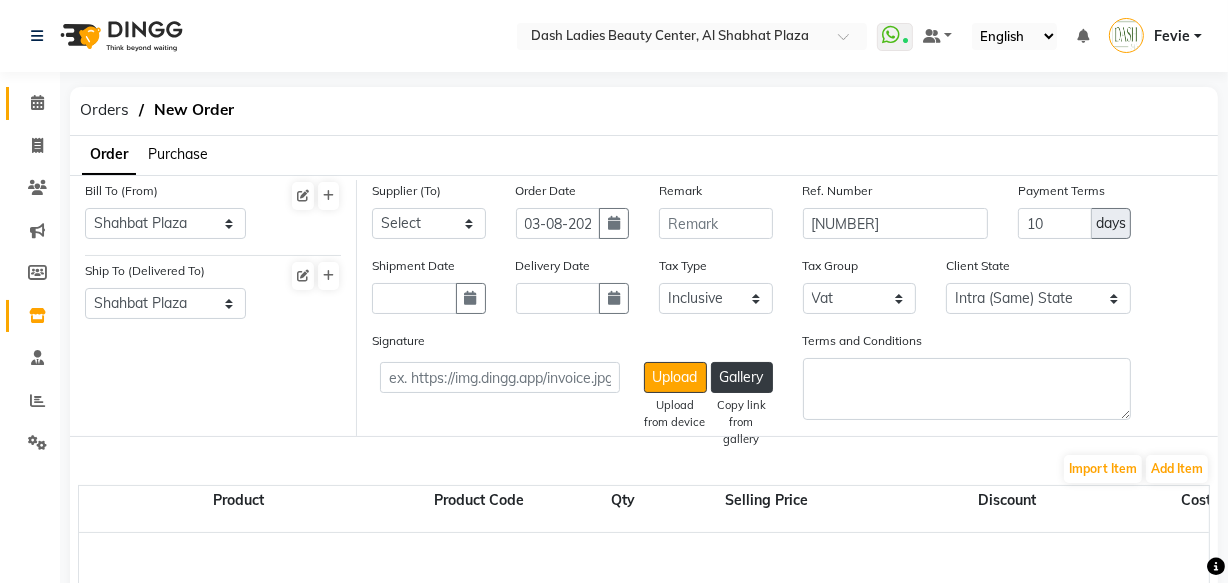 click 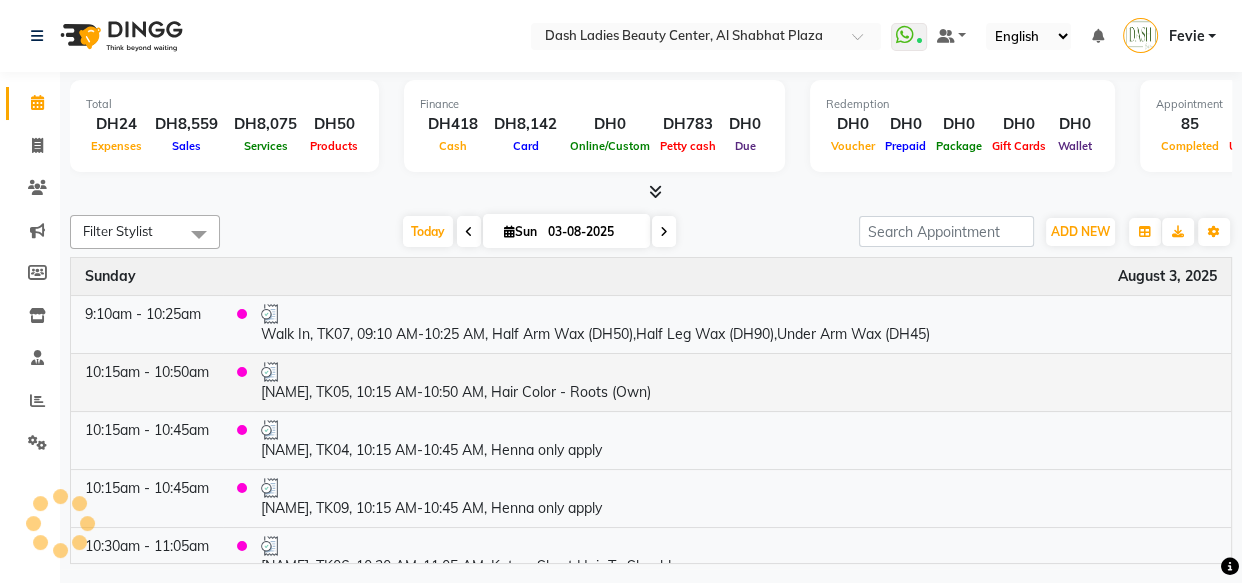 click on "[NAME], TK05, 10:15 AM-10:50 AM, Hair Color - Roots (Own)" at bounding box center [739, 382] 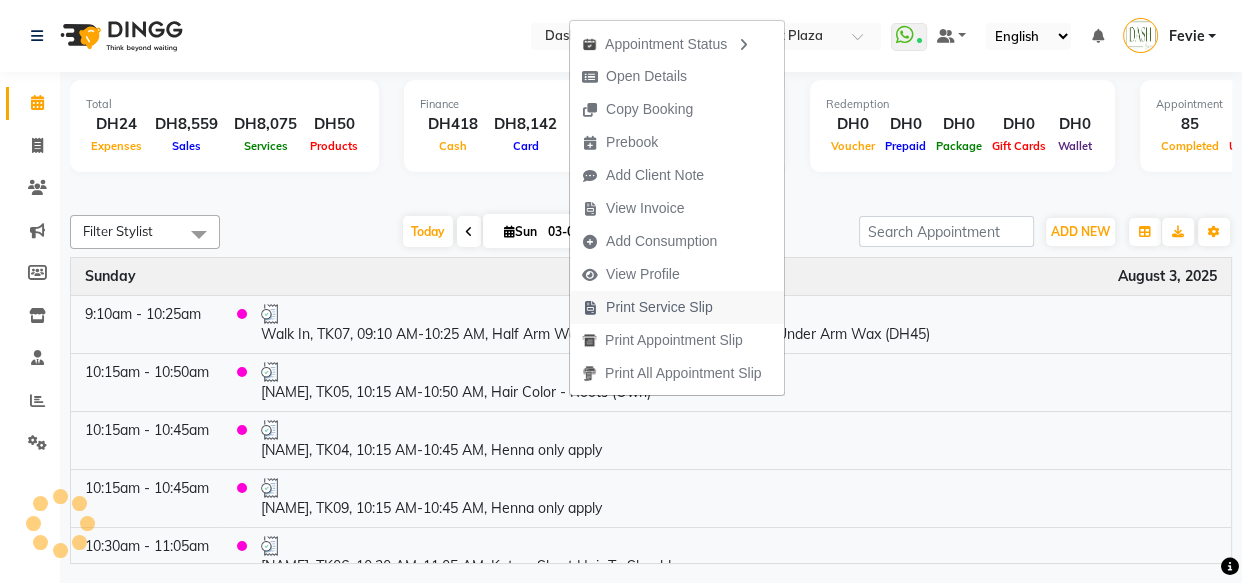 click on "Print Service Slip" at bounding box center [659, 307] 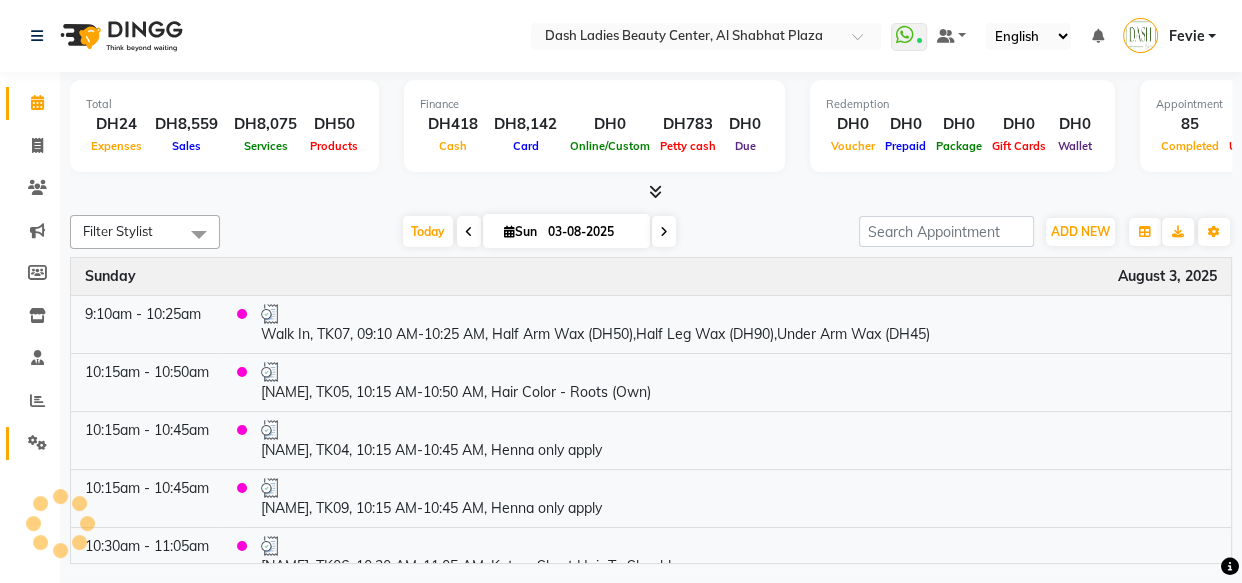 click 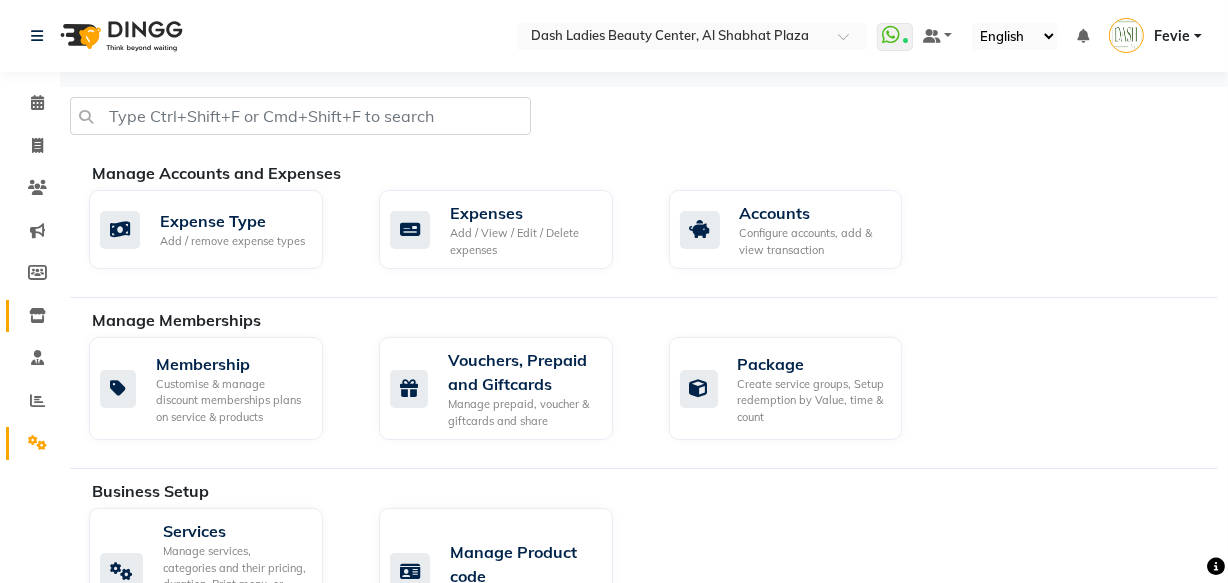 click 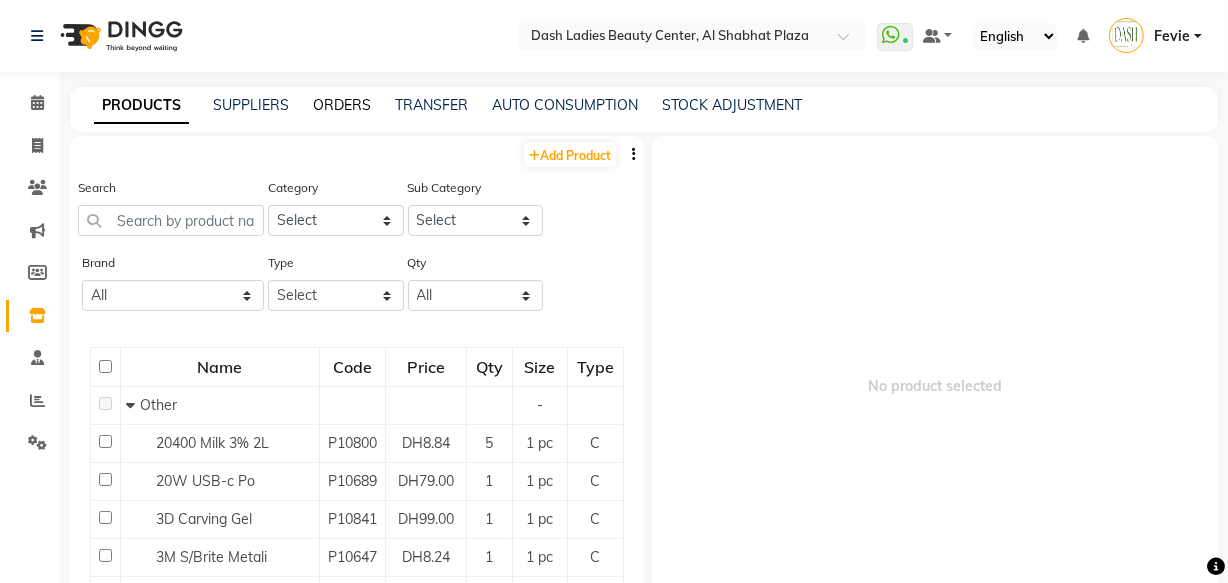 click on "ORDERS" 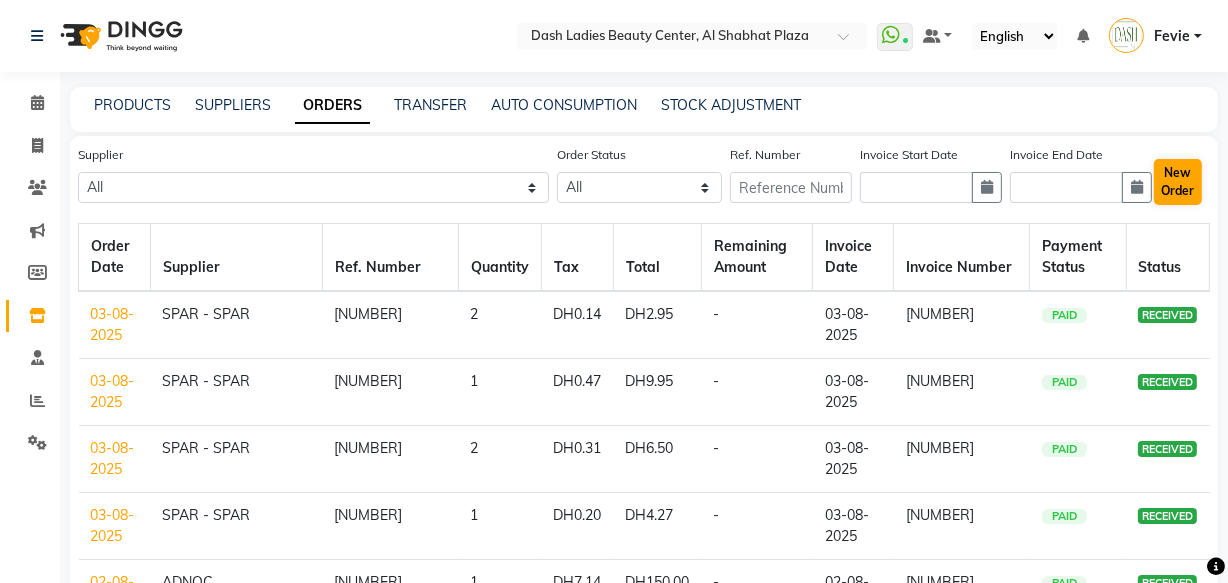 click on "New Order" 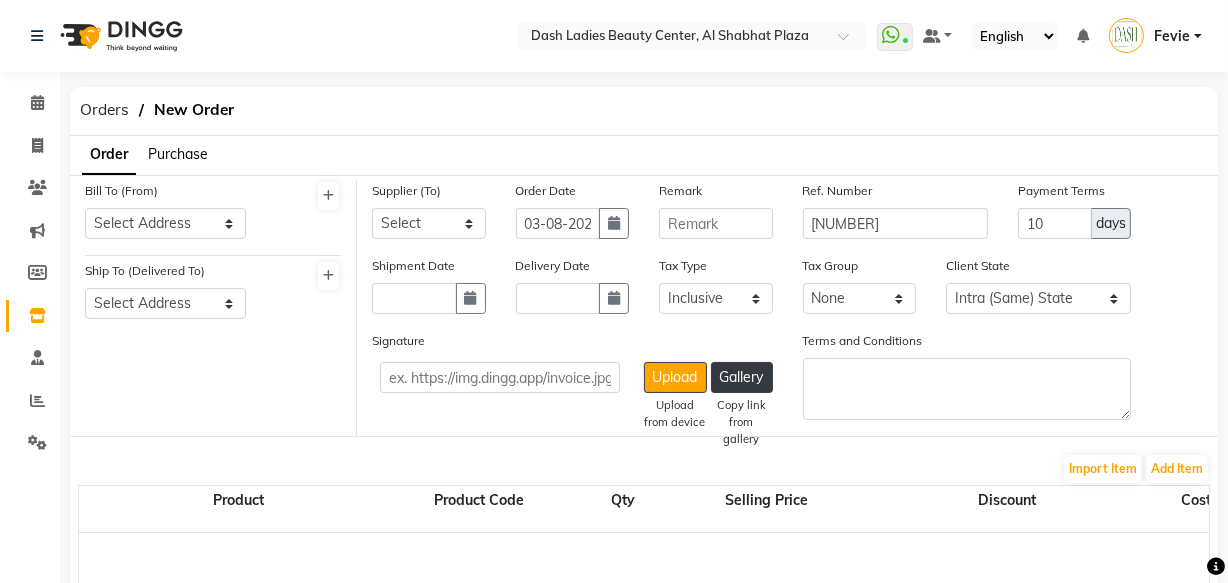 select on "3972" 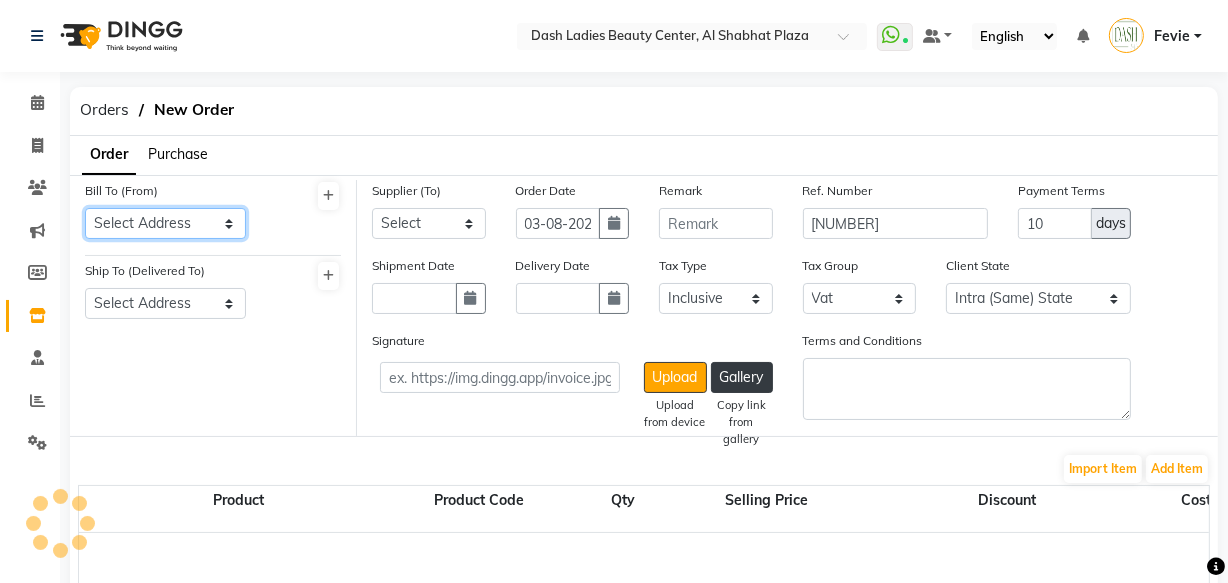 click on "Select Address  [PLACE]" 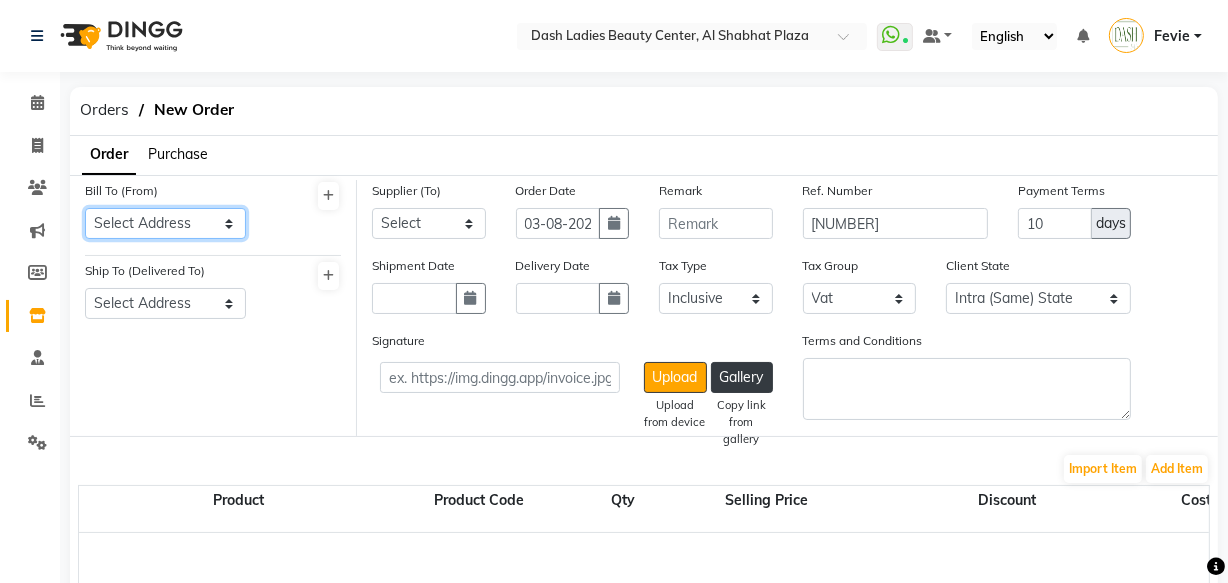 select on "1470" 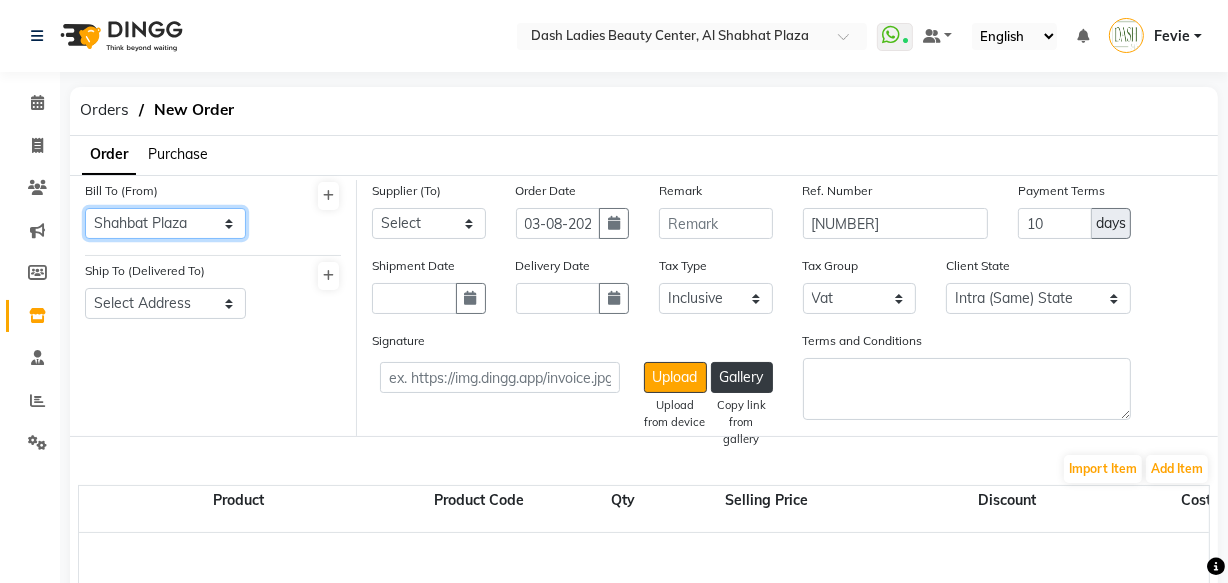 click on "Select Address  [PLACE]" 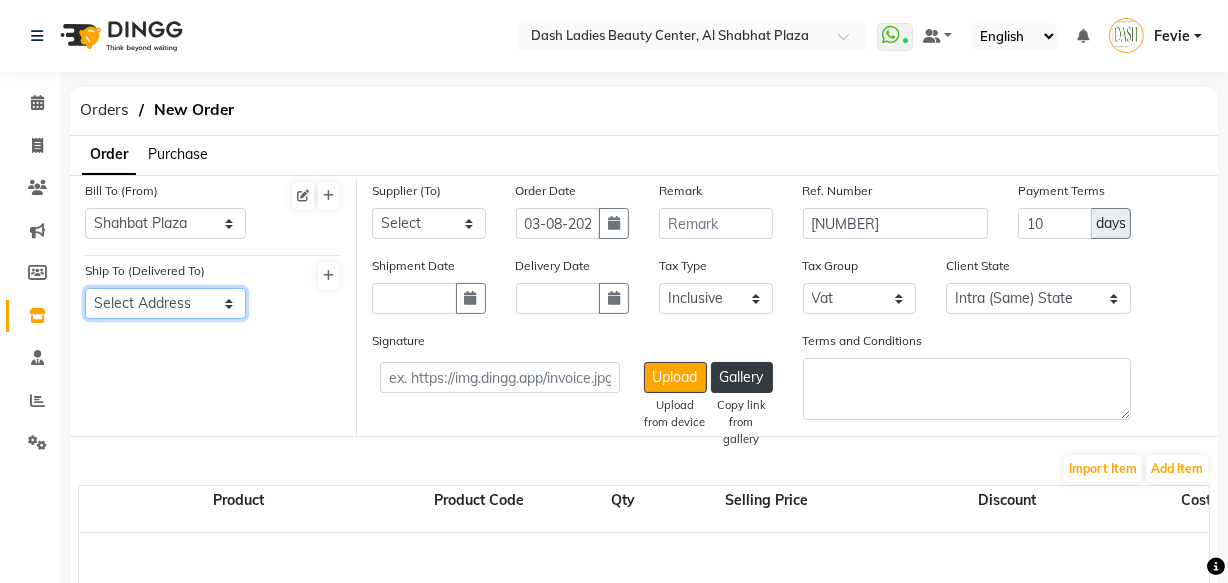click on "Select Address  [PLACE]" 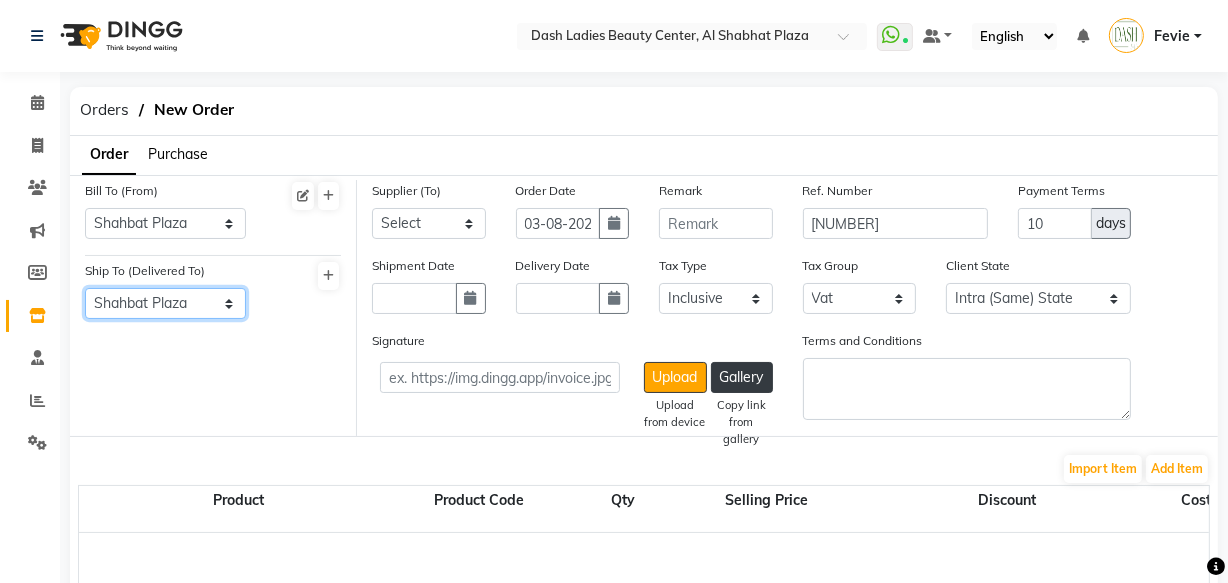 click on "Select Address  [PLACE]" 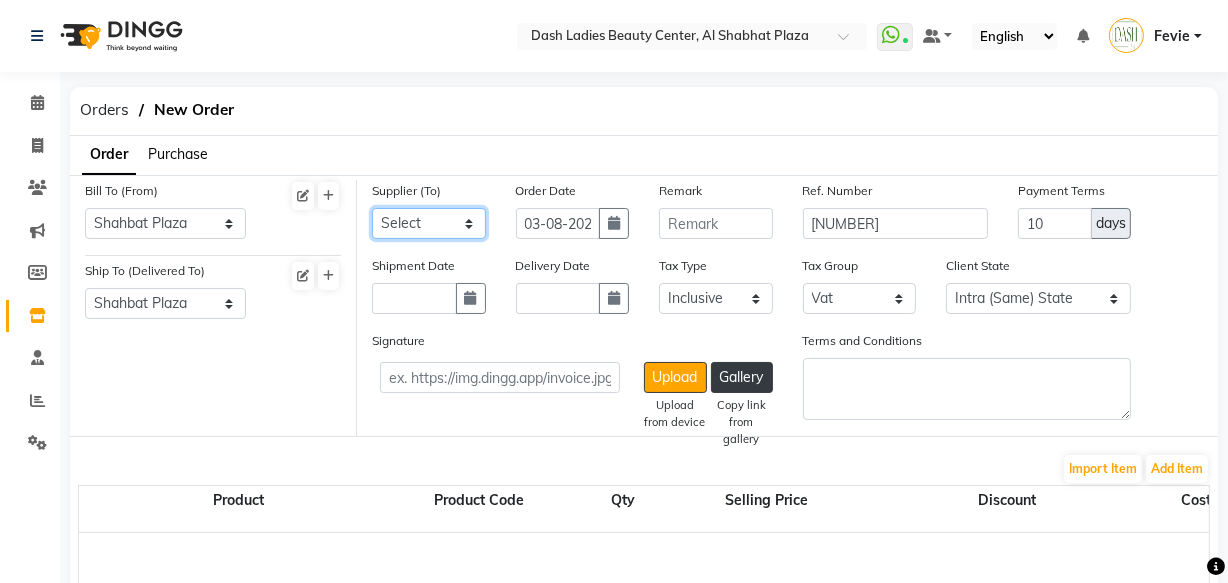 click on "Select SPAR - SPAR ADNOC DISTRIBUTION - ADNOC McDonald's - McDonald's Millia Cosmetics - Millia Cosmetics BASKIN ROBBINS - Baskin Robbins Aroos Al Batul - Argos Al Batul Henna Rashid Abdulla Grocery - Rashid Abdulla Grocery Store Darbar Restaurant - Darbar Restaurant  The Beauty Shop - The Beauty Shop Alpha med General Trading - Alphamed Golden Lili Cosmetics Trading Al Bushra LLC - Al Bushra Stationery & Toys & Confectioneries LLC GAME PLANET - Game Planet NAZIH - Nazih Beauty Supplies Co. L.L.C. JIMI GIFT MARKET LLC - JIMI GIFT MARKET Abdul Rahman Al Balouchi  - Abdul Rahman Al Balouchi Savora Food Industry LLC PEARL LLC - Pearl Specialty Coffee Roastery Al Jaser  - Al Jaser General Trading Jumbo Electronics Company Ltd - Jumbo Store Landmark Retail Investment Co. LLC - Home Box LA MARQUISE - La Marquise International FAKHR AL SHAEB - Fakhr Al Shaeb Food stuff WADI AL NOOR - Wadi Al Noor Modern Food Stuff LLC NATIONAL FLOWER LLC - National Flowers LLC - SPC Healthcare Trading Co. LLC - Dermalogica" 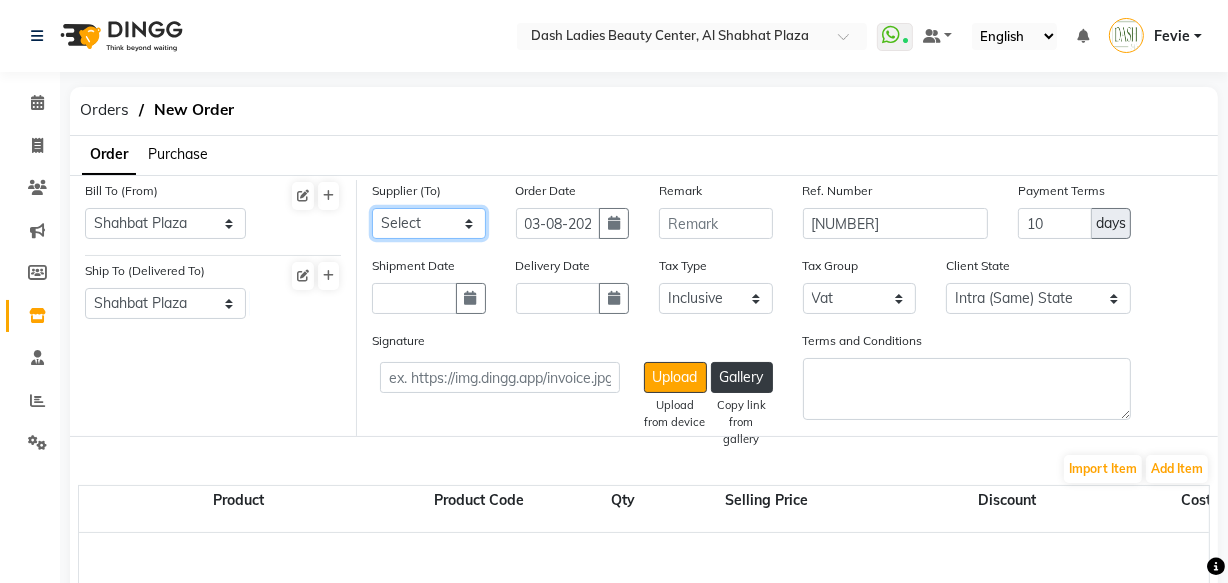 select on "4804" 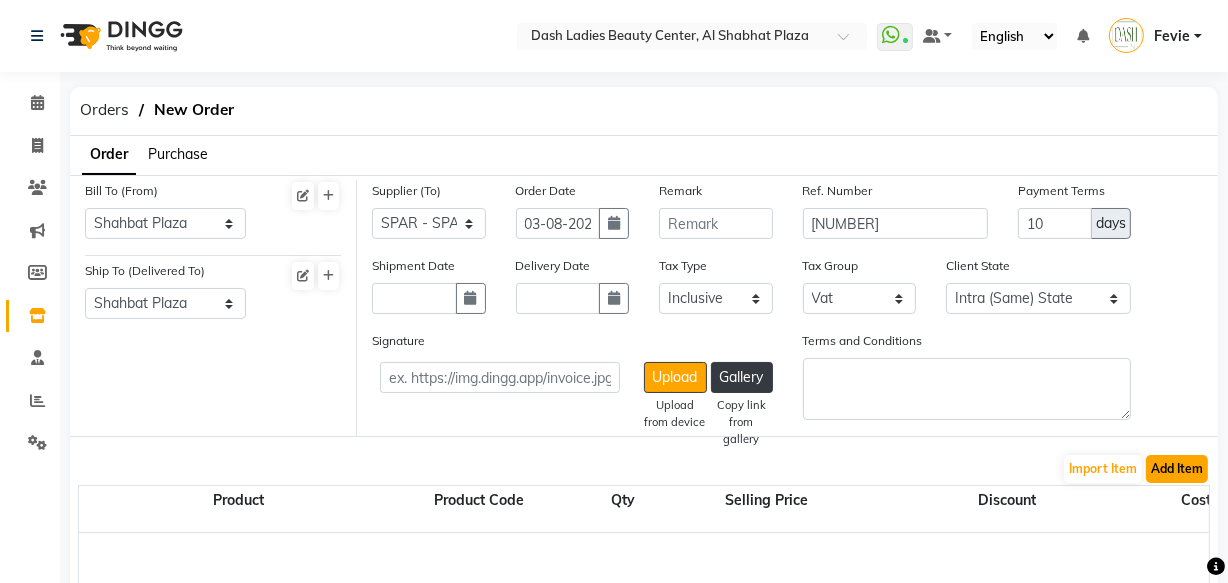 click on "Add Item" 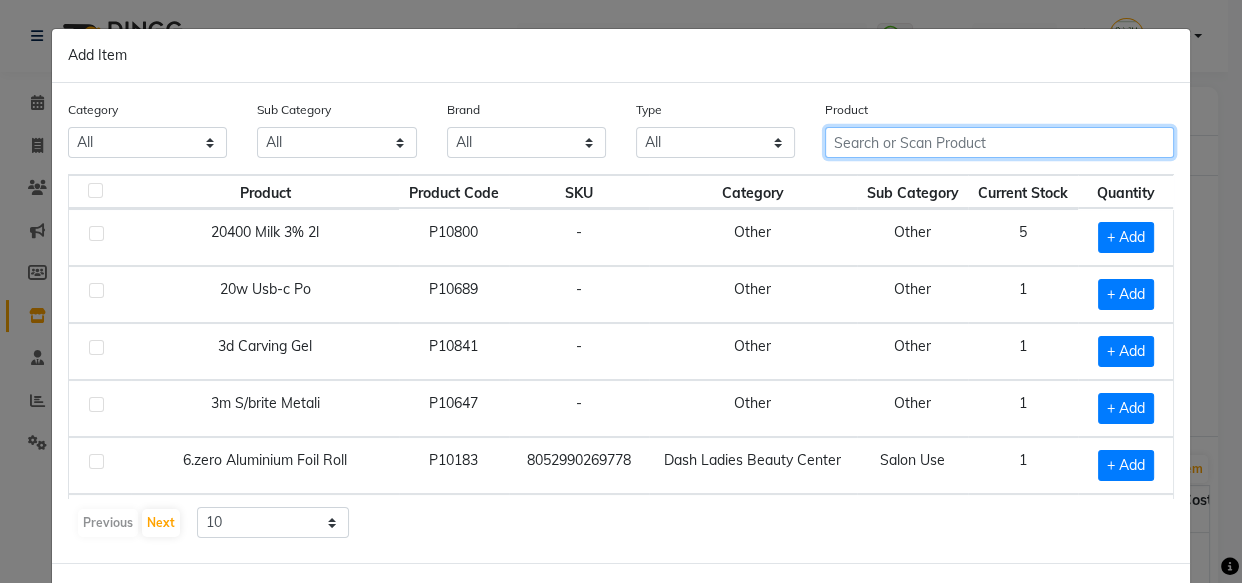 click 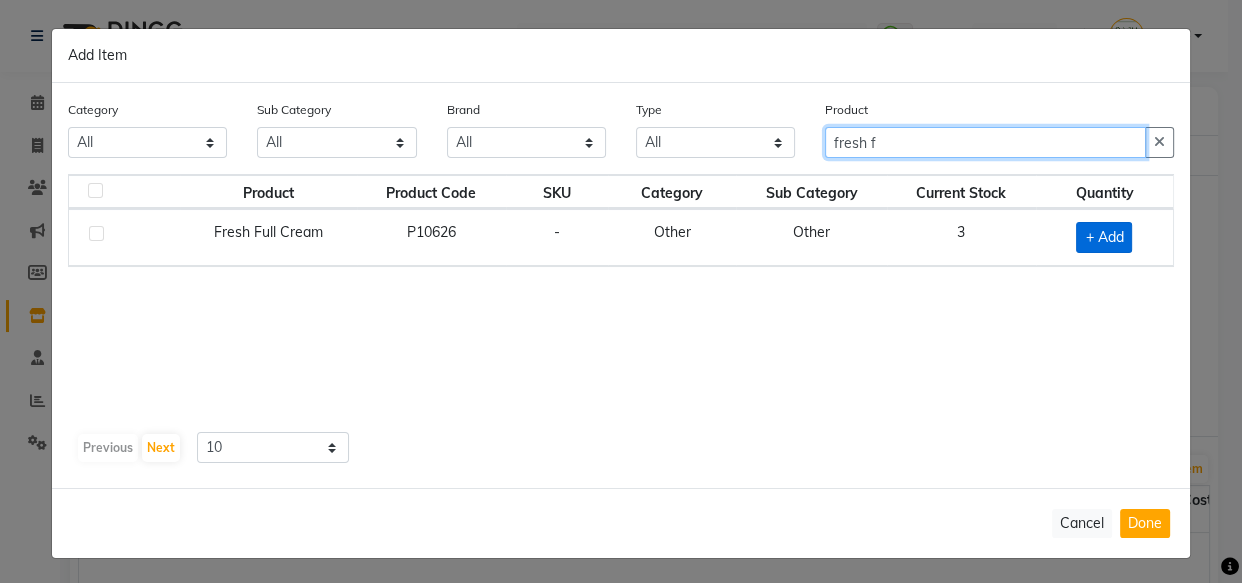 type on "fresh f" 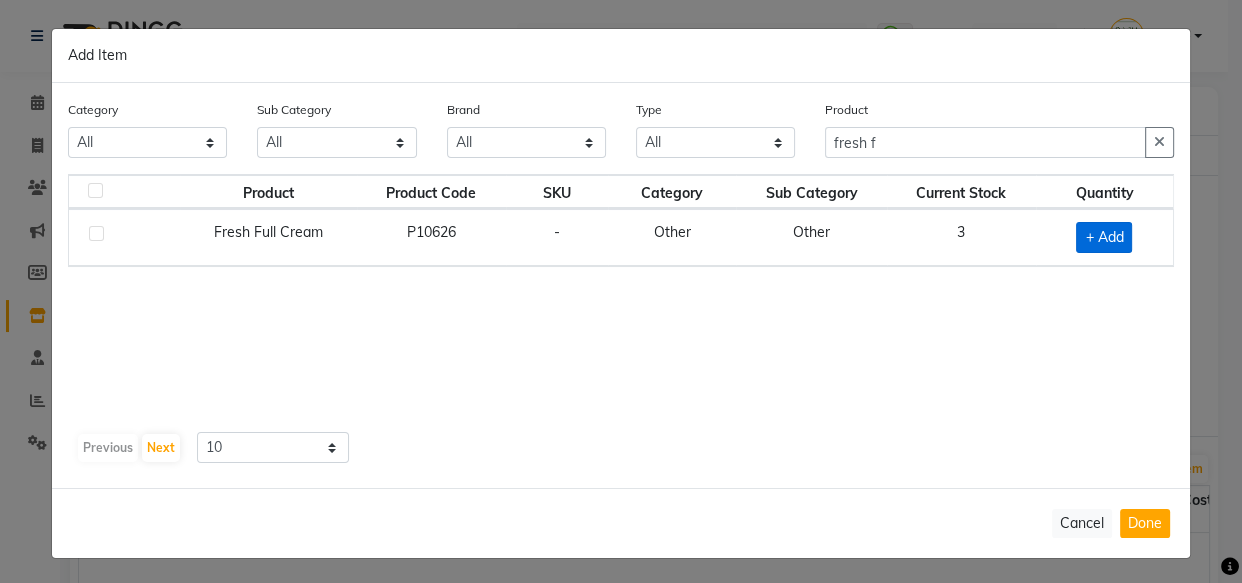 click on "+ Add" 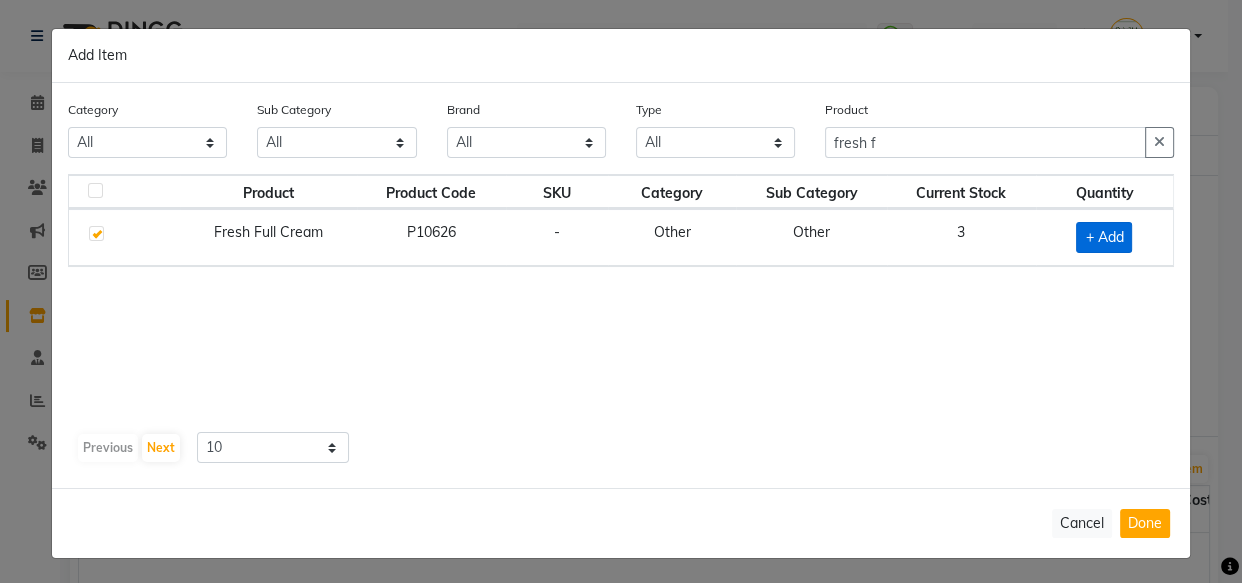 checkbox on "true" 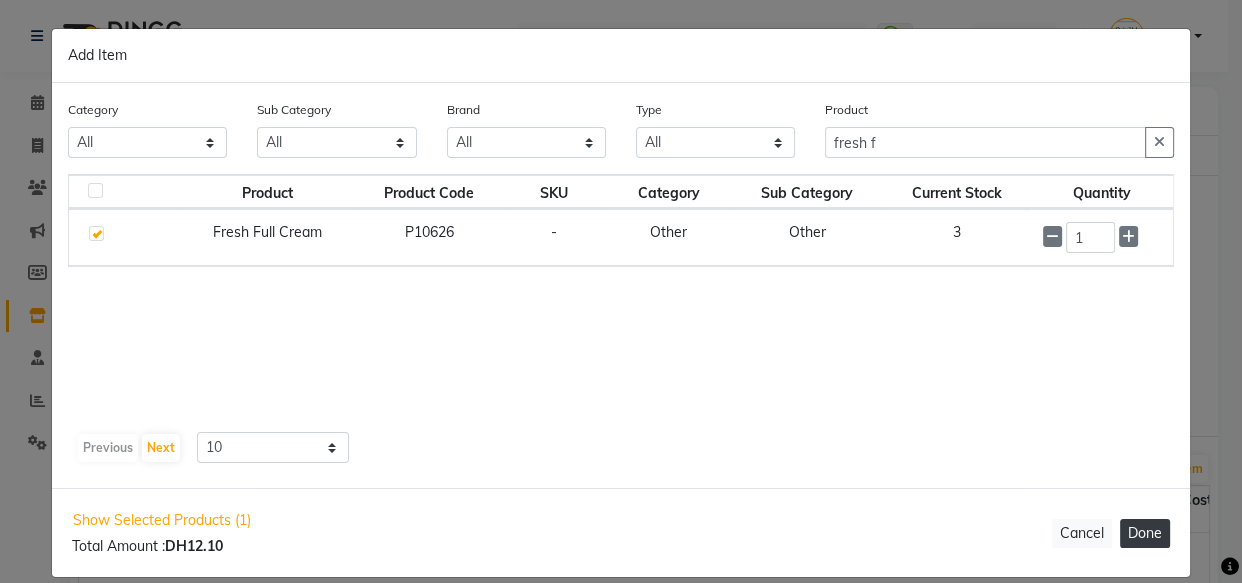 click on "Done" 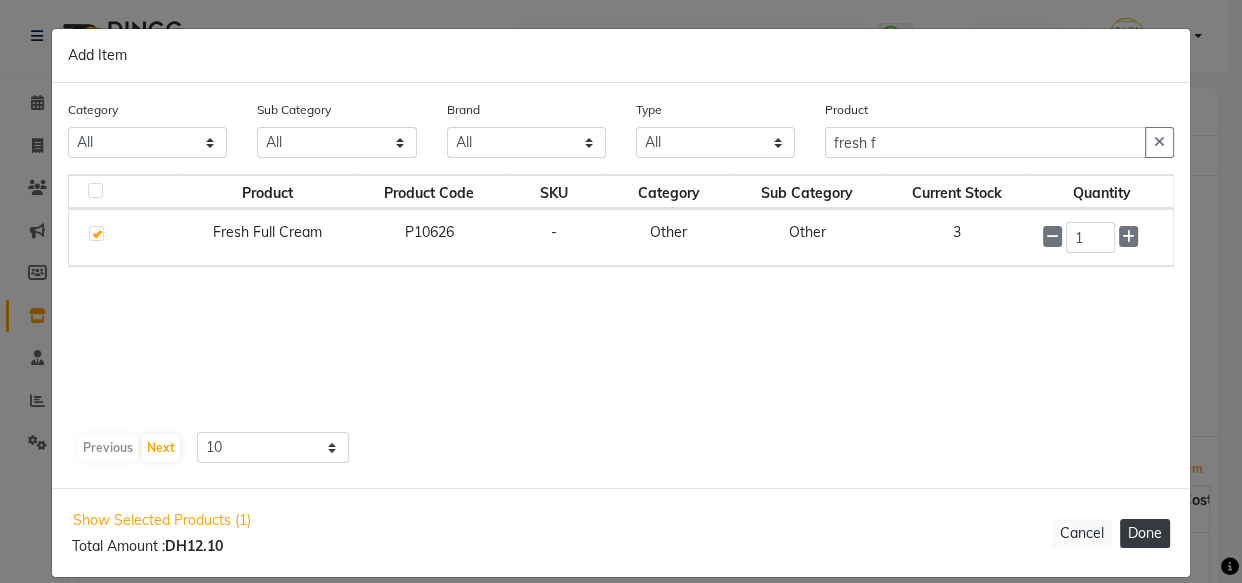 select on "3972" 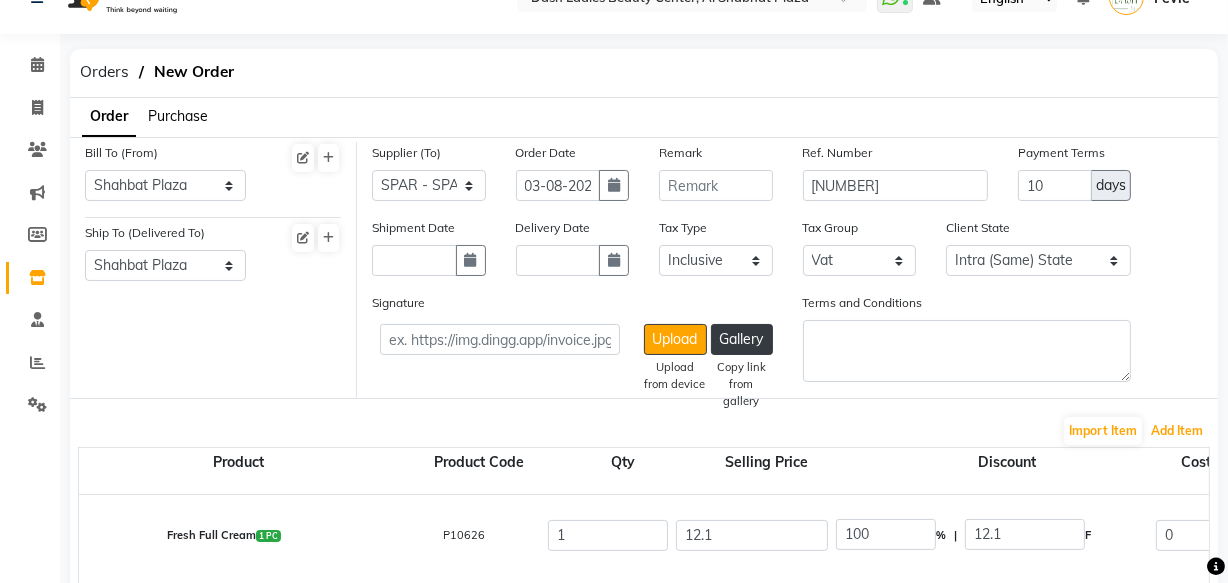 scroll, scrollTop: 175, scrollLeft: 0, axis: vertical 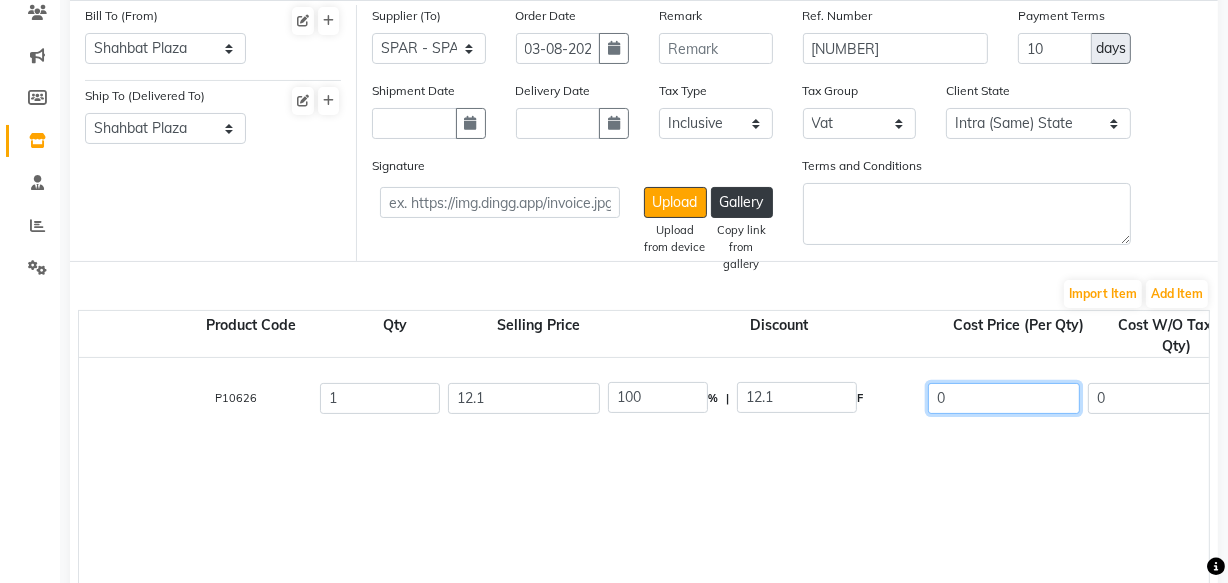 click on "0" 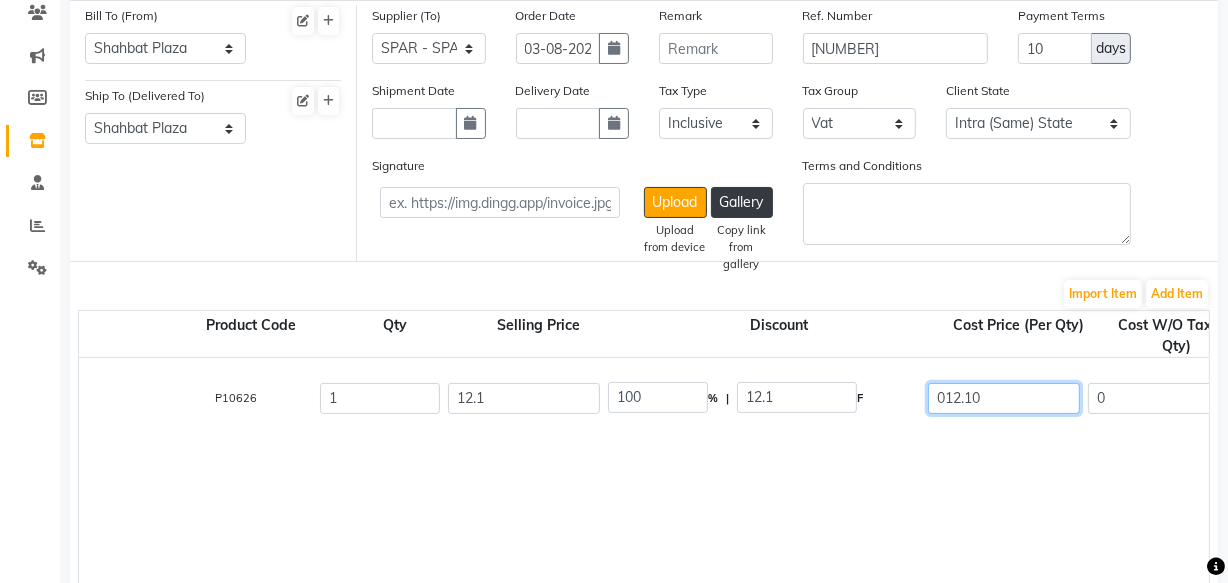 type on "012.10" 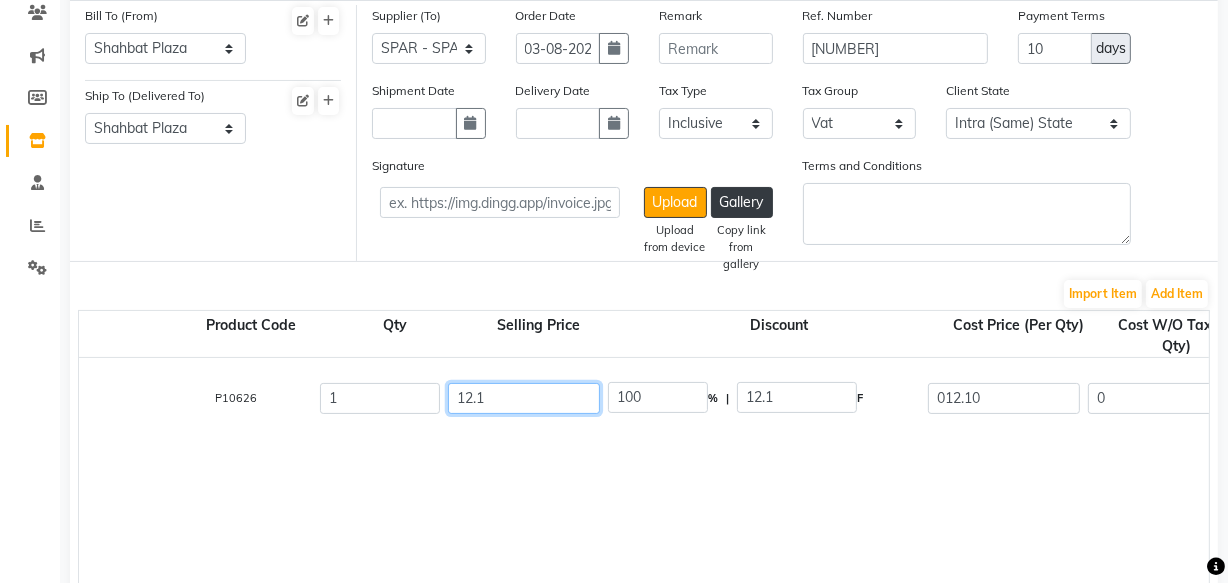 click on "12.1" 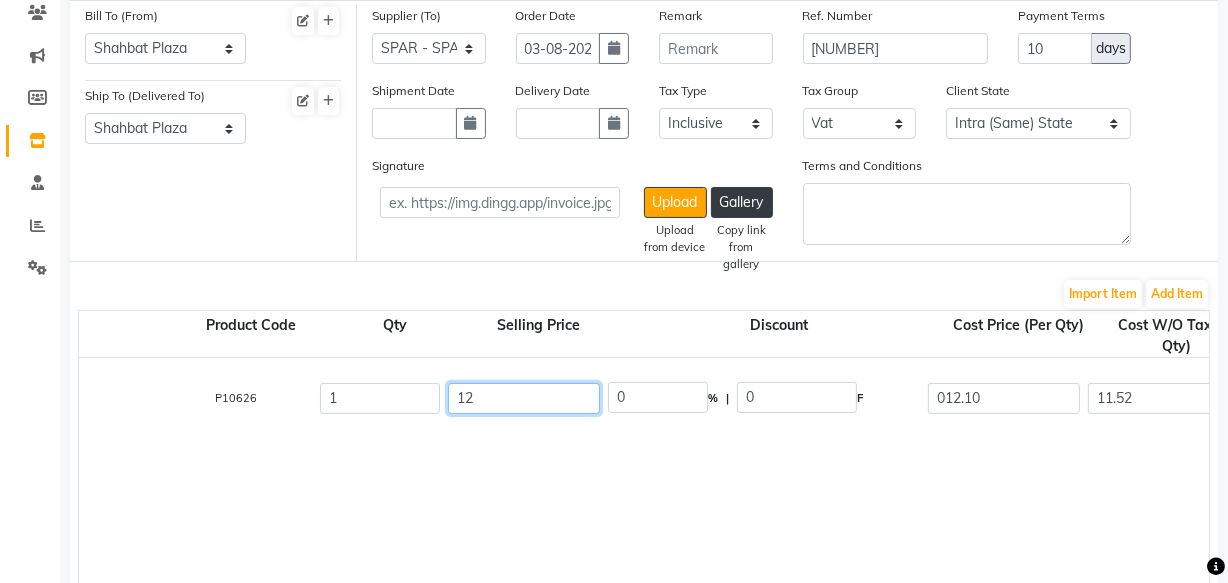 type on "1" 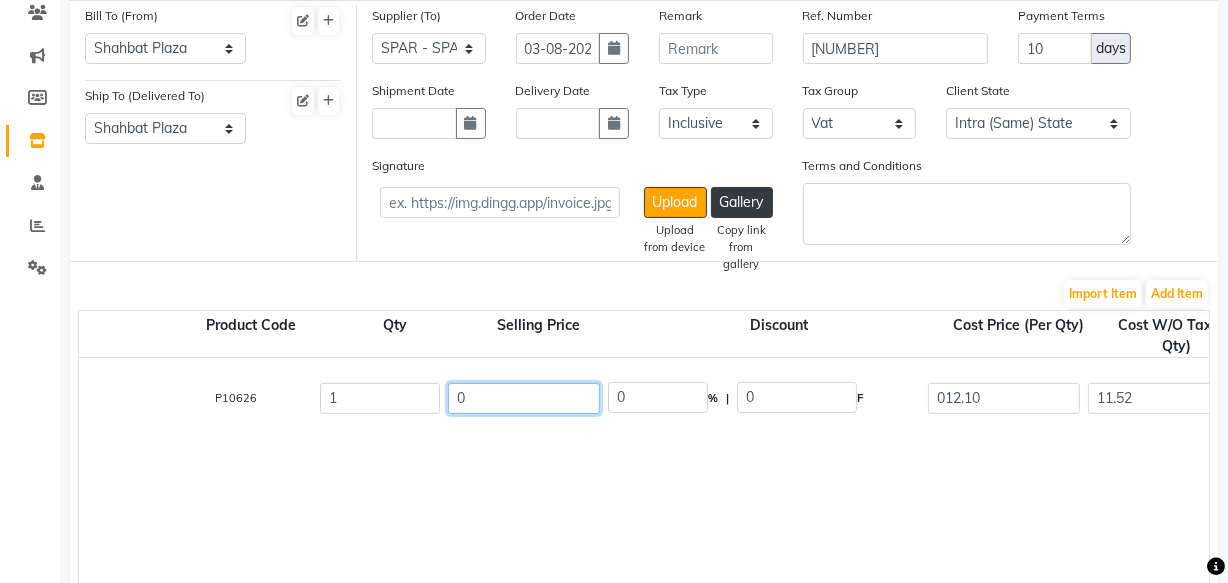 type on "0" 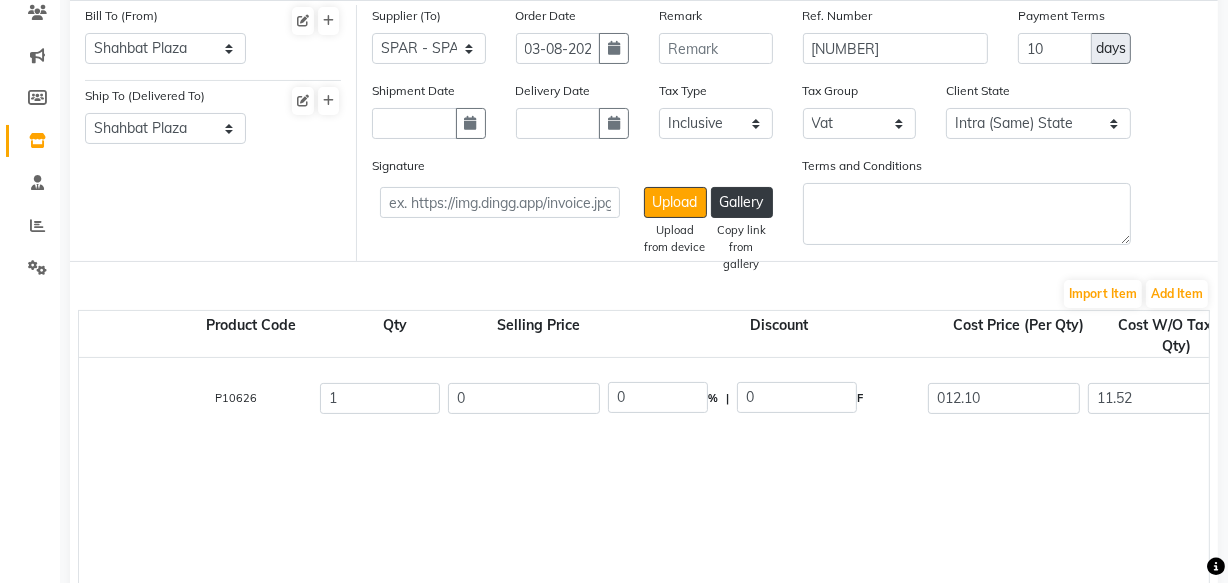 click on "Fresh Full Cream  1 PC  P10626  1 0 0 % | 0 F 012.10 11.52 11.52 None Vat  (5%)  0.58 12.1" 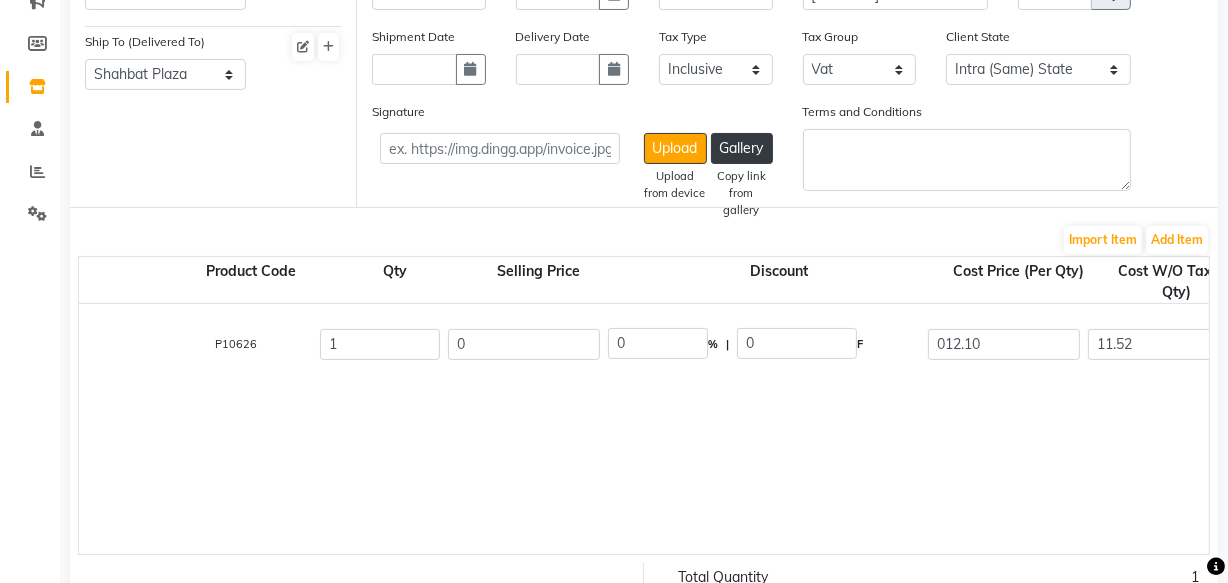 scroll, scrollTop: 681, scrollLeft: 0, axis: vertical 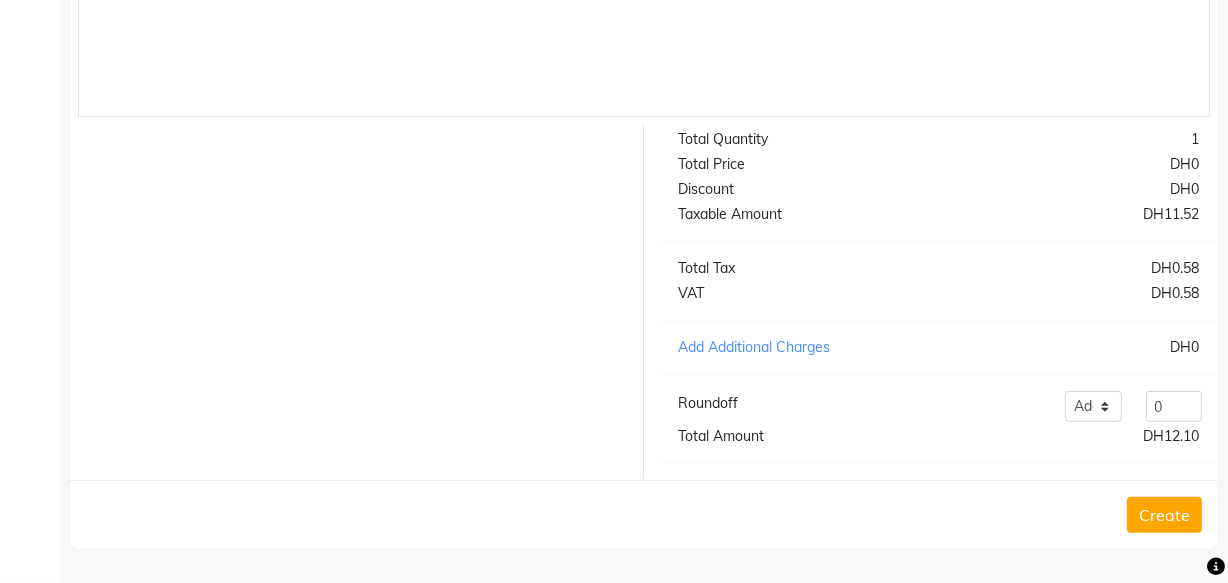click on "Create" 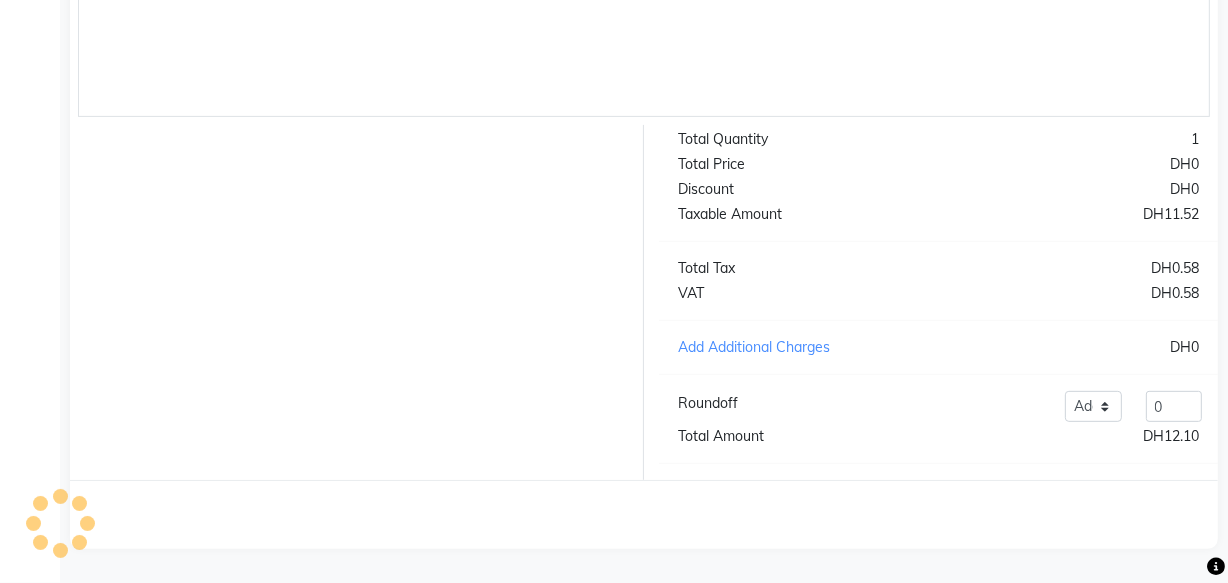 scroll, scrollTop: 0, scrollLeft: 0, axis: both 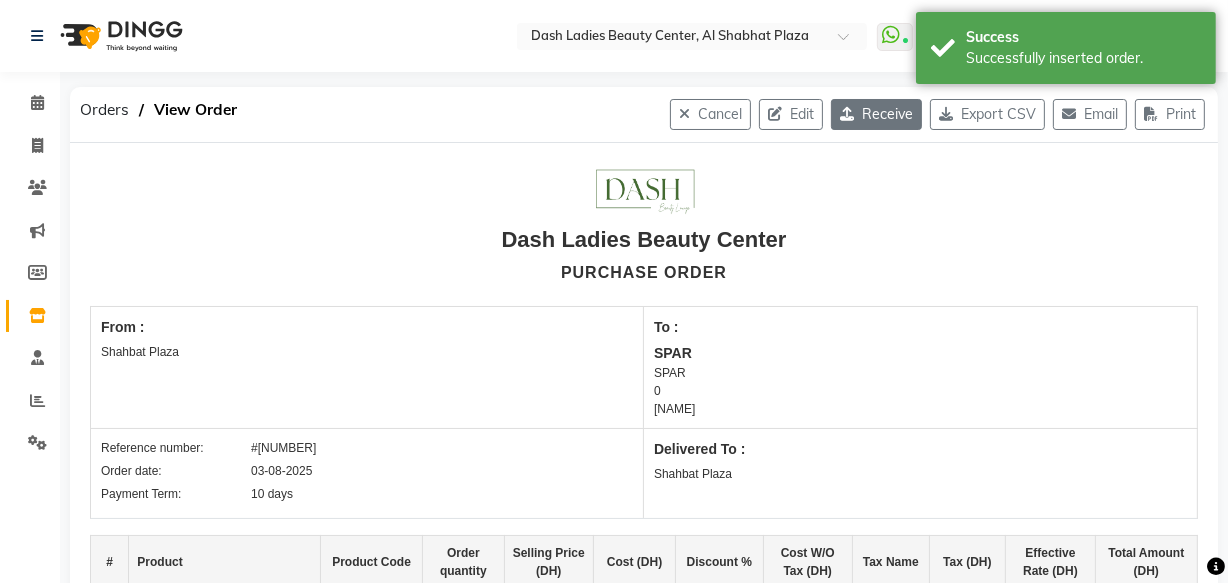 click on "Receive" 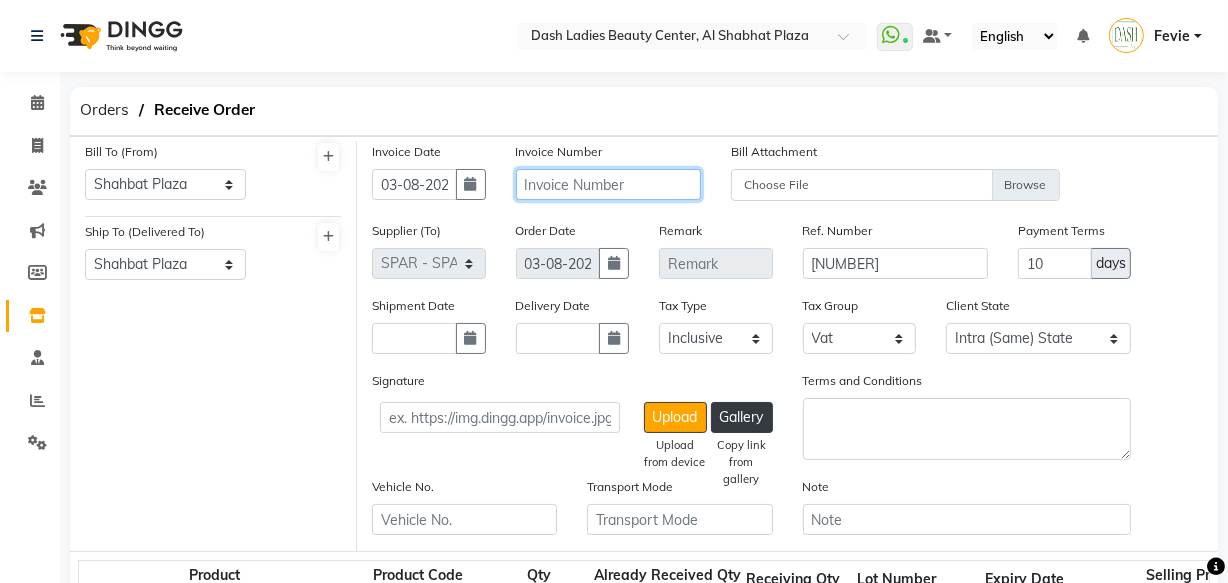 click 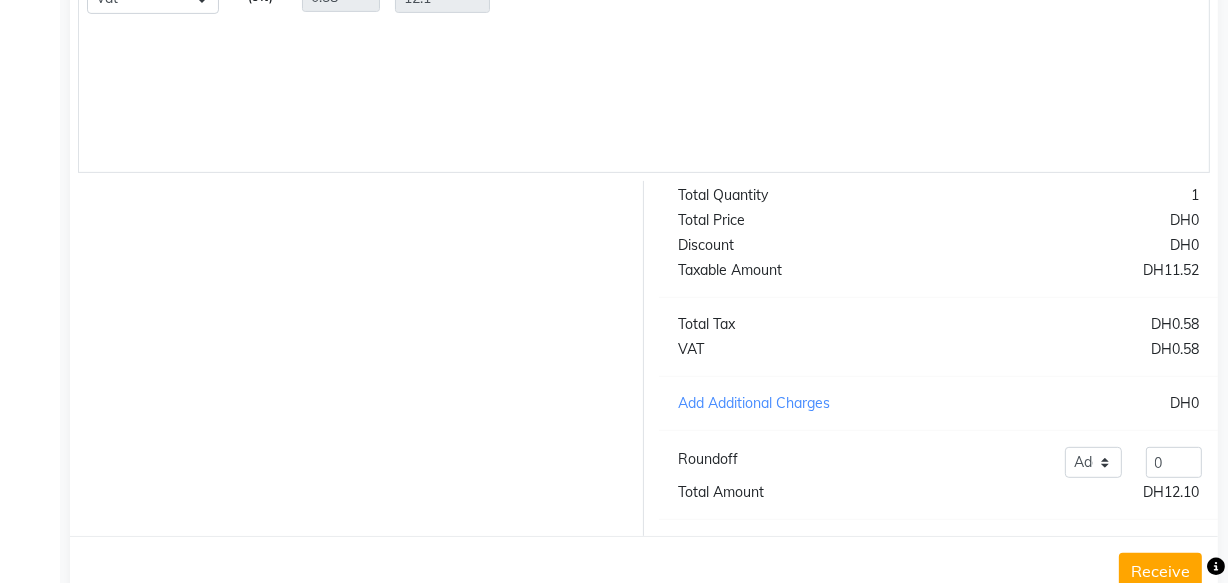 scroll, scrollTop: 664, scrollLeft: 0, axis: vertical 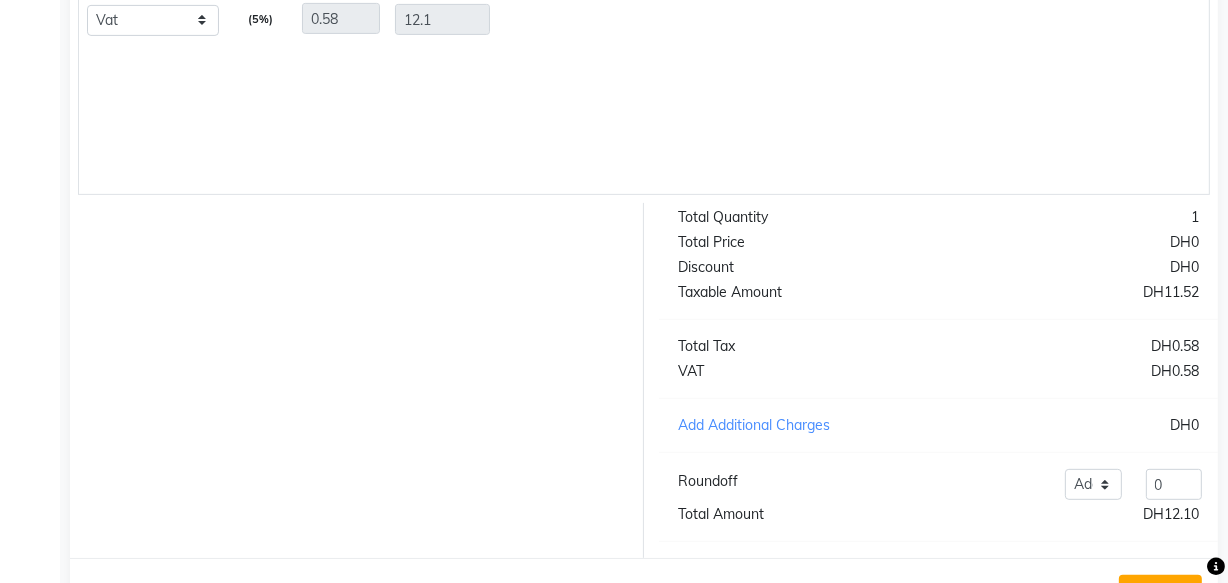 type on "[NUMBER]" 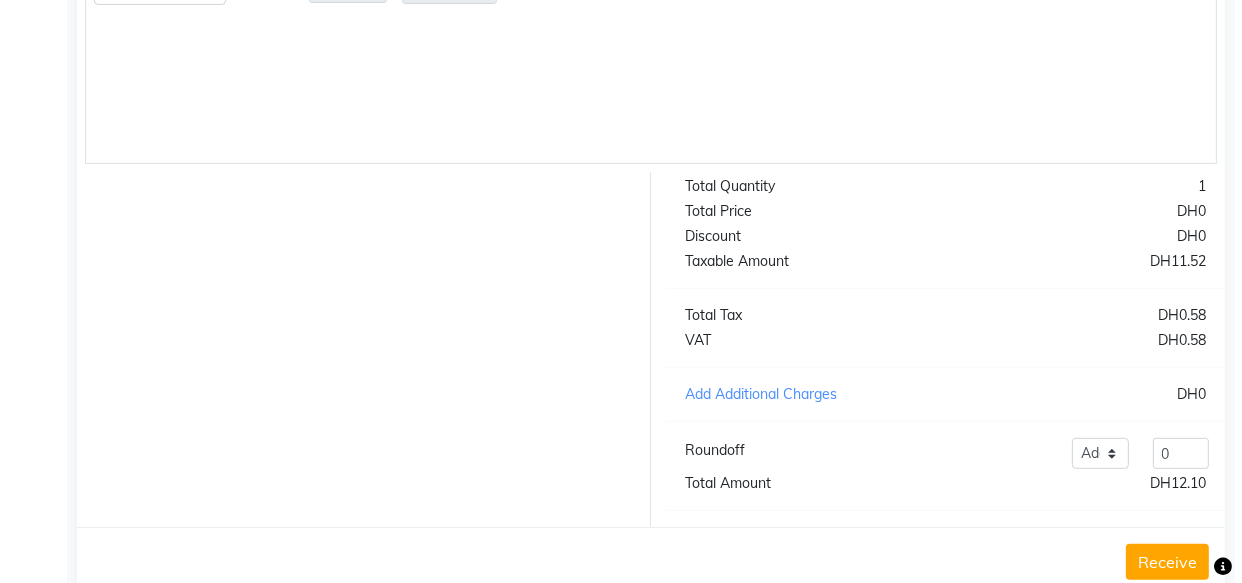 scroll, scrollTop: 758, scrollLeft: 0, axis: vertical 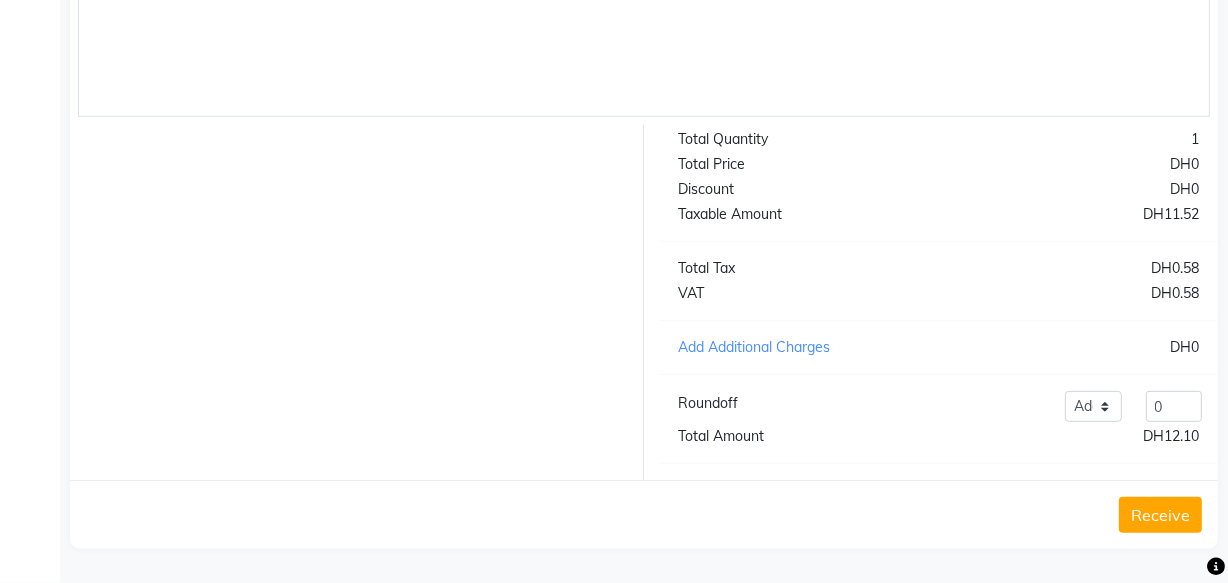 click on "Receive" 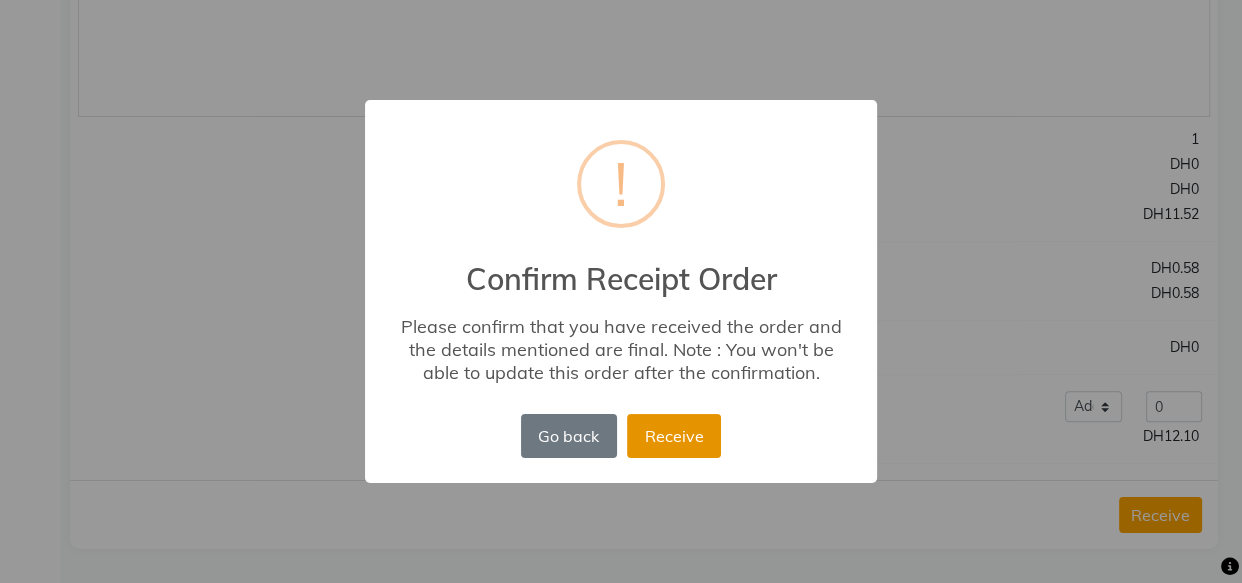 click on "Receive" at bounding box center (674, 436) 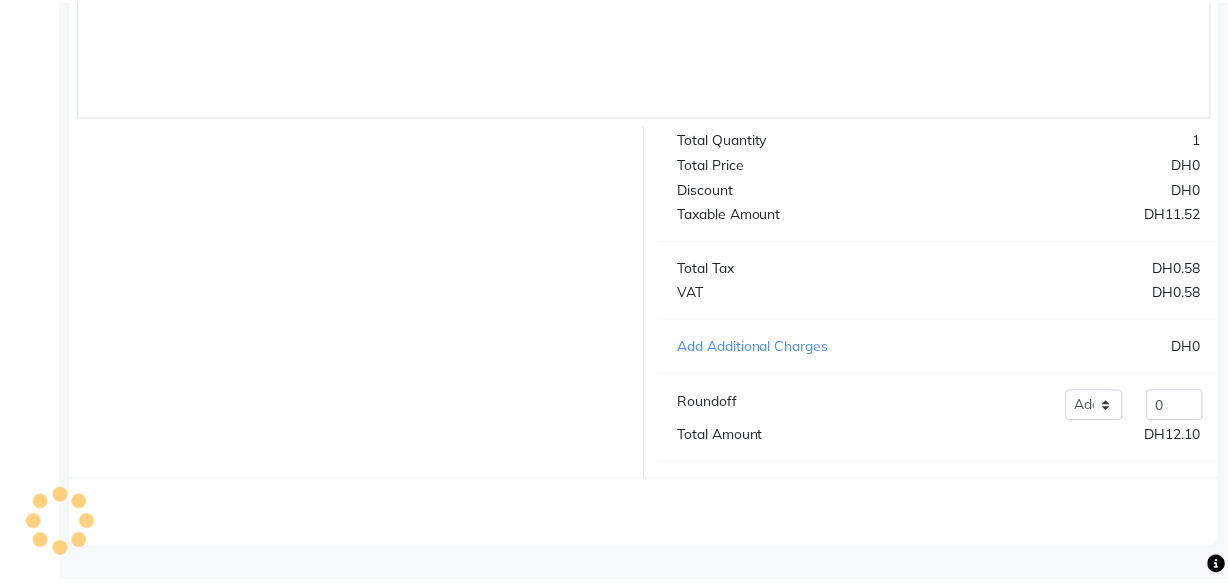 scroll, scrollTop: 0, scrollLeft: 0, axis: both 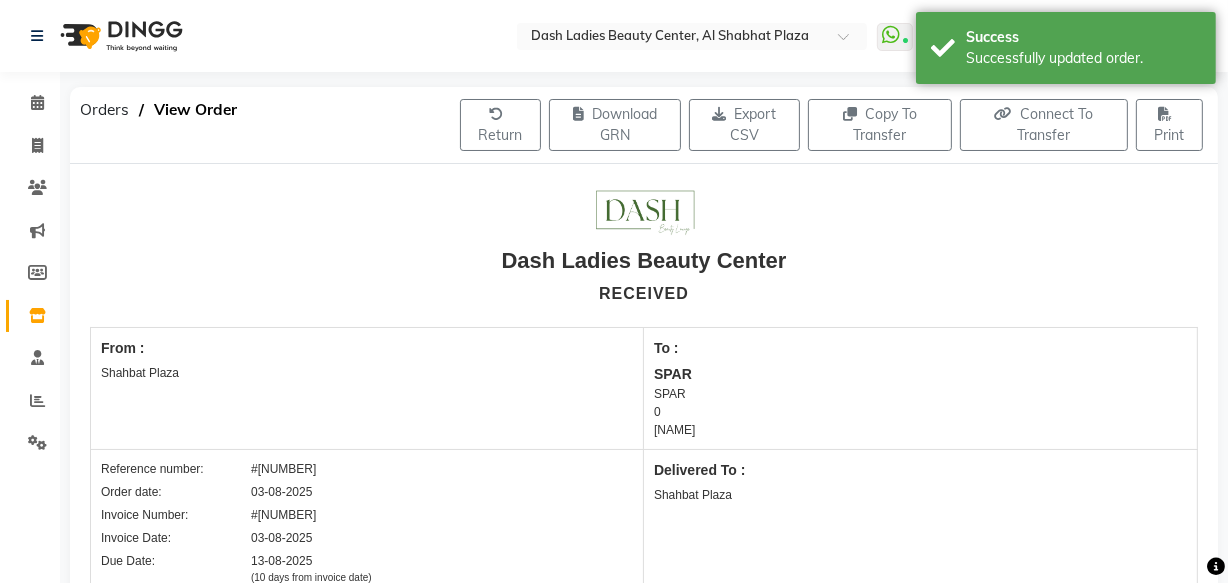 click 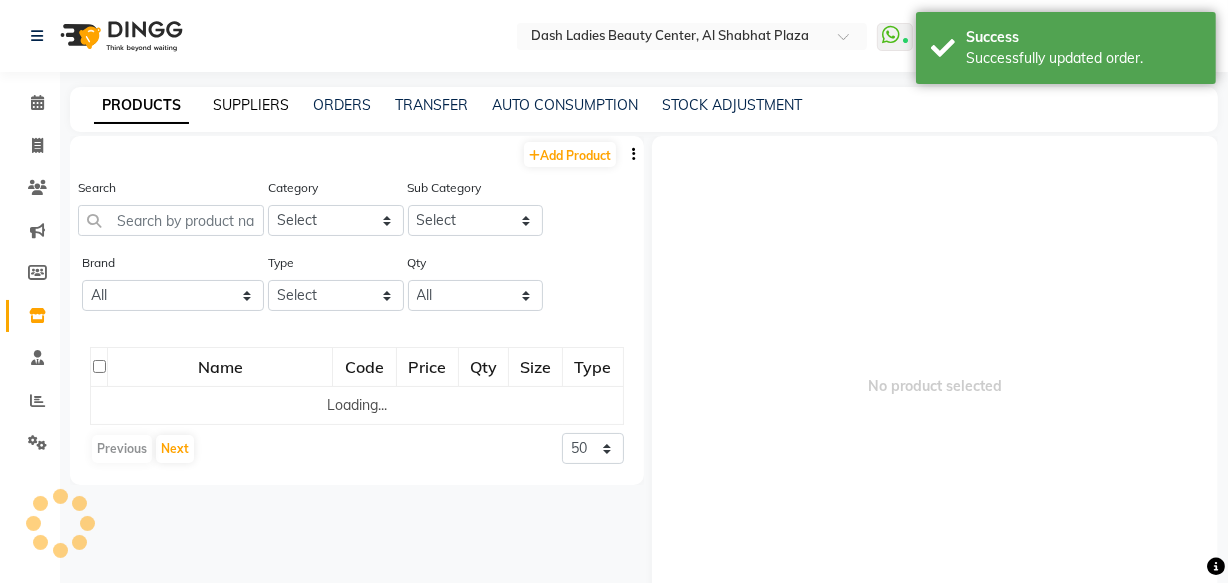 click on "SUPPLIERS" 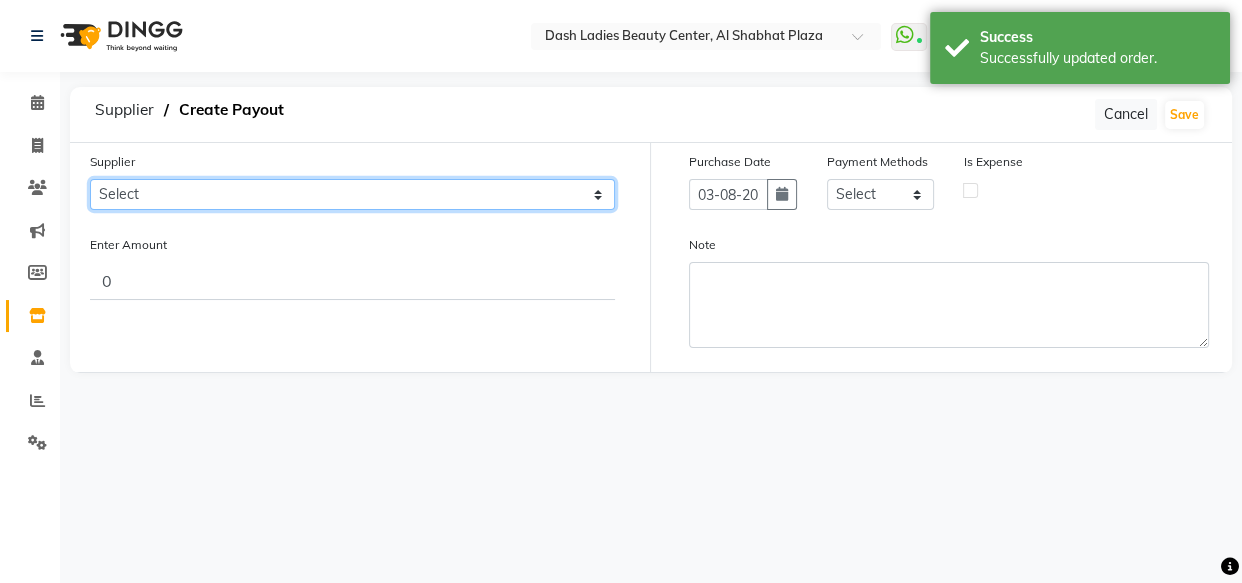 click on "Select SPAR - SPAR ADNOC DISTRIBUTION - ADNOC McDonald's - McDonald's Millia Cosmetics - Millia Cosmetics BASKIN ROBBINS - Baskin Robbins Aroos Al Batul - Argos Al Batul Henna Rashid Abdulla Grocery - Rashid Abdulla Grocery Store Darbar Restaurant - Darbar Restaurant  The Beauty Shop - The Beauty Shop Alpha med General Trading - Alphamed Golden Lili Cosmetics Trading Al Bushra LLC - Al Bushra Stationery & Toys & Confectioneries LLC GAME PLANET - Game Planet NAZIH - Nazih Beauty Supplies Co. L.L.C. JIMI GIFT MARKET LLC - JIMI GIFT MARKET Abdul Rahman Al Balouchi  - Abdul Rahman Al Balouchi Savora Food Industry LLC PEARL LLC - Pearl Specialty Coffee Roastery Al Jaser  - Al Jaser General Trading Jumbo Electronics Company Ltd - Jumbo Store Landmark Retail Investment Co. LLC - Home Box LA MARQUISE - La Marquise International FAKHR AL SHAEB - Fakhr Al Shaeb Food stuff WADI AL NOOR - Wadi Al Noor Modern Food Stuff LLC NATIONAL FLOWER LLC - National Flowers LLC - SPC Healthcare Trading Co. LLC - Dermalogica" 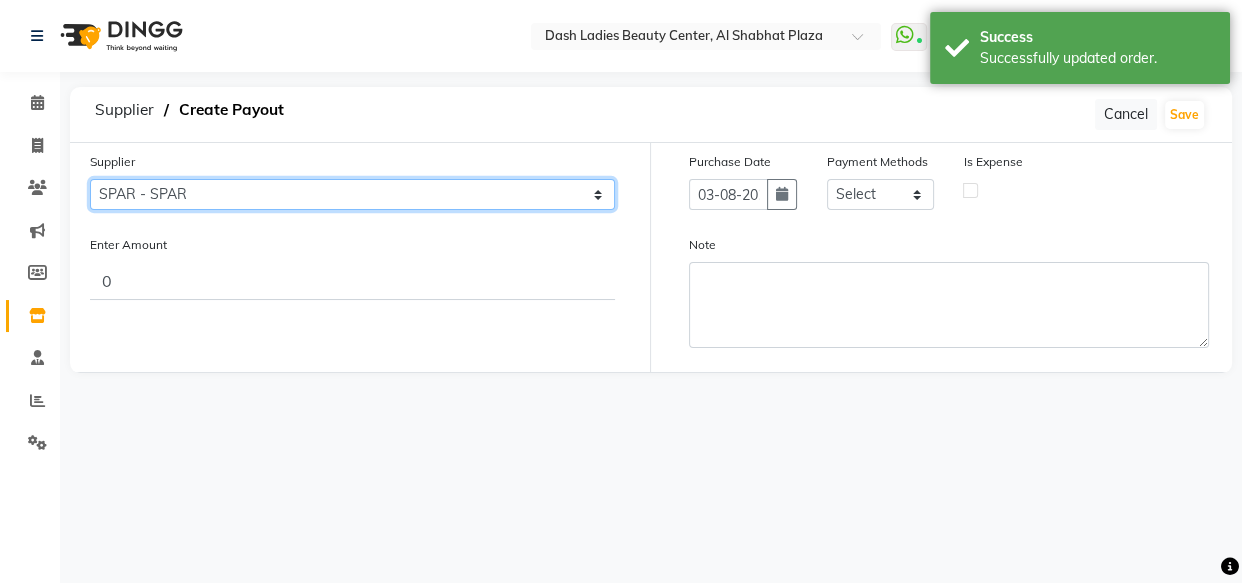 click on "Select SPAR - SPAR ADNOC DISTRIBUTION - ADNOC McDonald's - McDonald's Millia Cosmetics - Millia Cosmetics BASKIN ROBBINS - Baskin Robbins Aroos Al Batul - Argos Al Batul Henna Rashid Abdulla Grocery - Rashid Abdulla Grocery Store Darbar Restaurant - Darbar Restaurant  The Beauty Shop - The Beauty Shop Alpha med General Trading - Alphamed Golden Lili Cosmetics Trading Al Bushra LLC - Al Bushra Stationery & Toys & Confectioneries LLC GAME PLANET - Game Planet NAZIH - Nazih Beauty Supplies Co. L.L.C. JIMI GIFT MARKET LLC - JIMI GIFT MARKET Abdul Rahman Al Balouchi  - Abdul Rahman Al Balouchi Savora Food Industry LLC PEARL LLC - Pearl Specialty Coffee Roastery Al Jaser  - Al Jaser General Trading Jumbo Electronics Company Ltd - Jumbo Store Landmark Retail Investment Co. LLC - Home Box LA MARQUISE - La Marquise International FAKHR AL SHAEB - Fakhr Al Shaeb Food stuff WADI AL NOOR - Wadi Al Noor Modern Food Stuff LLC NATIONAL FLOWER LLC - National Flowers LLC - SPC Healthcare Trading Co. LLC - Dermalogica" 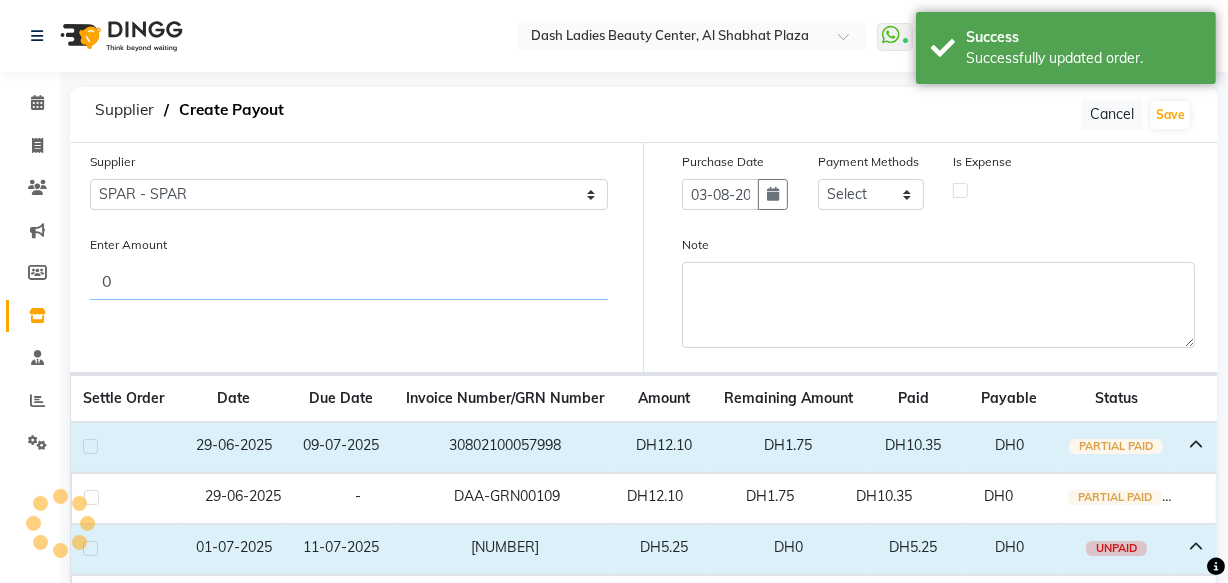 click on "0" at bounding box center (349, 281) 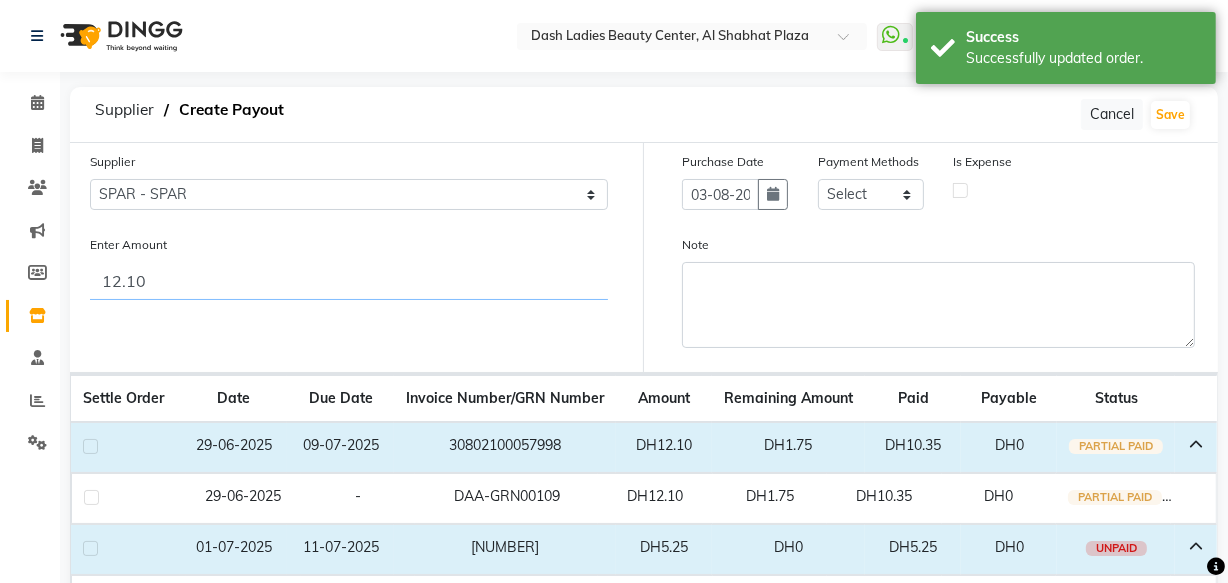 scroll, scrollTop: 157, scrollLeft: 0, axis: vertical 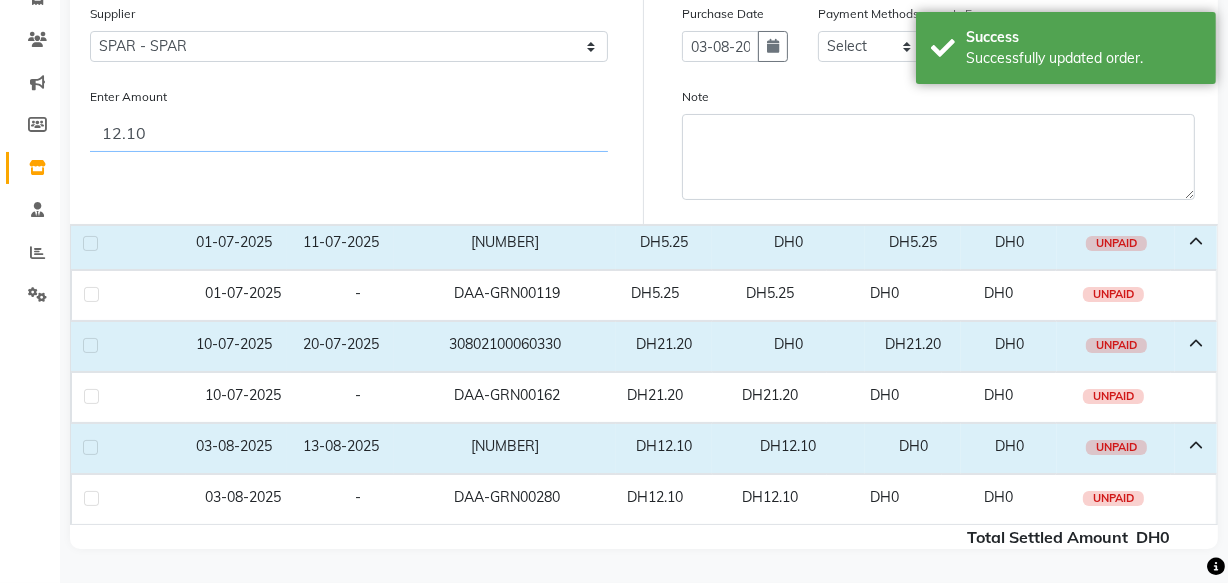 type on "12.10" 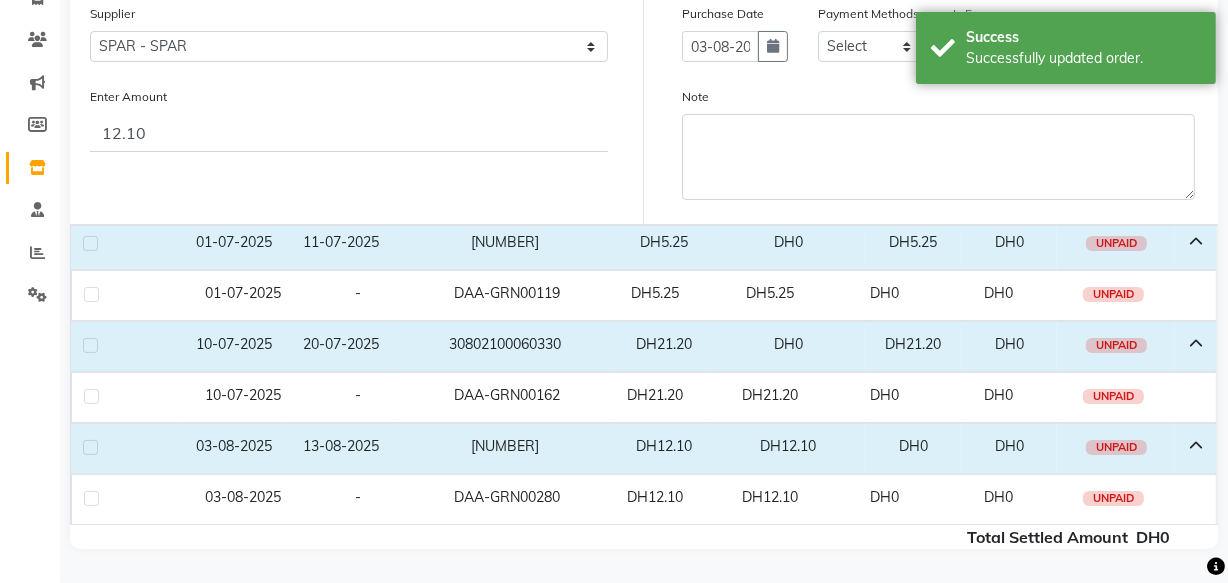 click 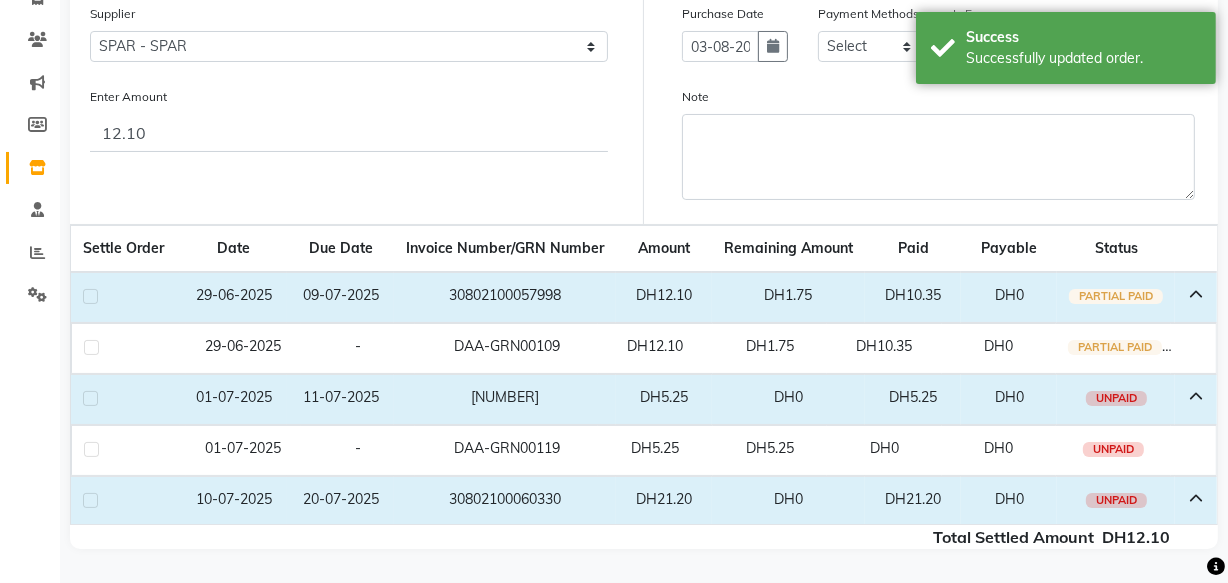 scroll, scrollTop: 0, scrollLeft: 0, axis: both 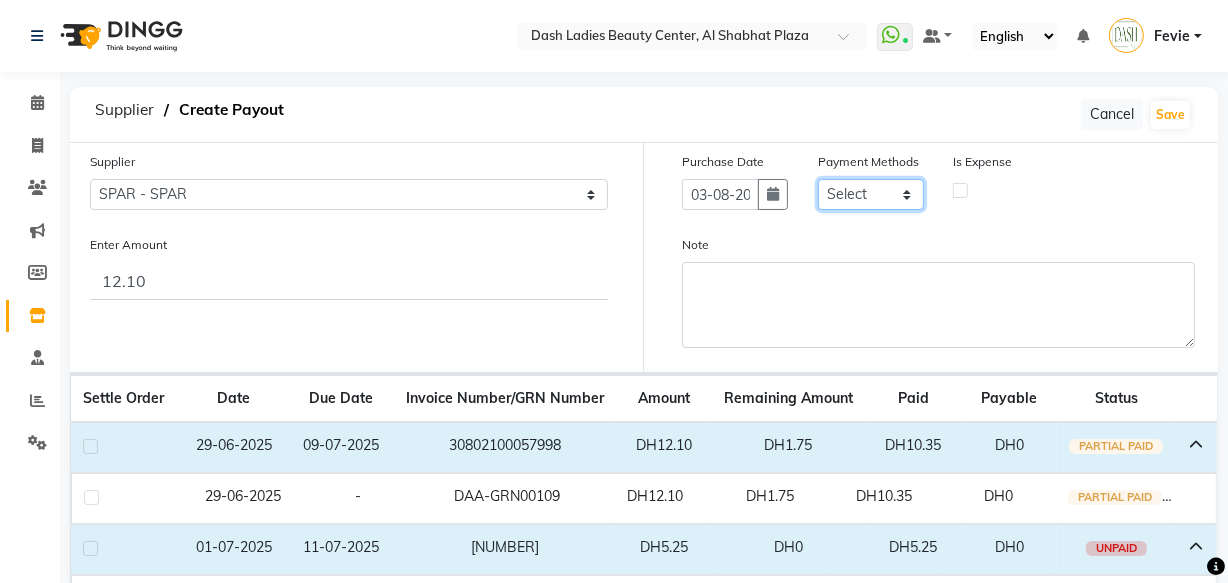 click on "Select CASH CARD ONLINE On Account Wallet Package Prepaid Gift Card" 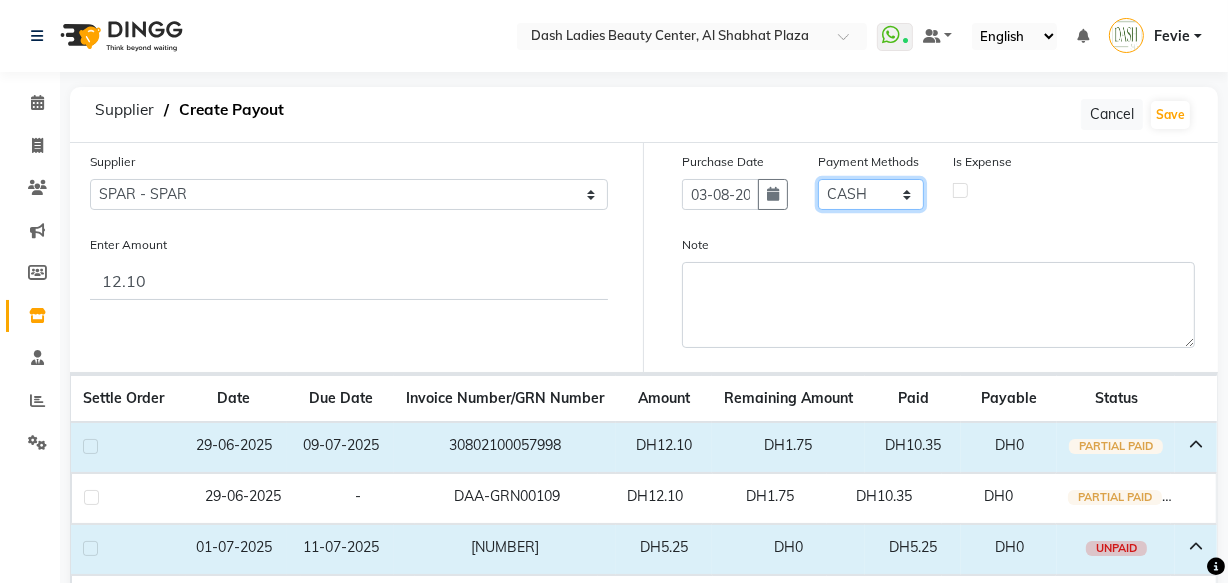 click on "Select CASH CARD ONLINE On Account Wallet Package Prepaid Gift Card" 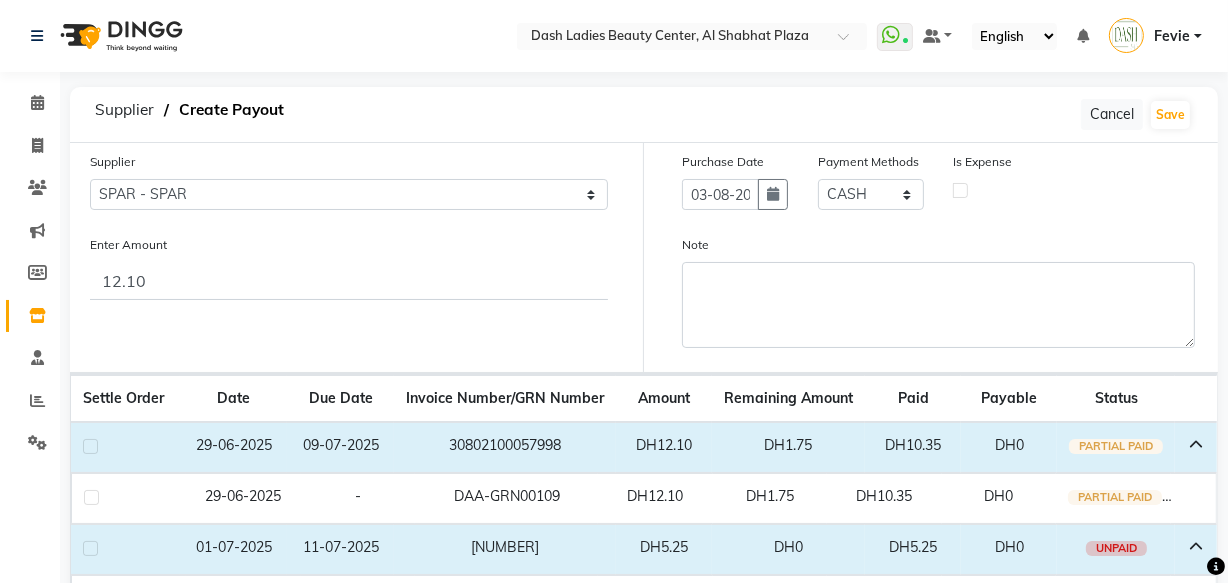 click 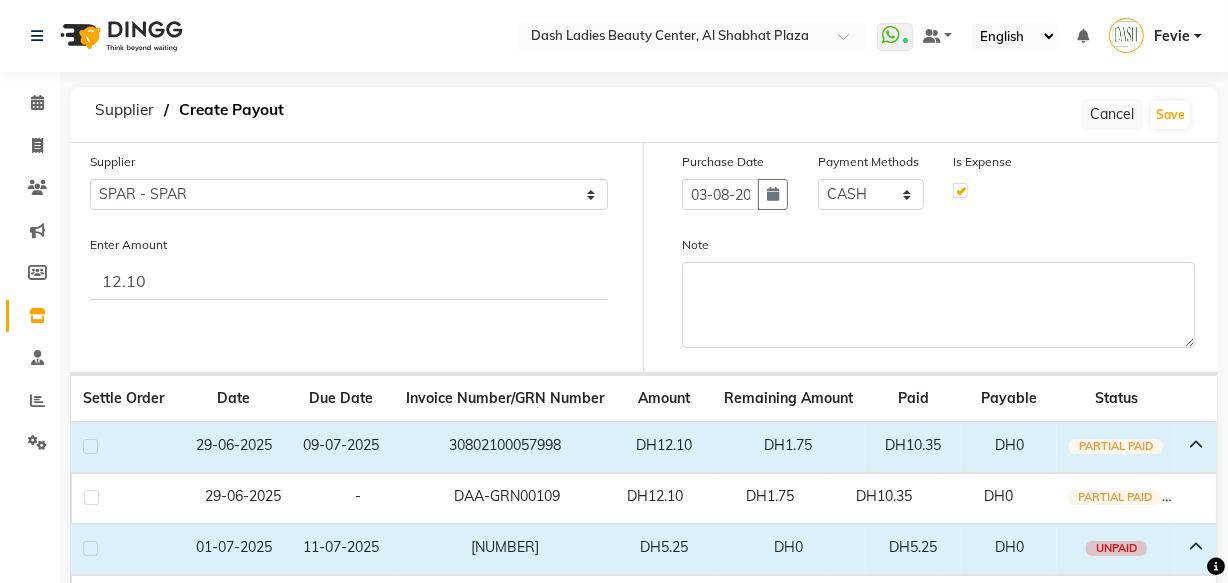 select on "7494" 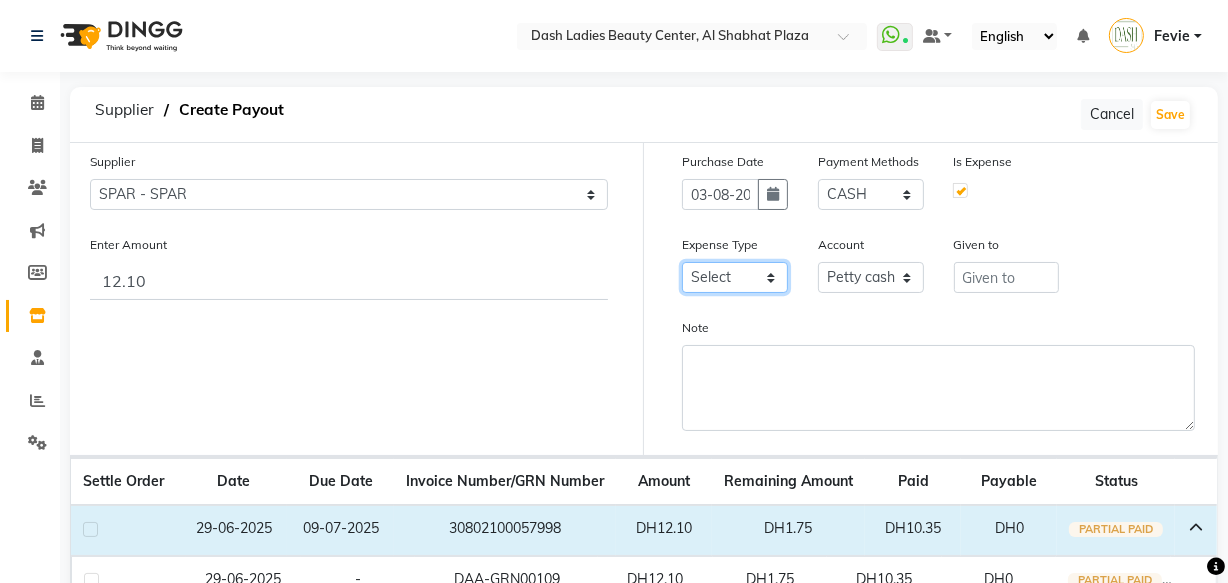 click on "Select Advance Salary Bank charges Car maintenance  Cash transfer to bank Cash transfer to hub Client Snacks Clinical charges Equipment Fuel Govt fee Incentive Insurance International purchase Loan Repayment Maintenance Marketing Miscellaneous MRA Other Pantry Product Rent Salary Staff Snacks Tax Tea & Refreshment Utilities" 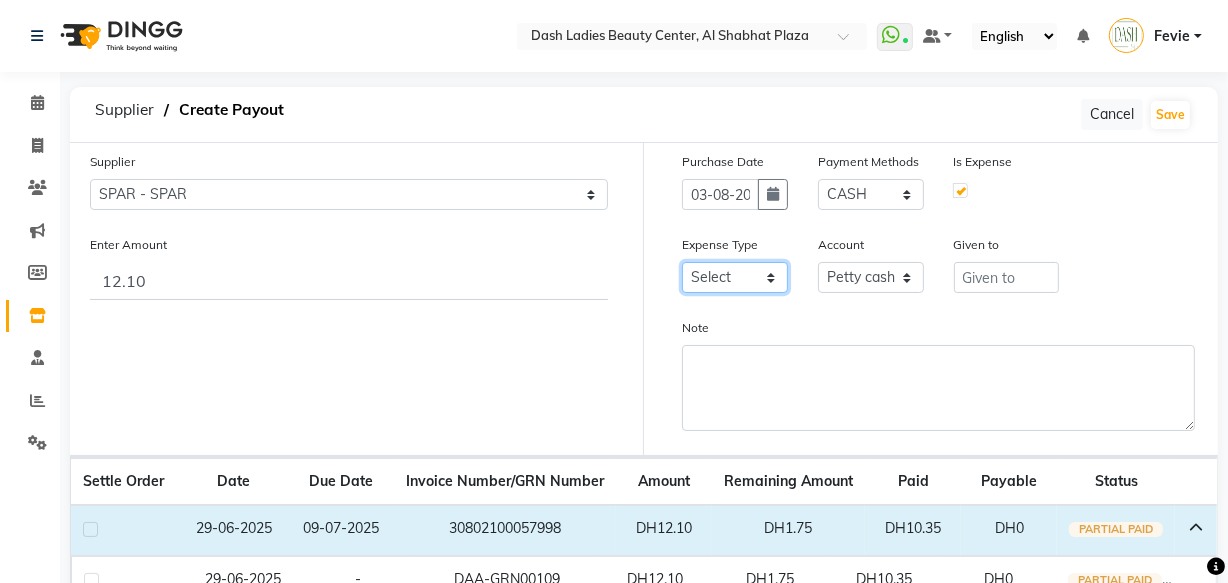 select on "17" 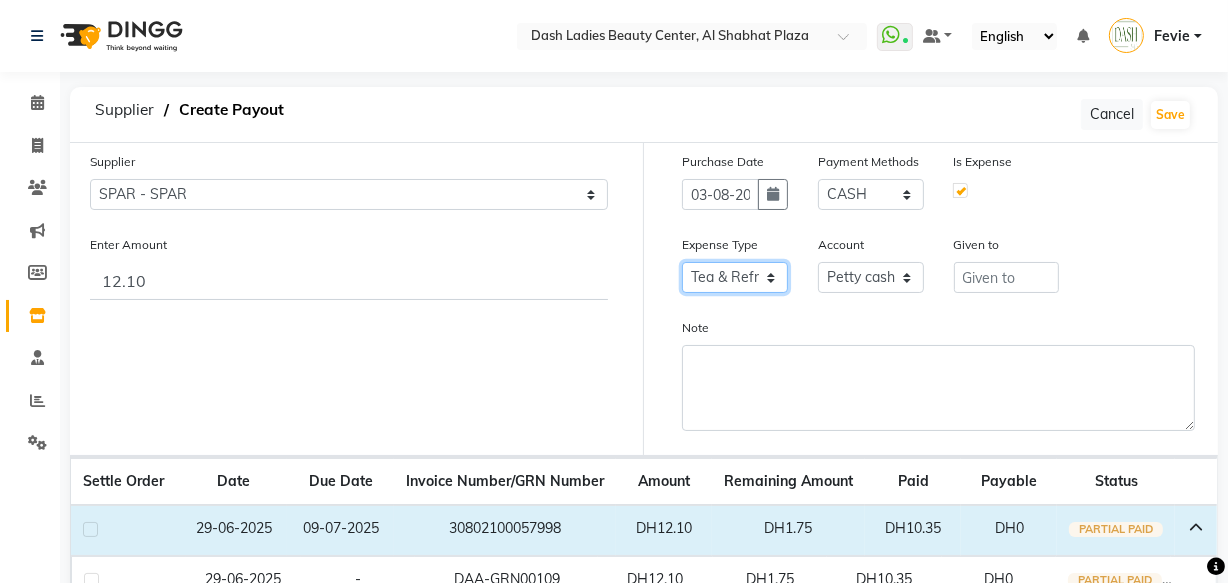 click on "Select Advance Salary Bank charges Car maintenance  Cash transfer to bank Cash transfer to hub Client Snacks Clinical charges Equipment Fuel Govt fee Incentive Insurance International purchase Loan Repayment Maintenance Marketing Miscellaneous MRA Other Pantry Product Rent Salary Staff Snacks Tax Tea & Refreshment Utilities" 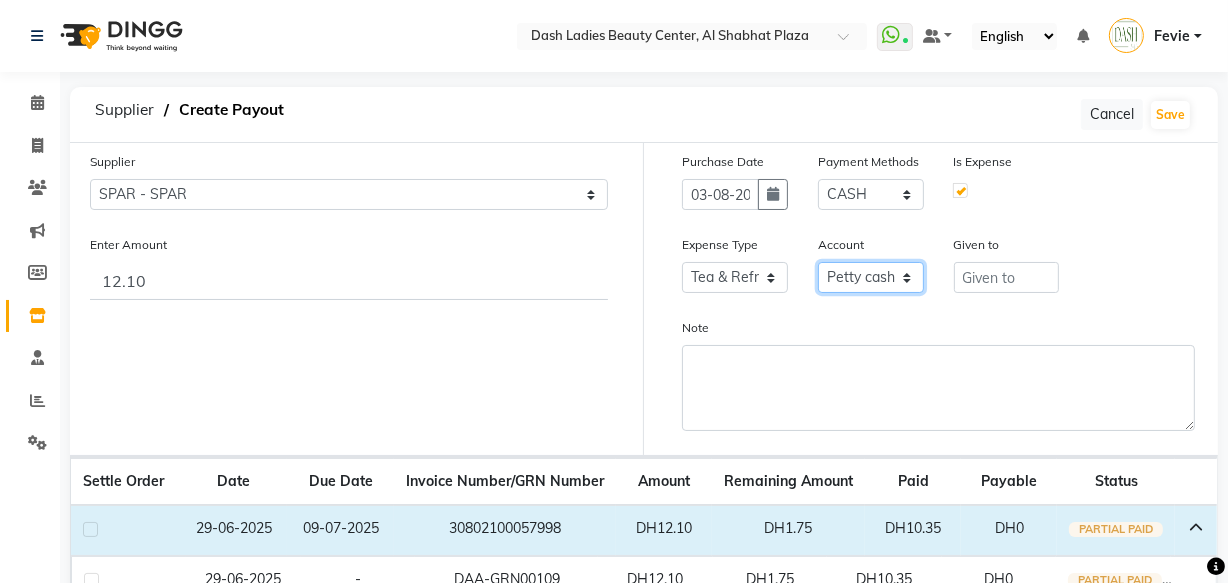 click on "Select Petty cash Card Tax Cash In Hand" 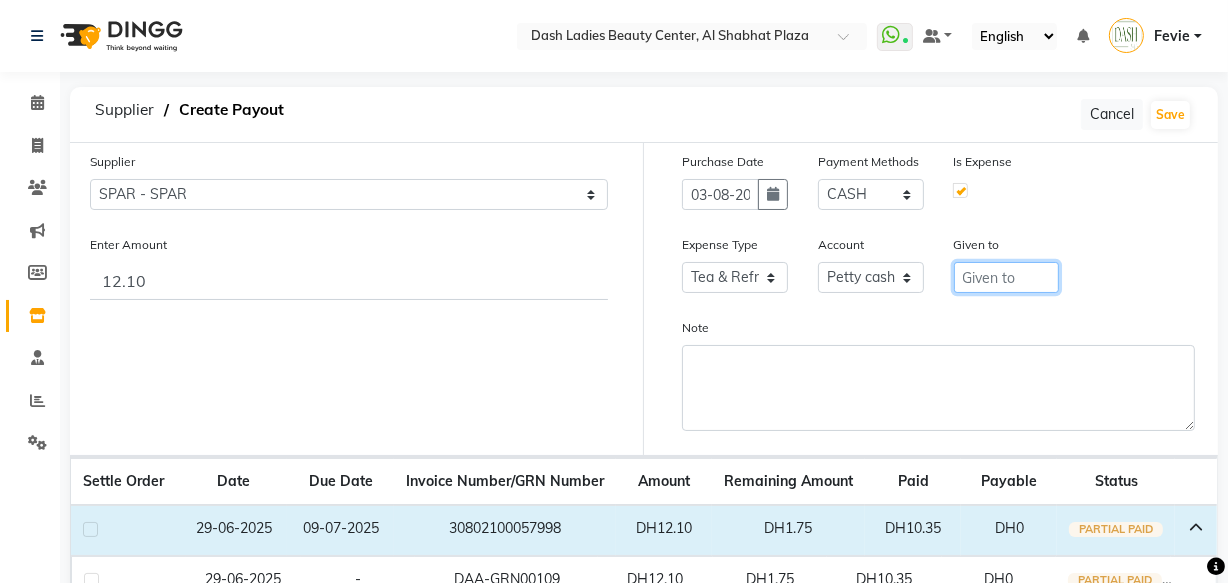 click at bounding box center (1007, 277) 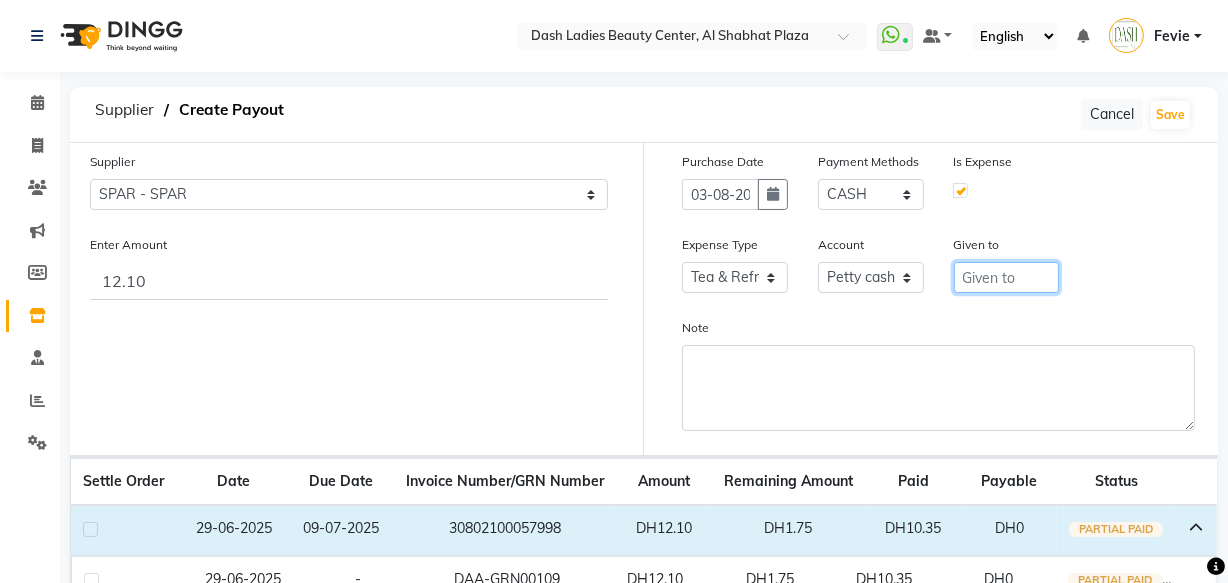 type on "SPAR" 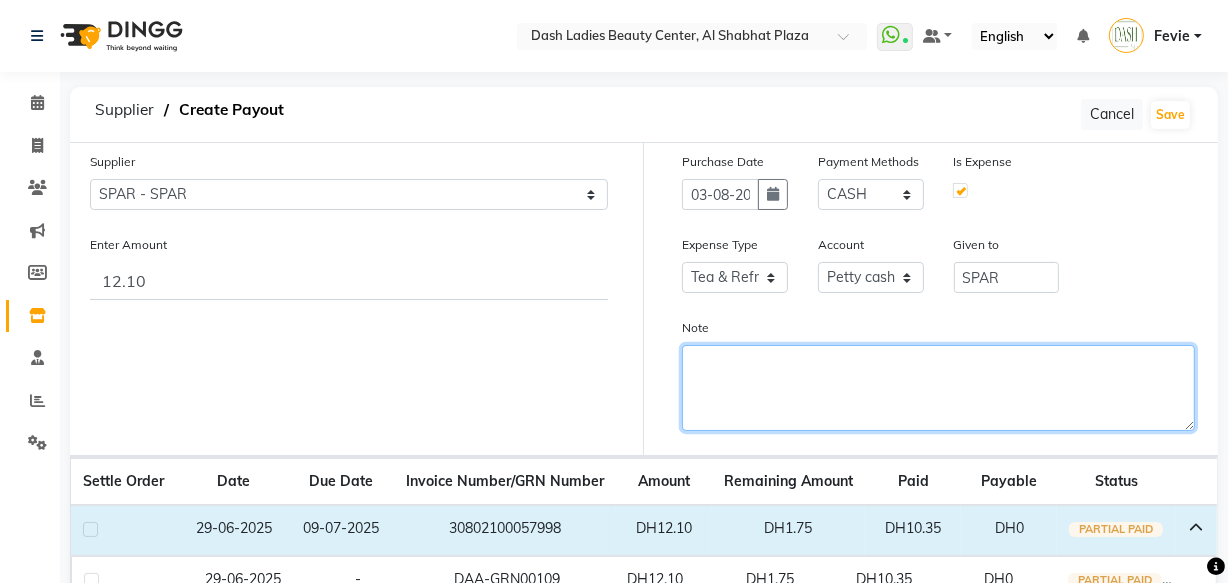 click on "Note" at bounding box center (938, 388) 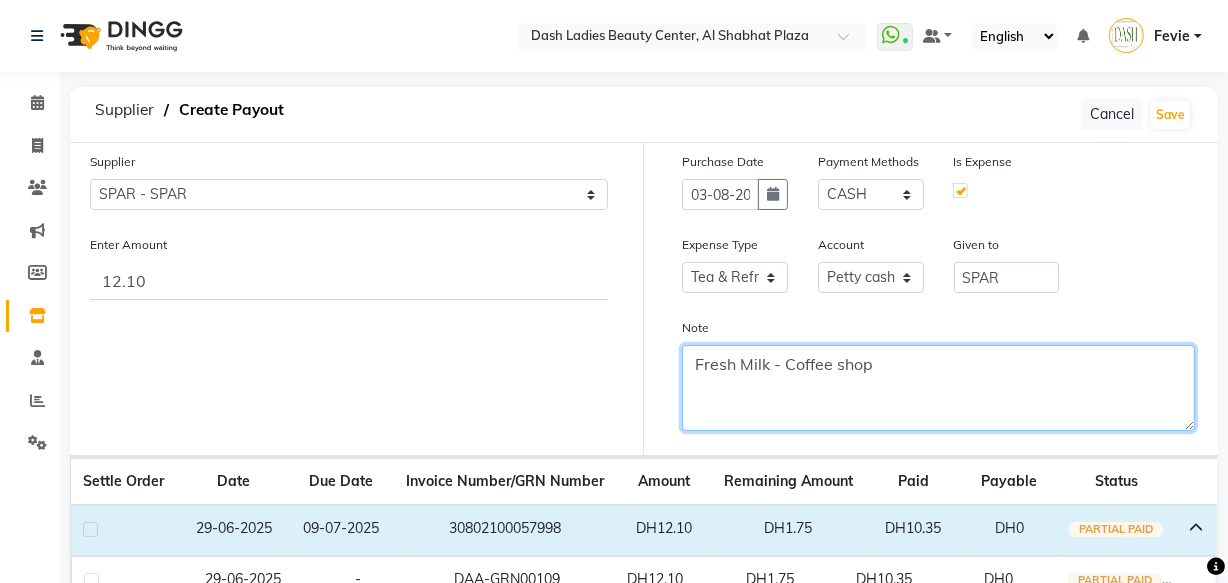 type on "Fresh Milk - Coffee shop" 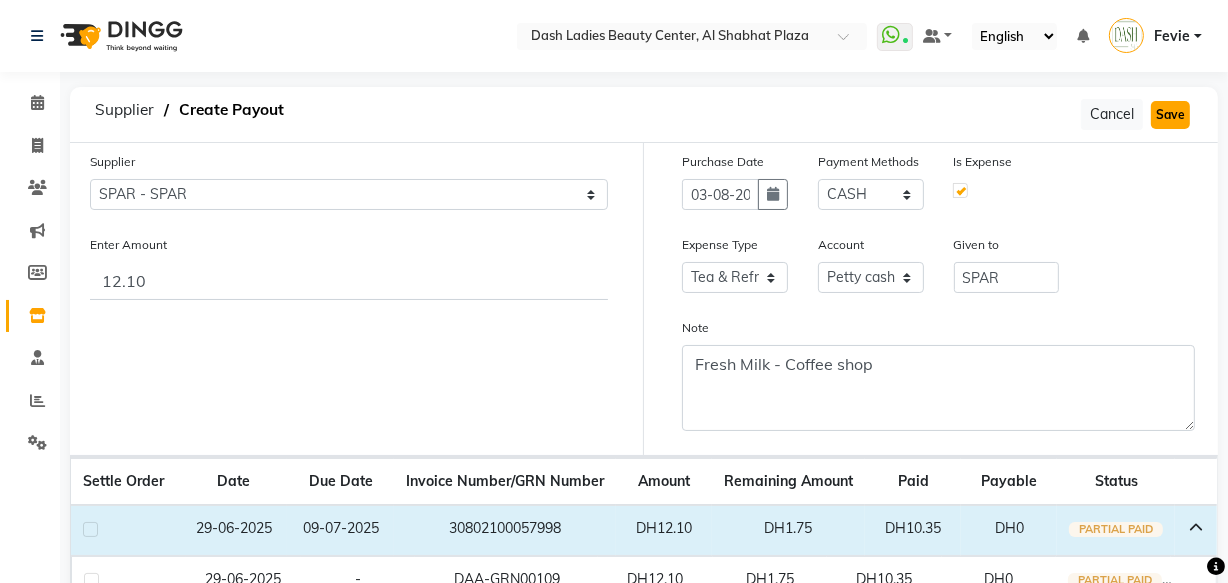 click on "Save" 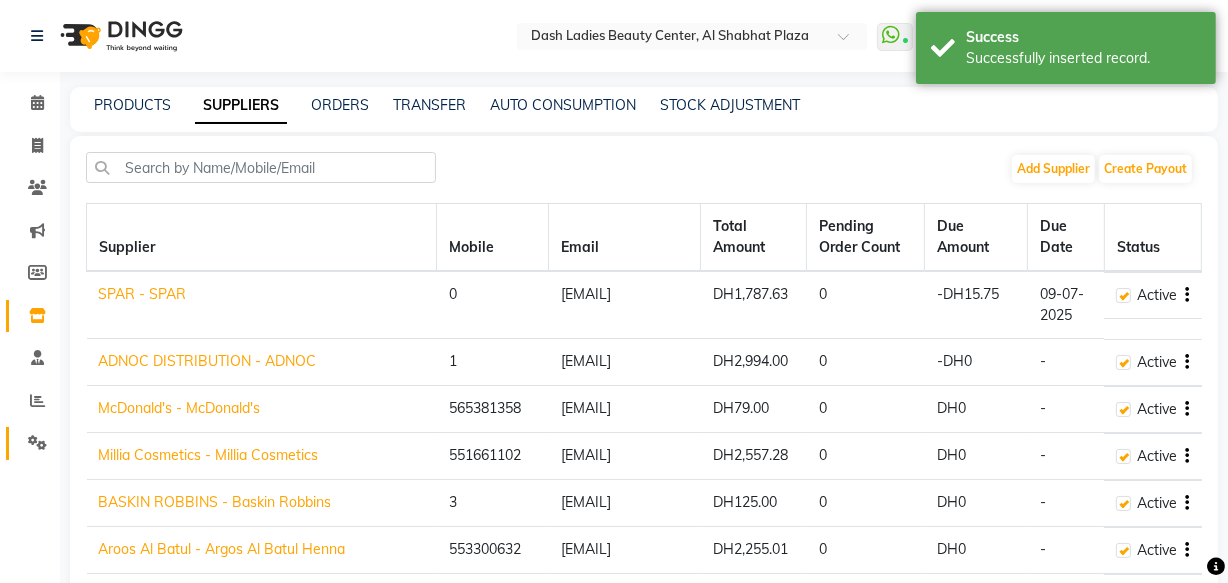 click 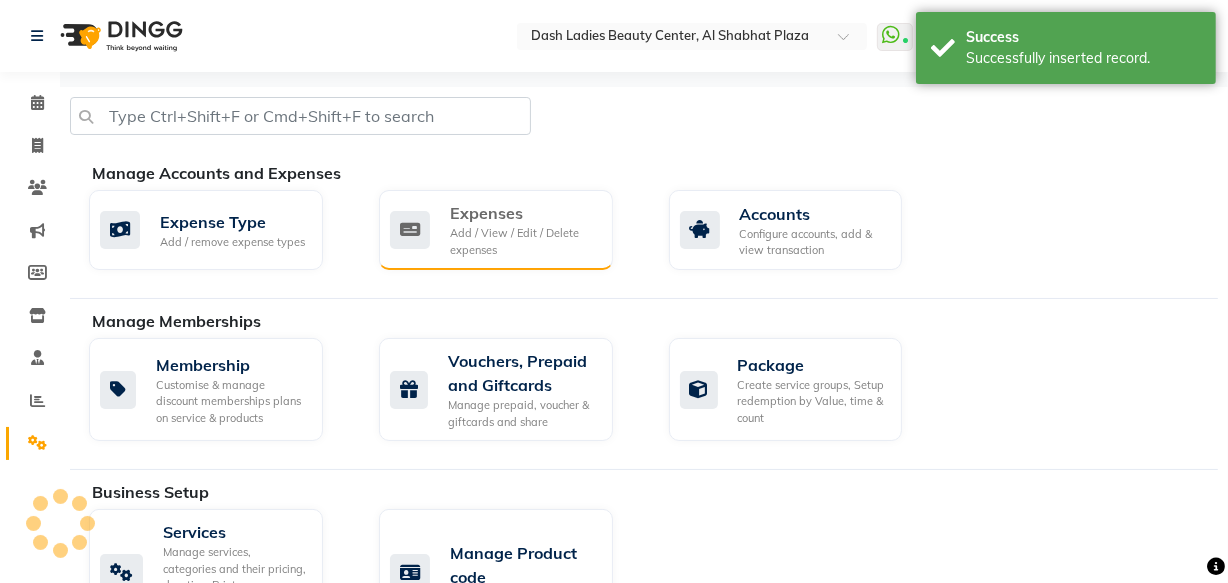 click on "Expenses" 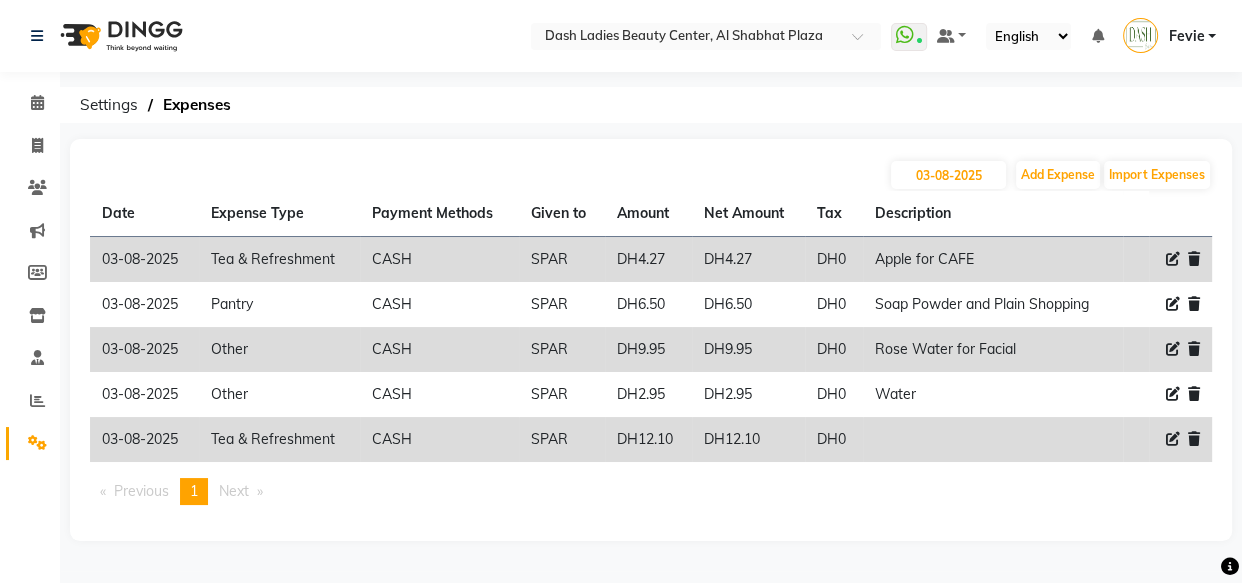 click 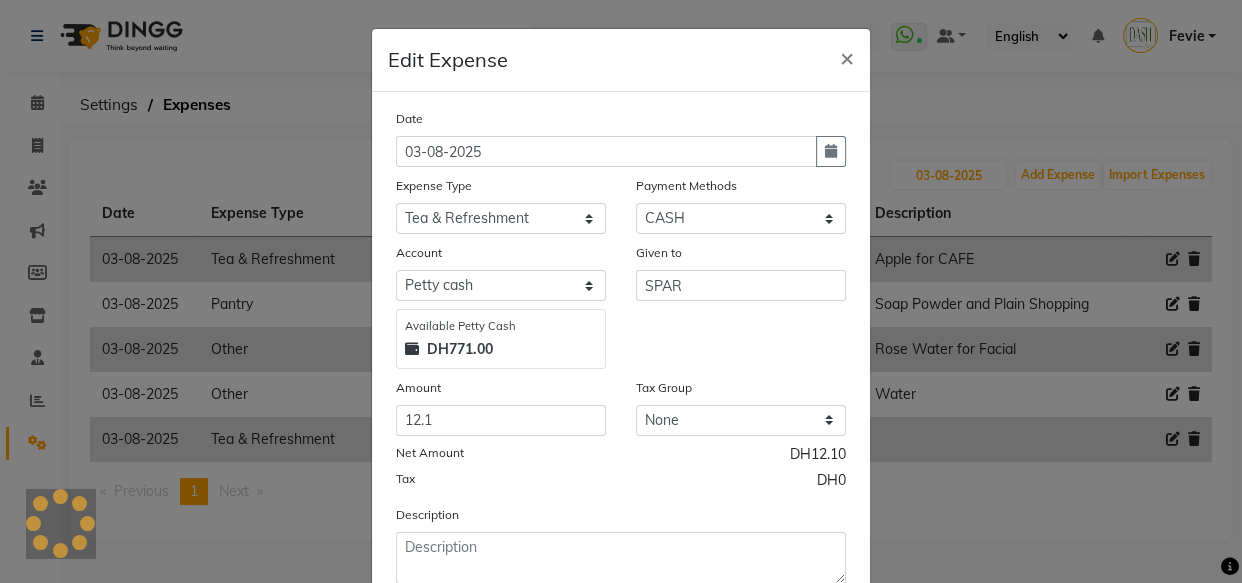 click on "Net Amount DH12.10" 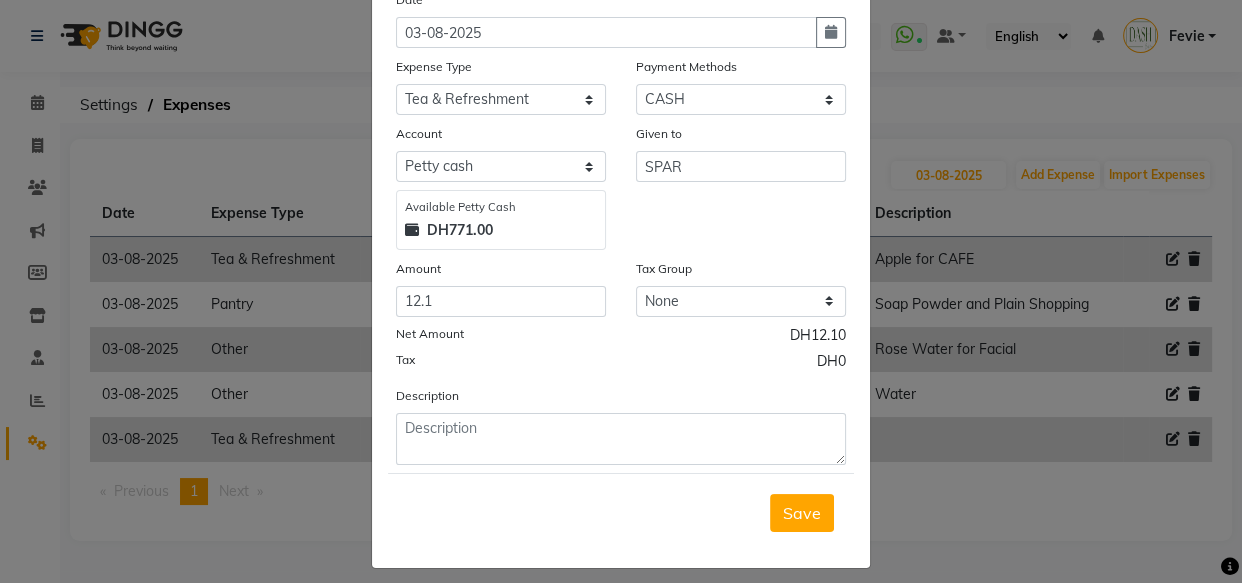scroll, scrollTop: 135, scrollLeft: 0, axis: vertical 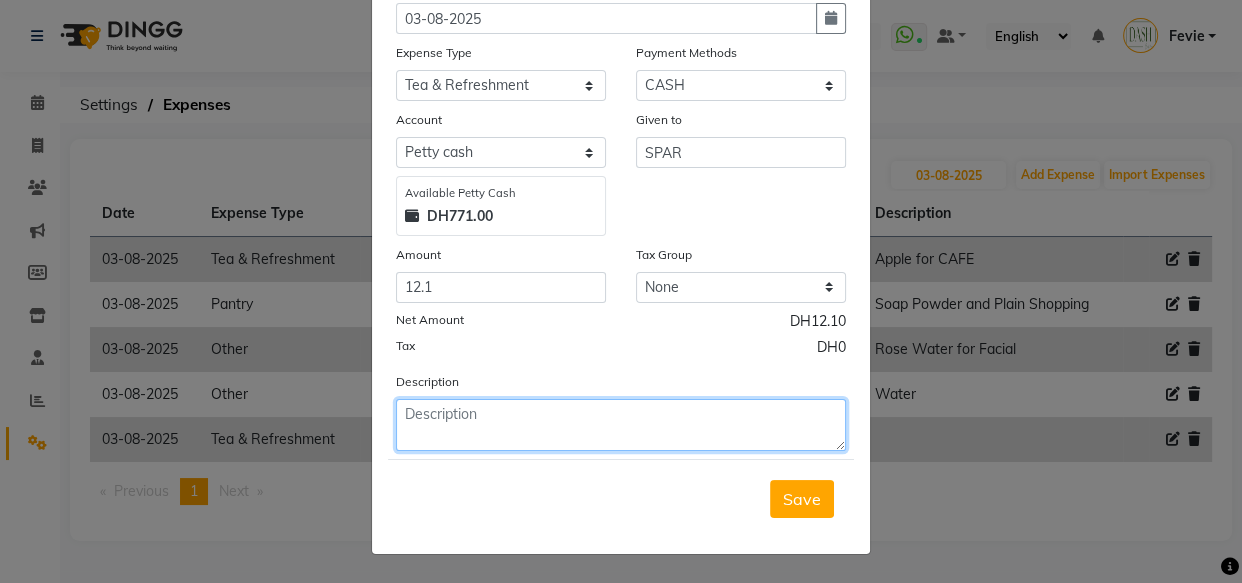 click 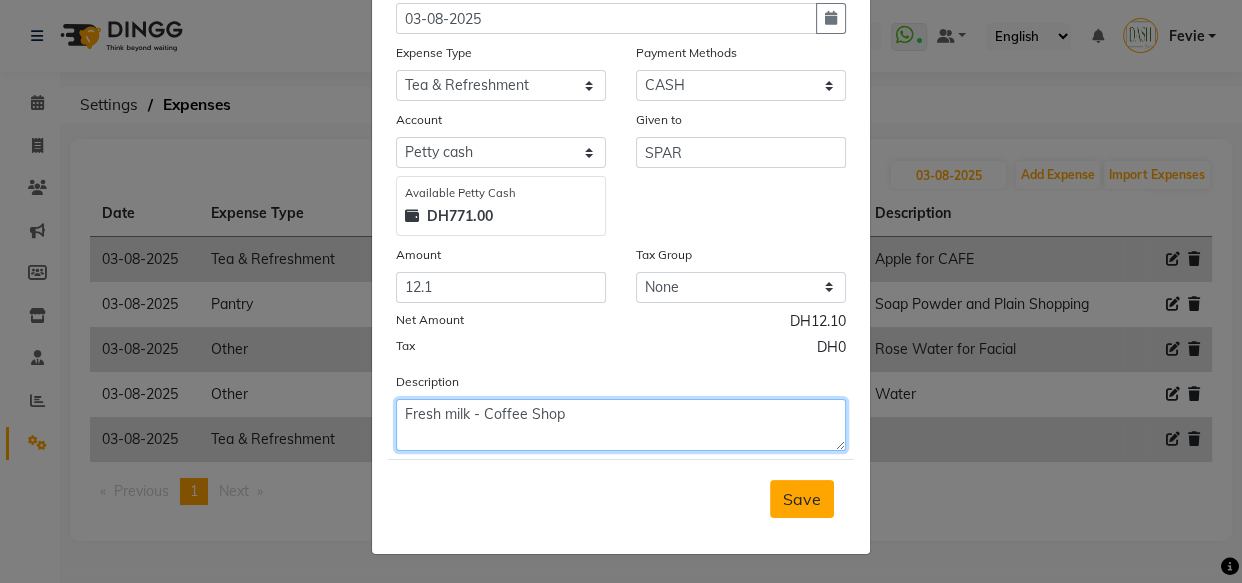 type on "Fresh milk - Coffee Shop" 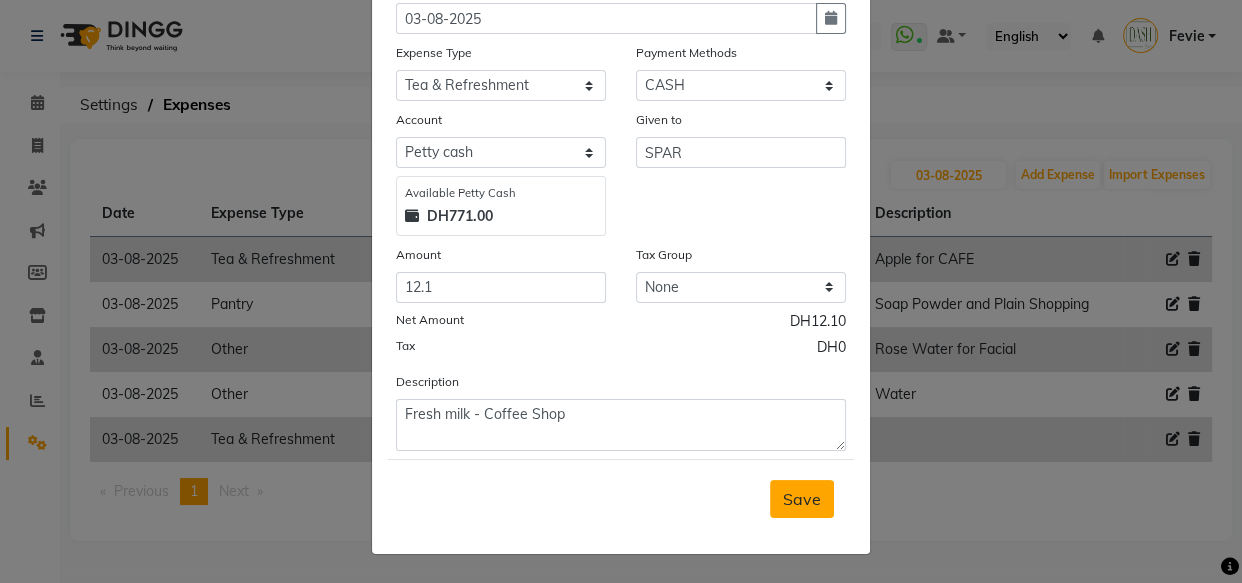 click on "Save" at bounding box center [802, 499] 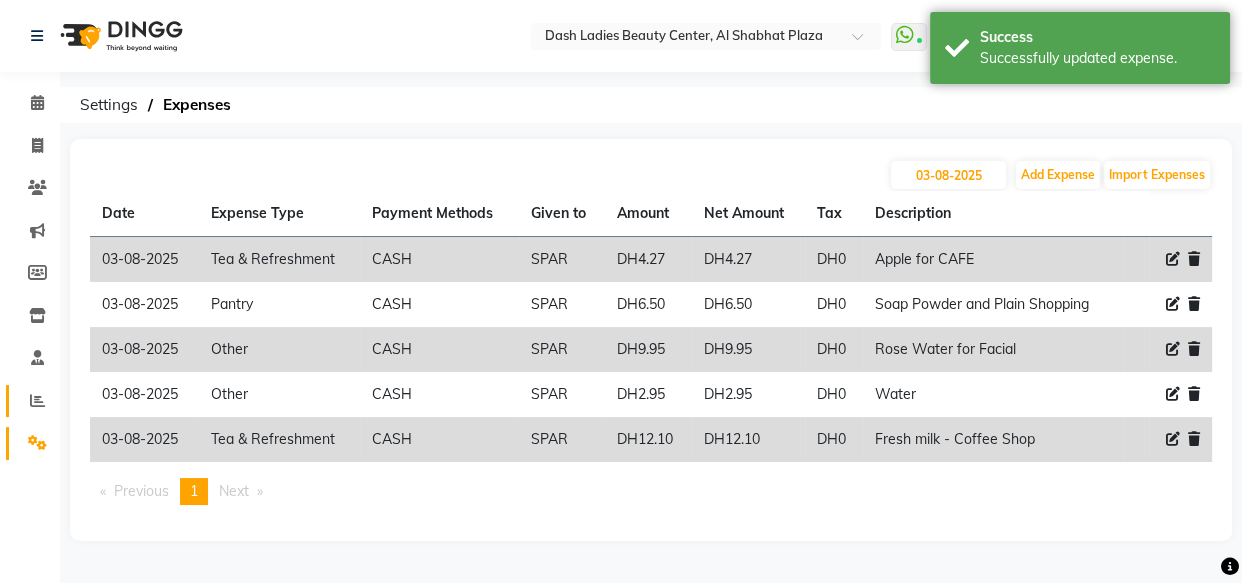 click 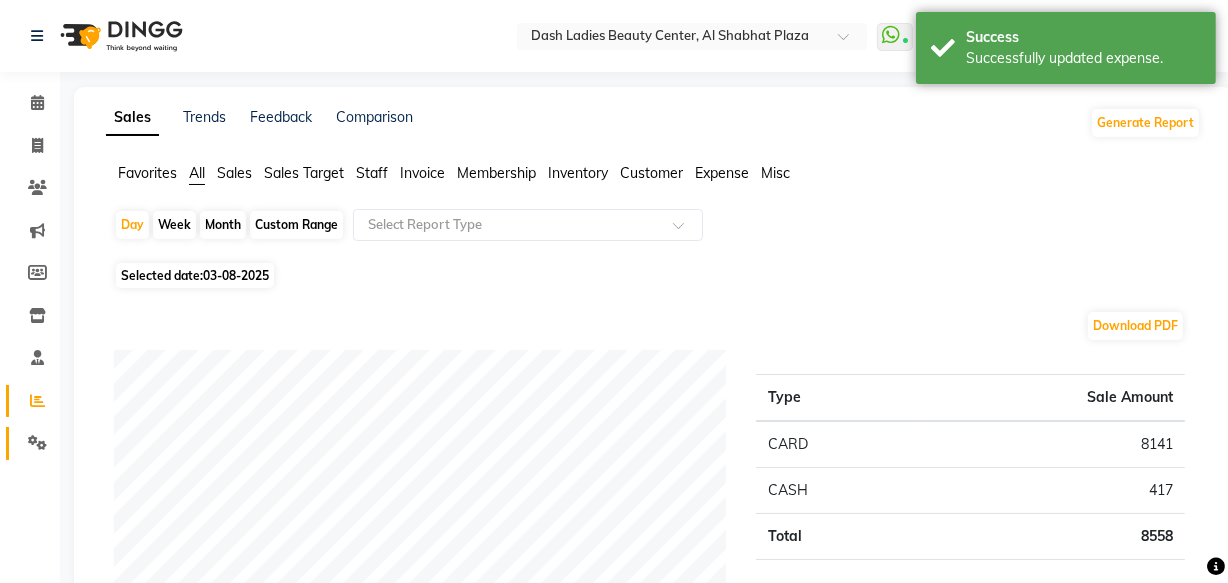 click 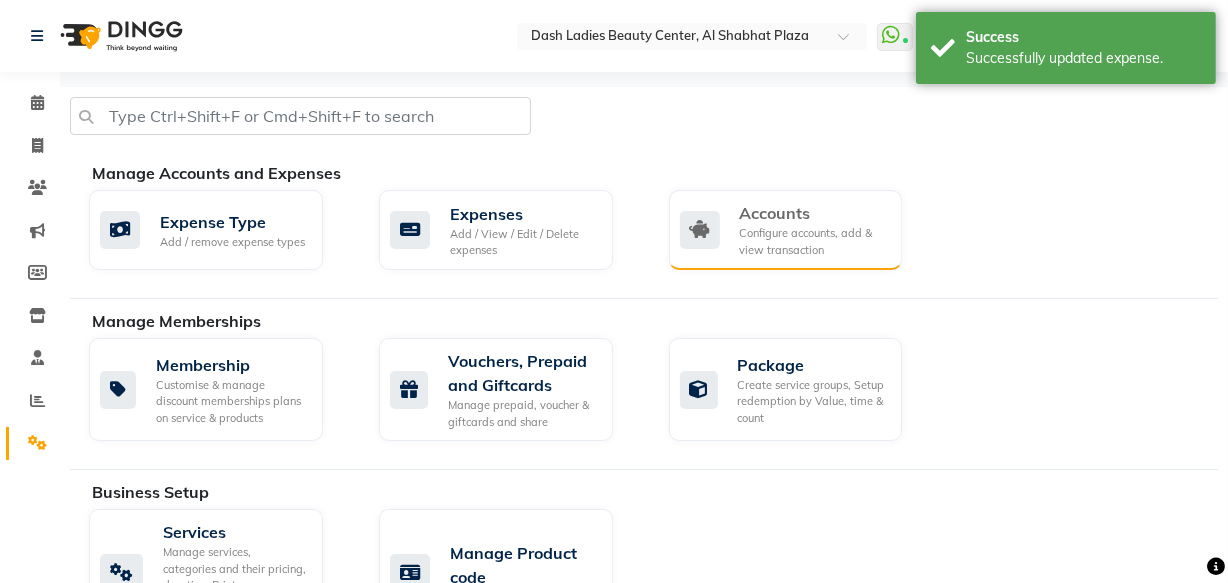click on "Configure accounts, add & view transaction" 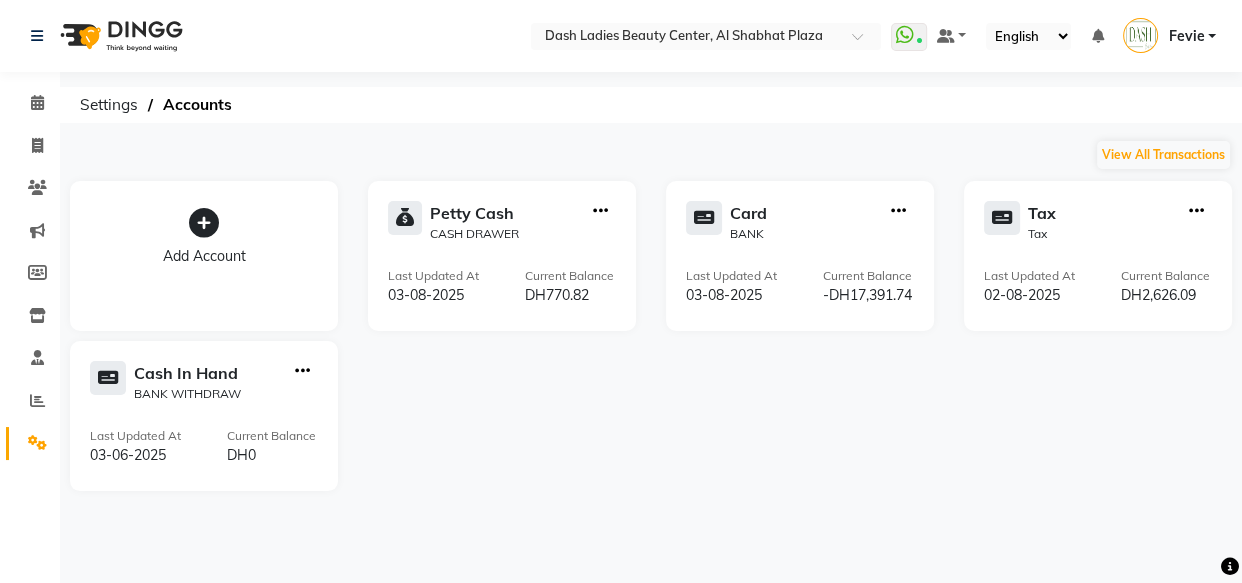click 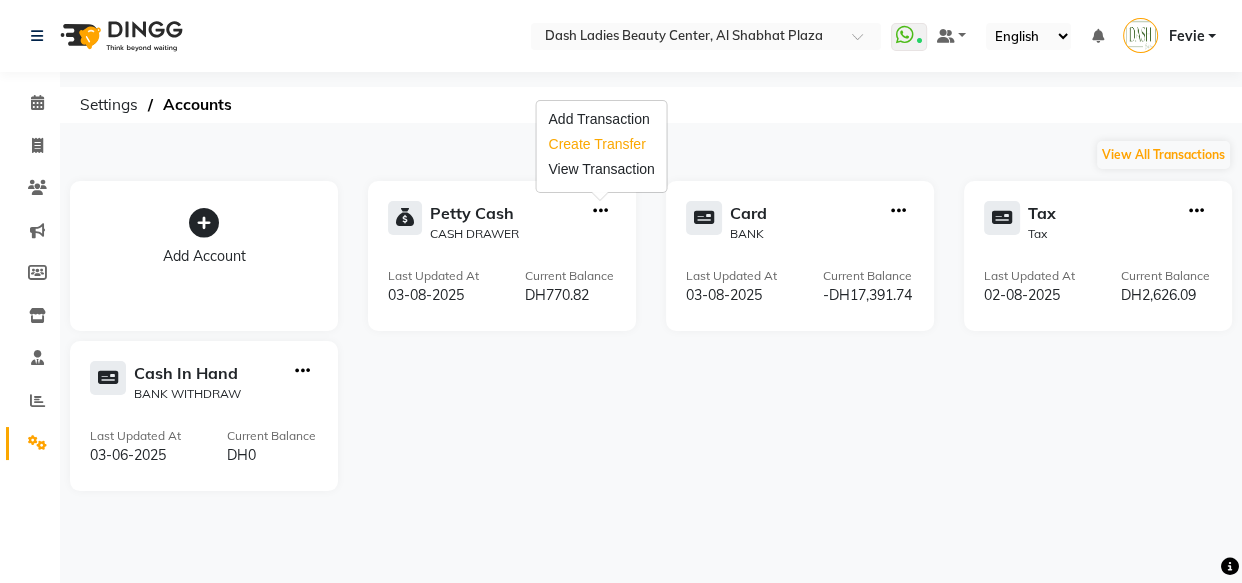 click on "Create Transfer" at bounding box center (601, 144) 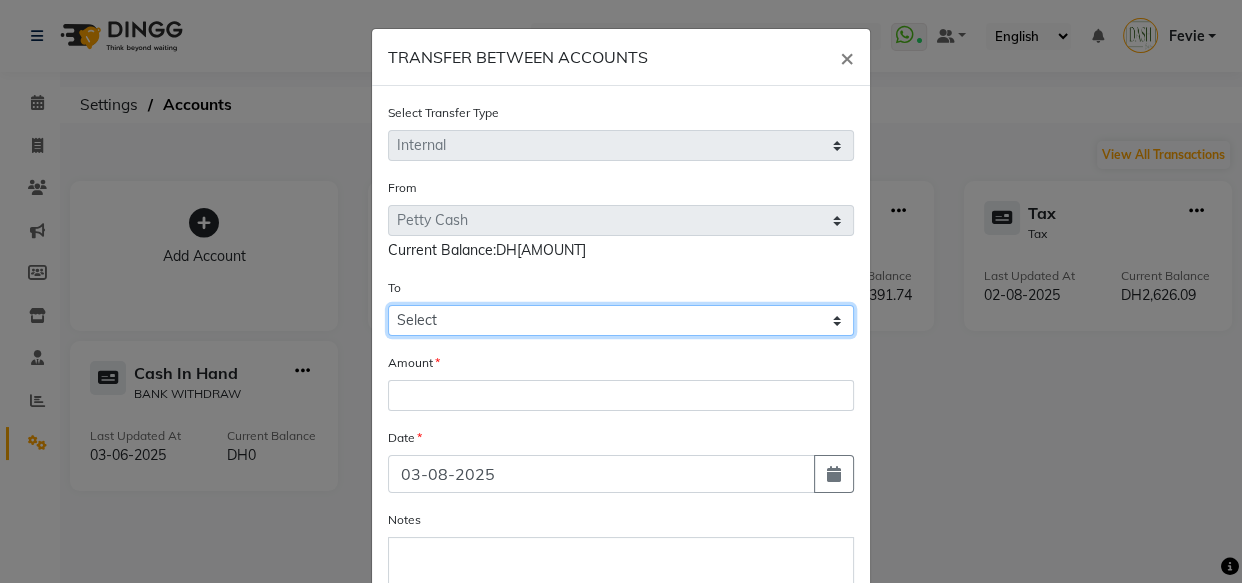 click on "Select Petty Cash Card Tax Cash In Hand" 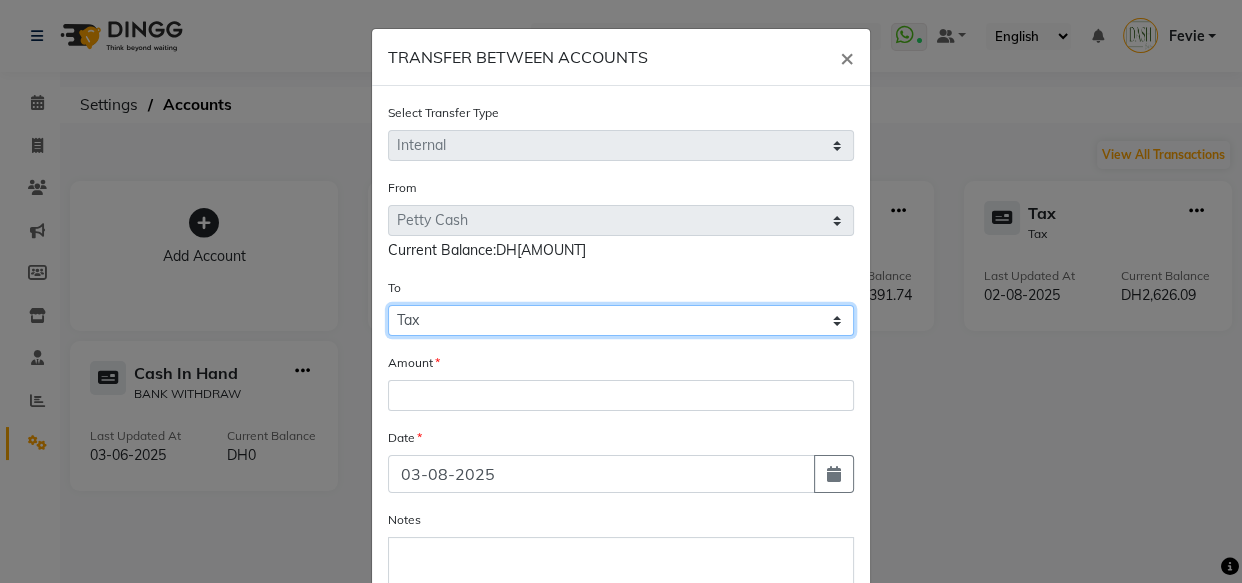 click on "Select Petty Cash Card Tax Cash In Hand" 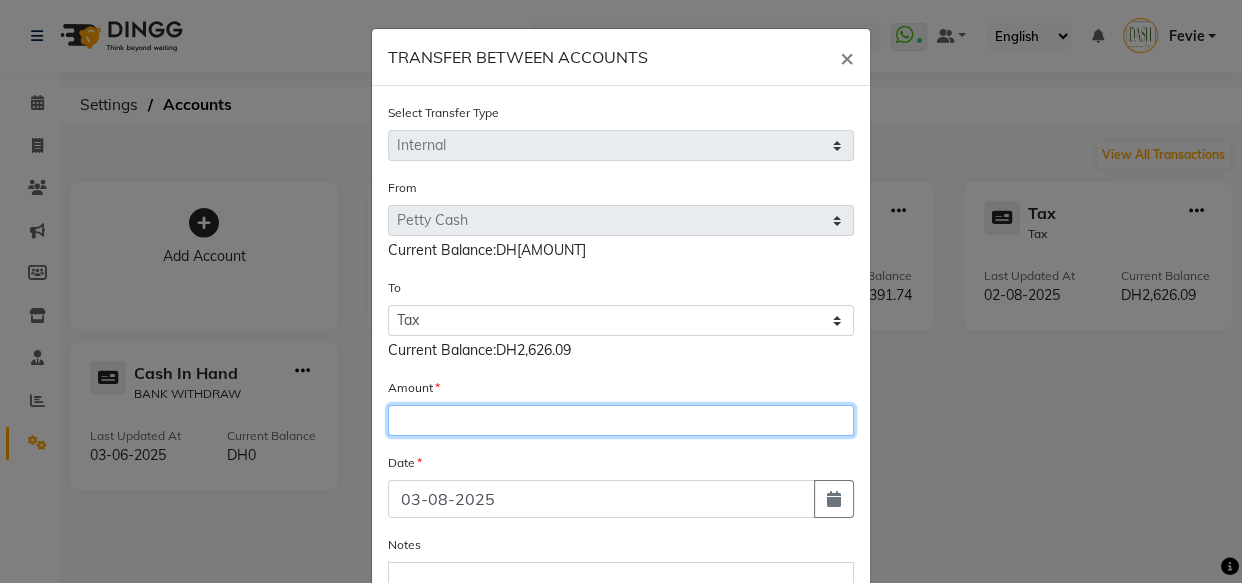click 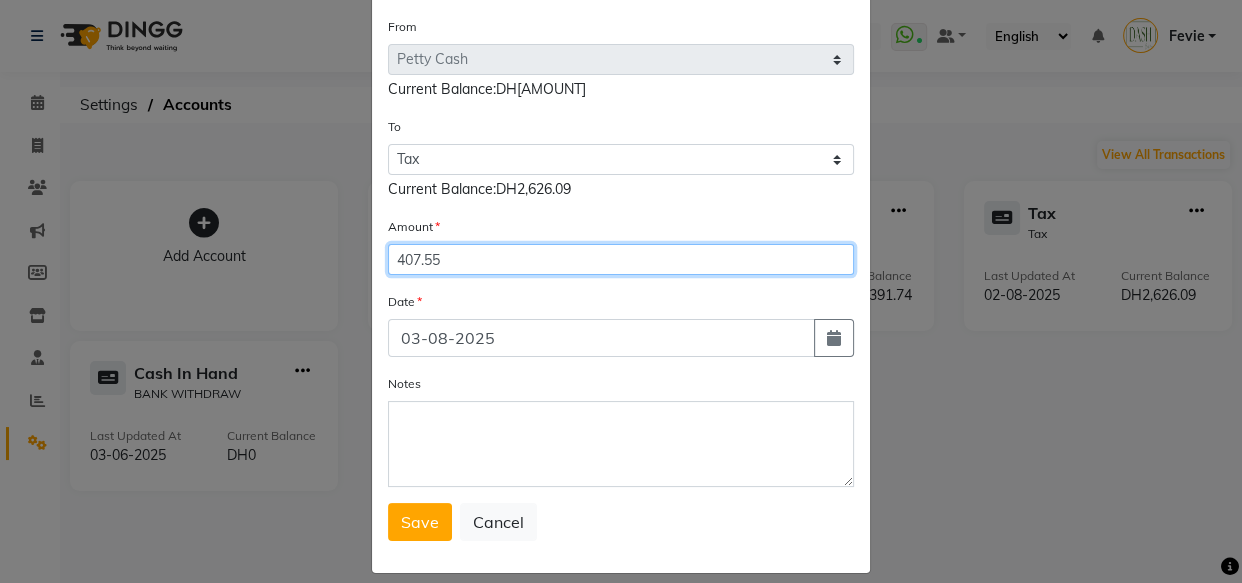 scroll, scrollTop: 183, scrollLeft: 0, axis: vertical 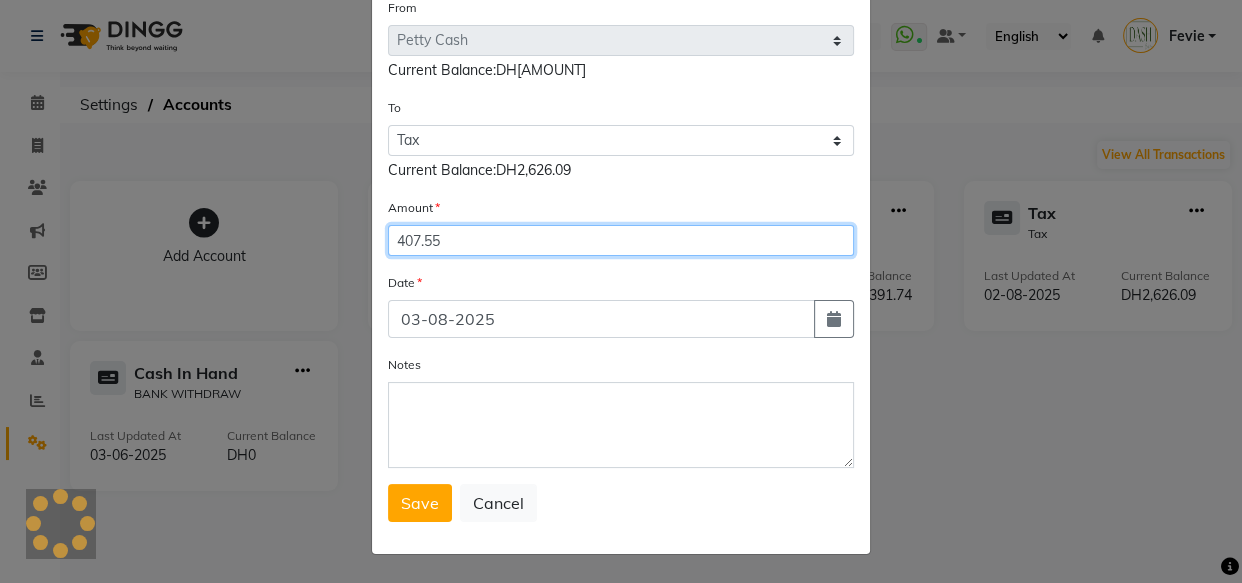 type on "407.55" 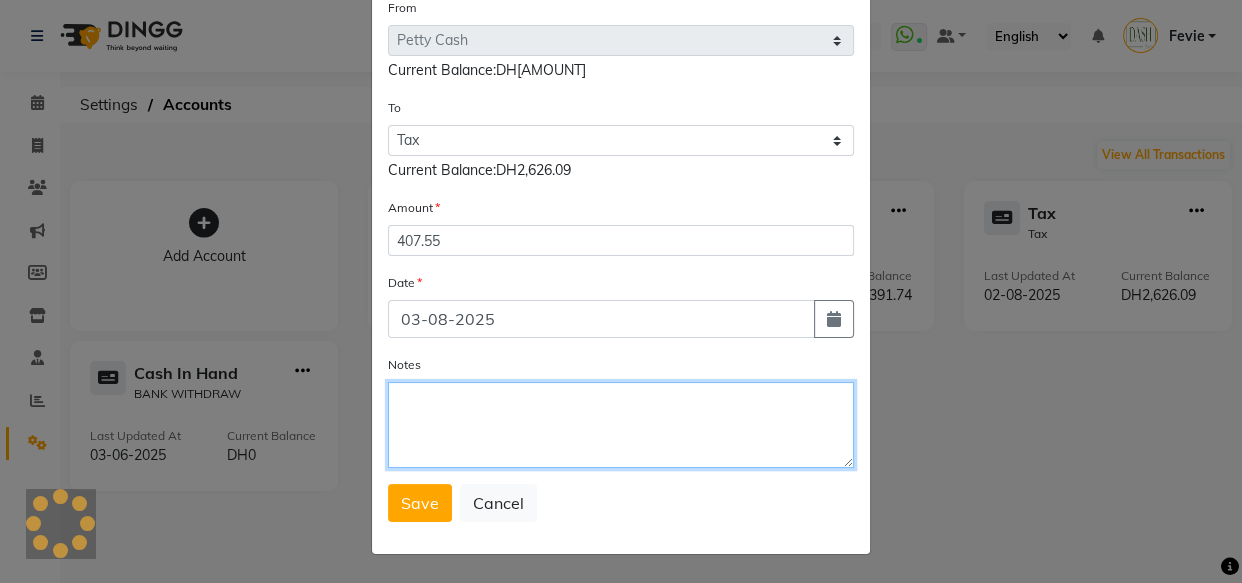 click on "Notes" at bounding box center [621, 425] 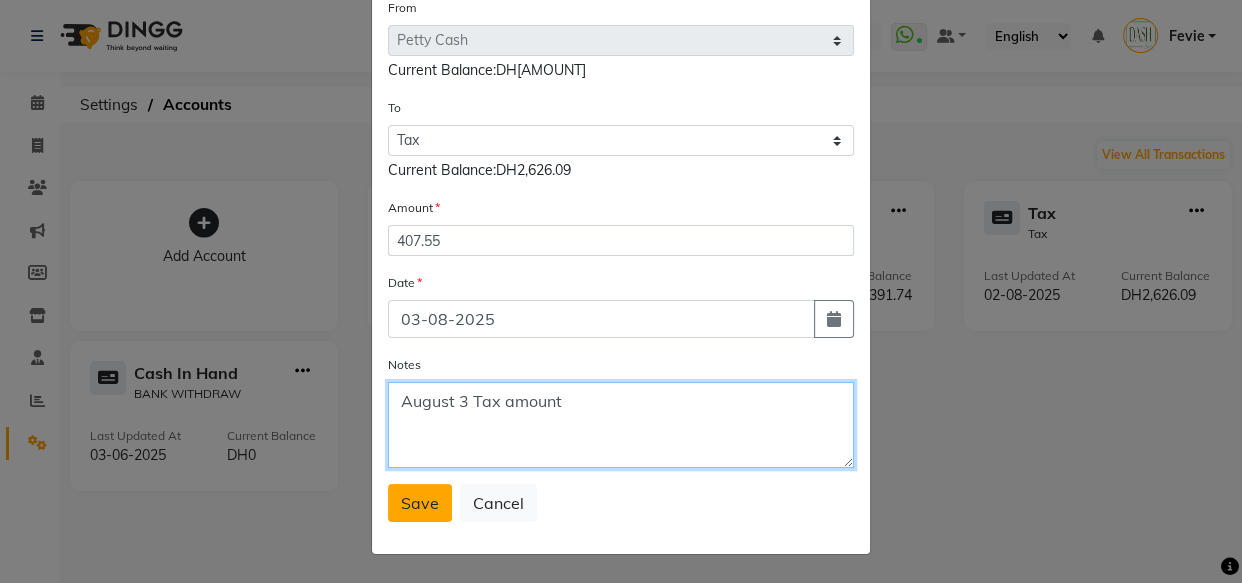 type on "August 3 Tax amount" 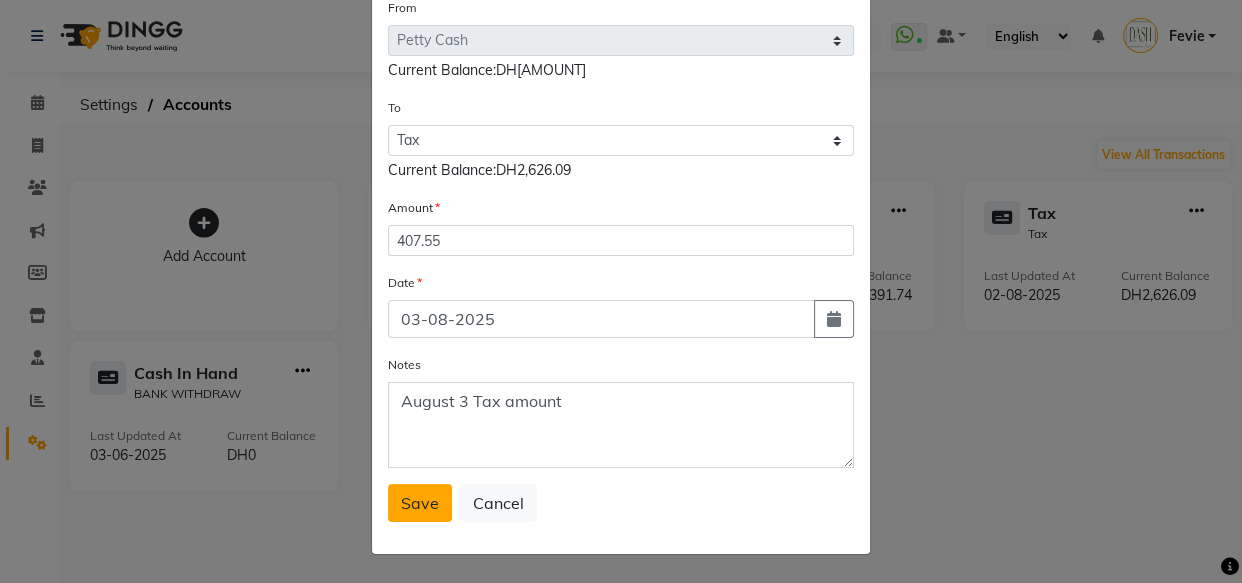 click on "Save" at bounding box center [420, 503] 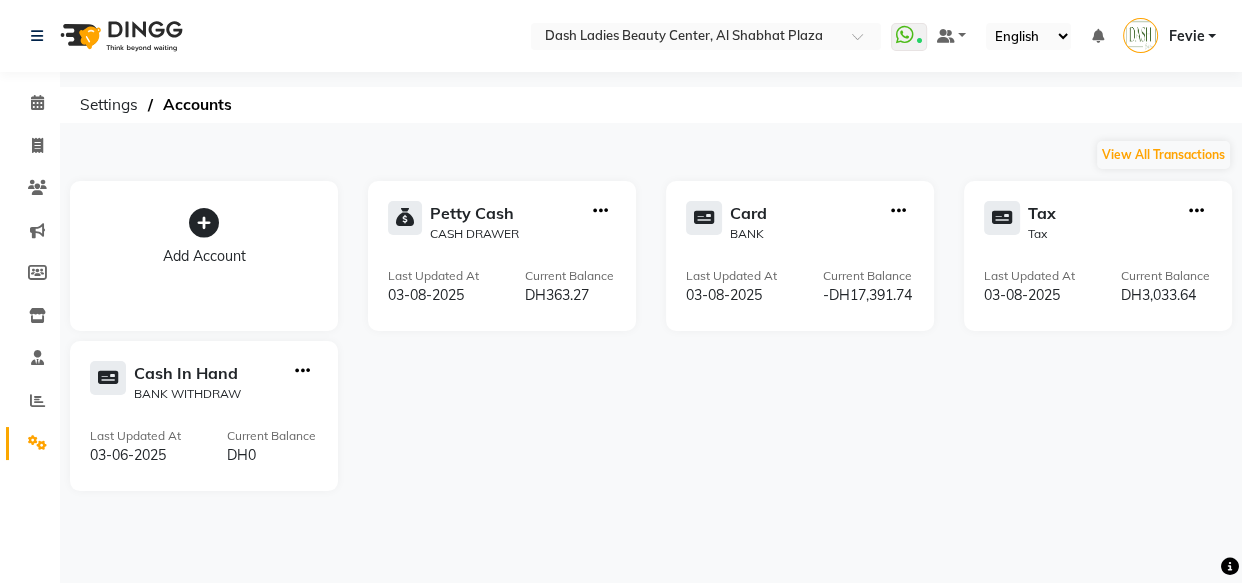 click 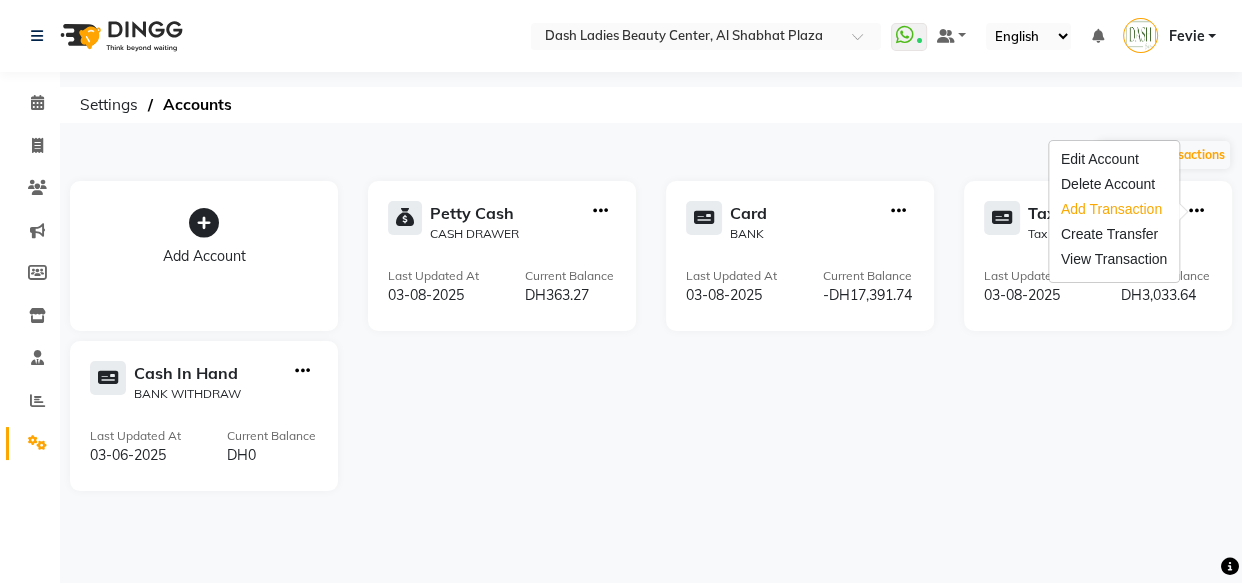 click on "Add Transaction" at bounding box center (1114, 209) 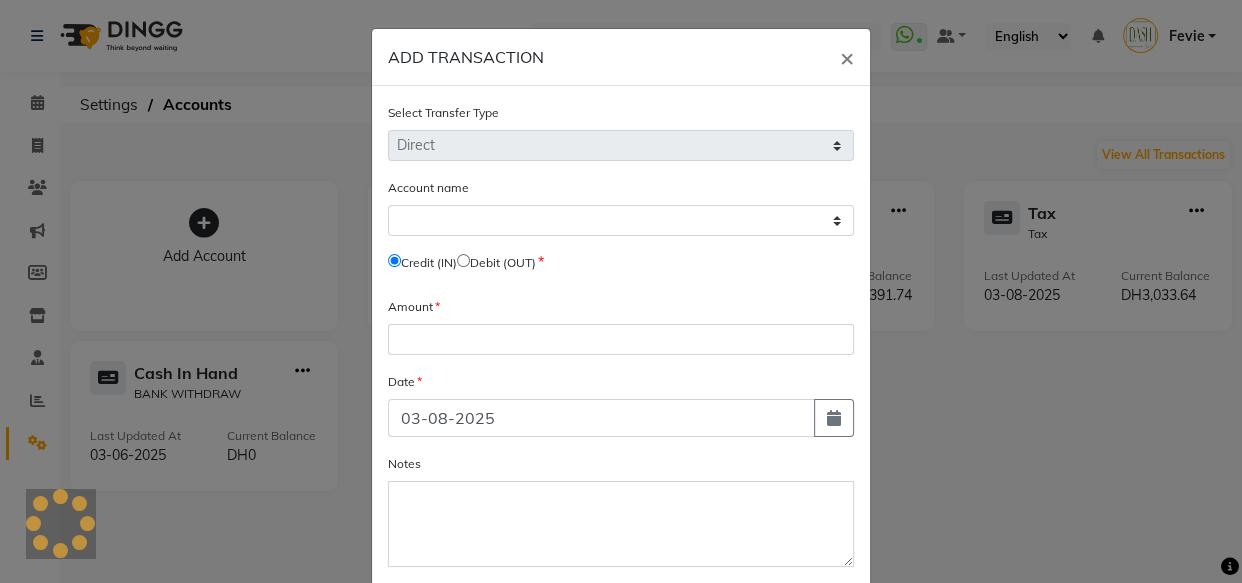 select on "7561" 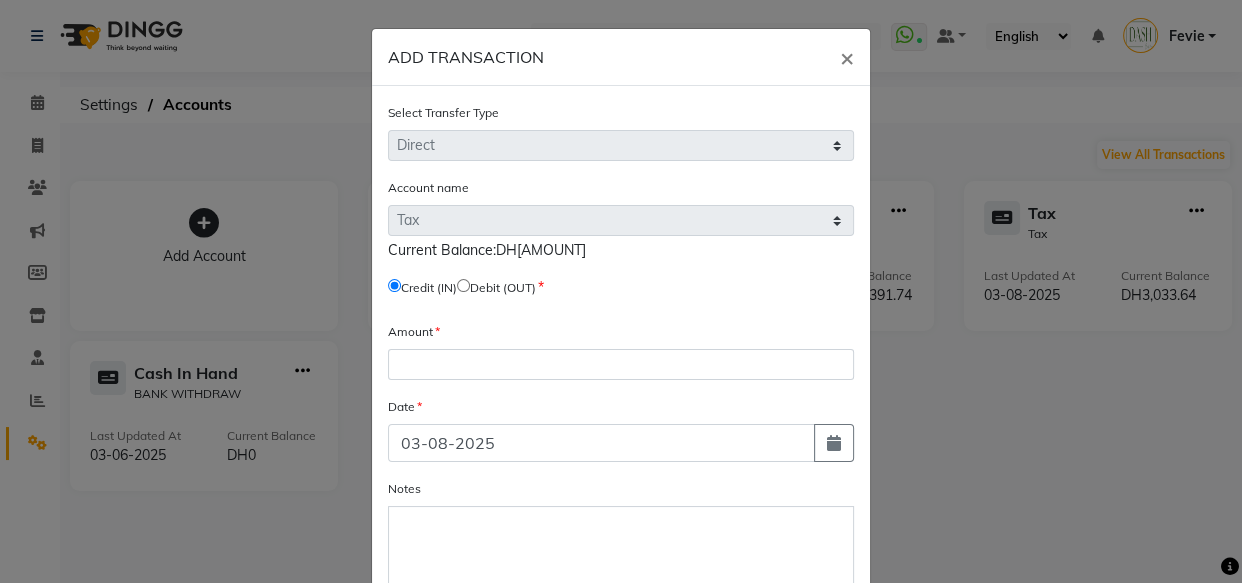 click 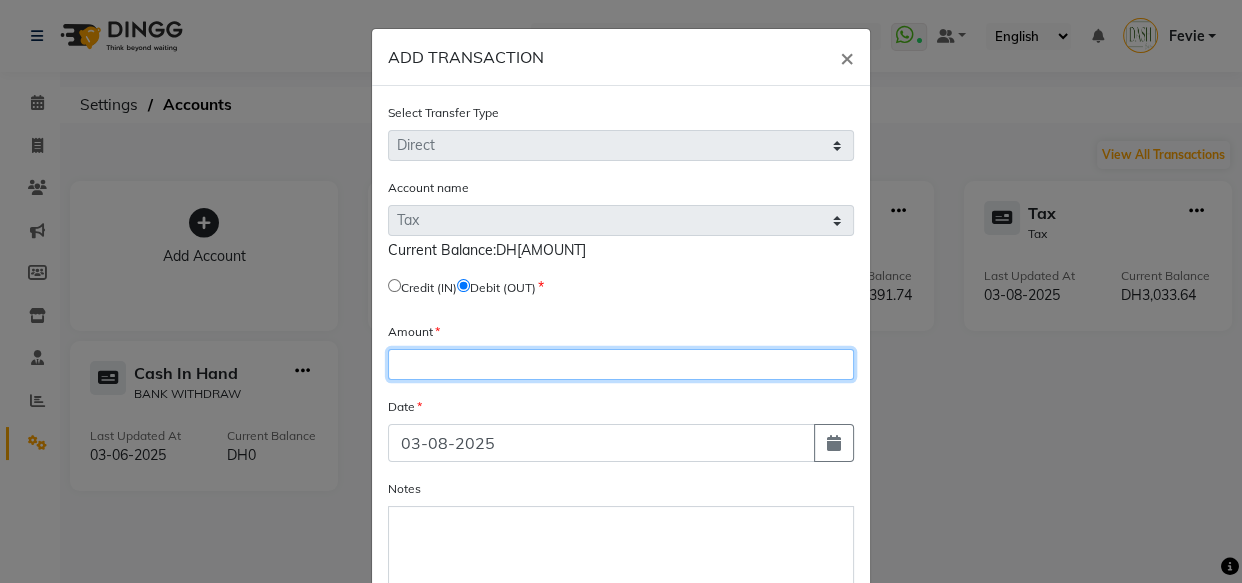 click 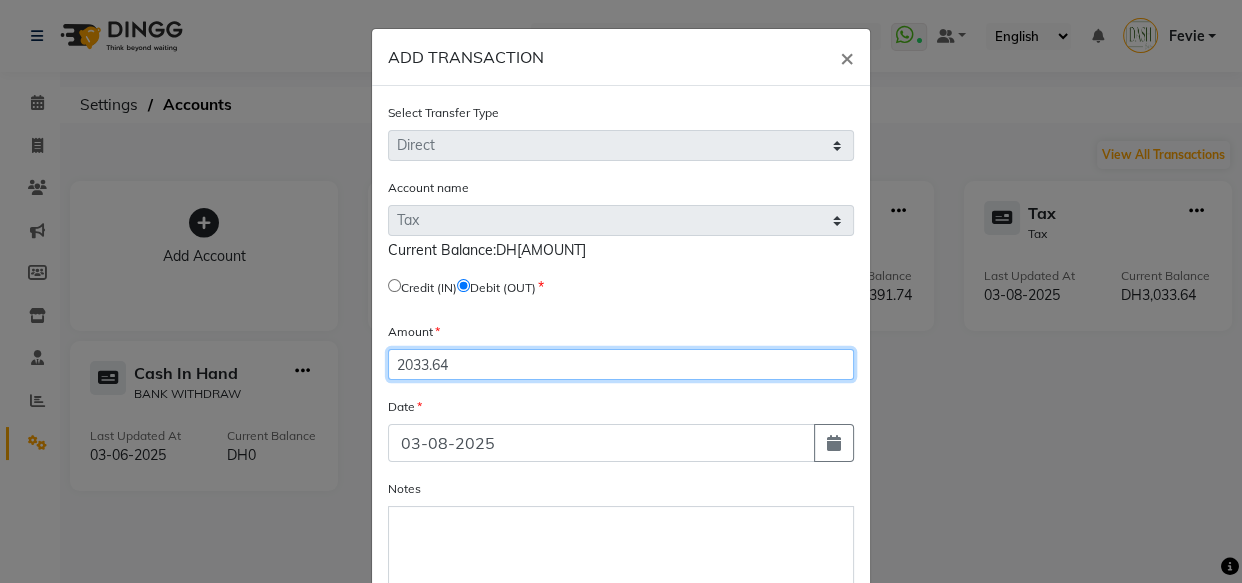 type on "2033.64" 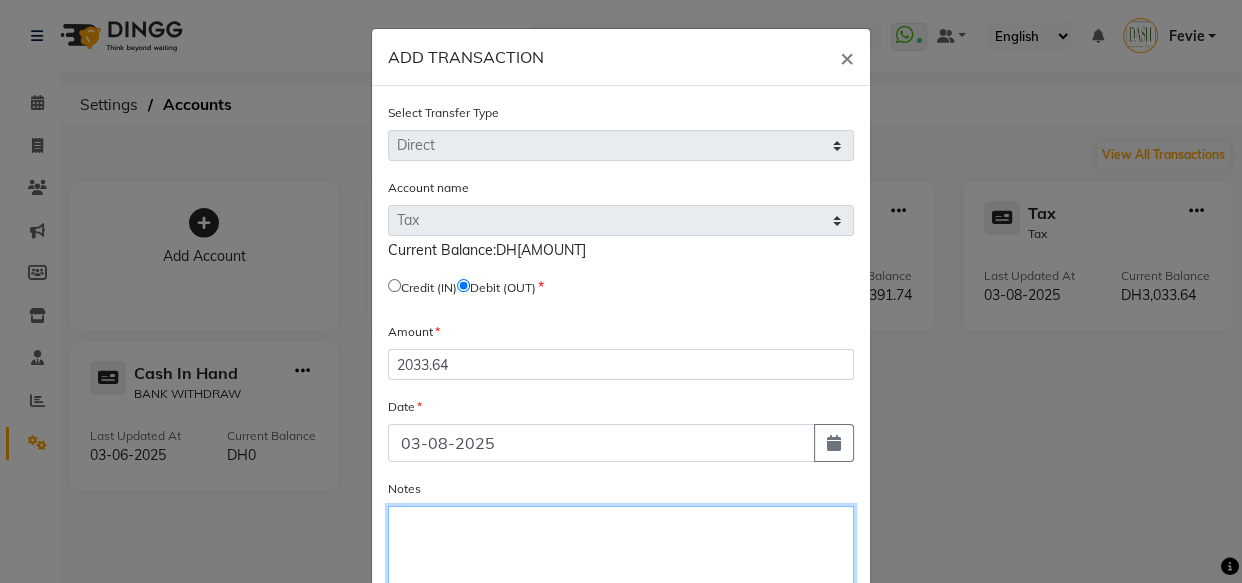 click on "Notes" at bounding box center (621, 549) 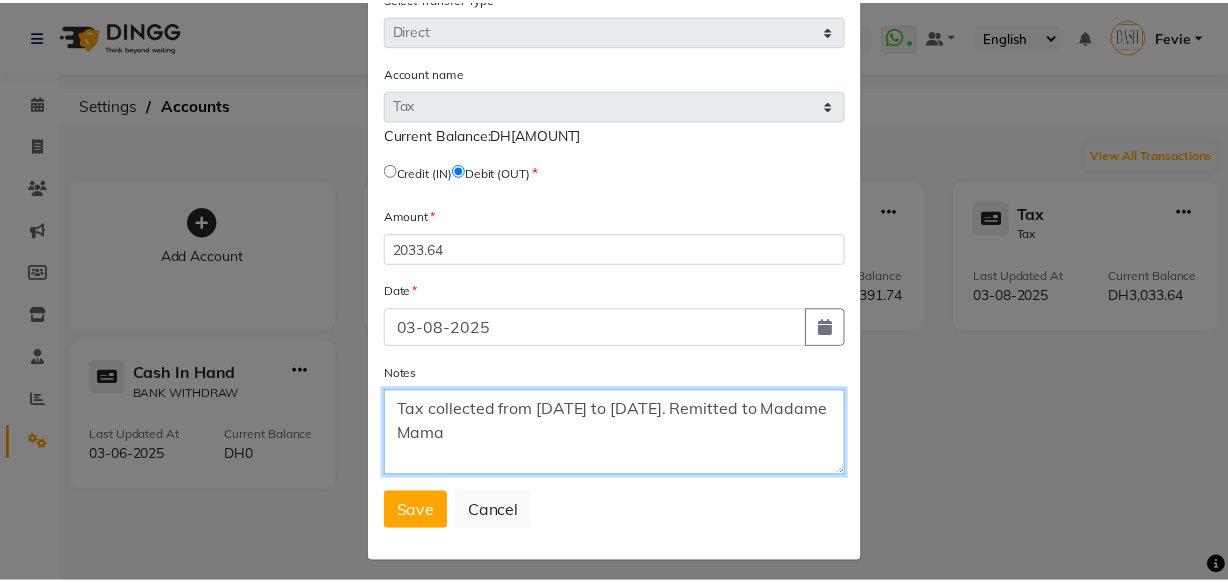 scroll, scrollTop: 128, scrollLeft: 0, axis: vertical 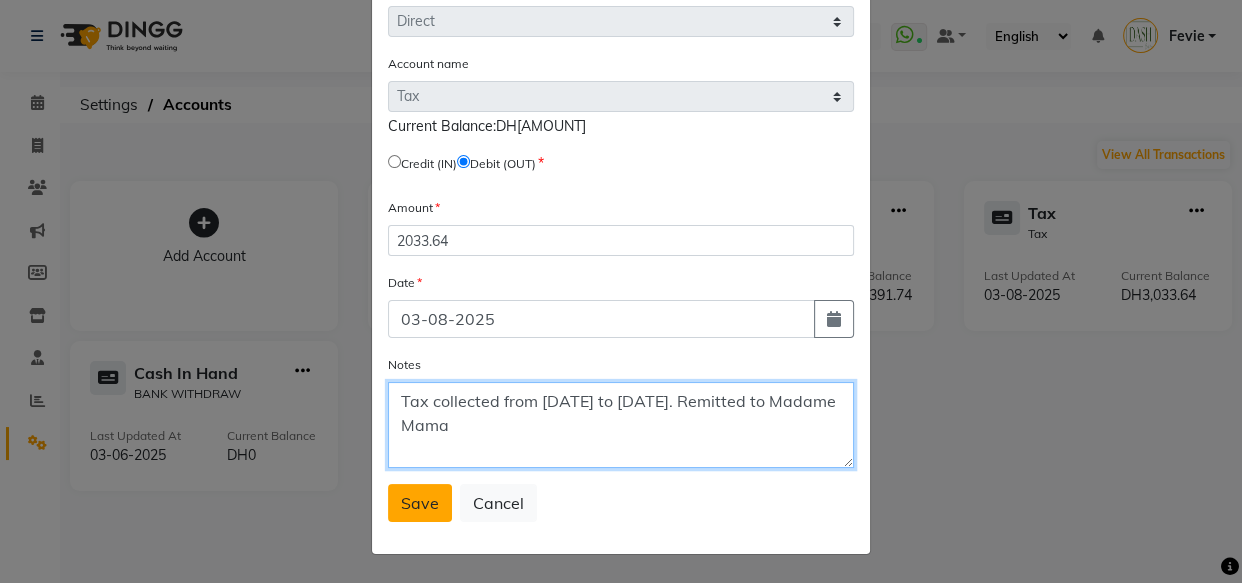 type on "Tax collected from [DATE] to [DATE]. Remitted to Madame Mama" 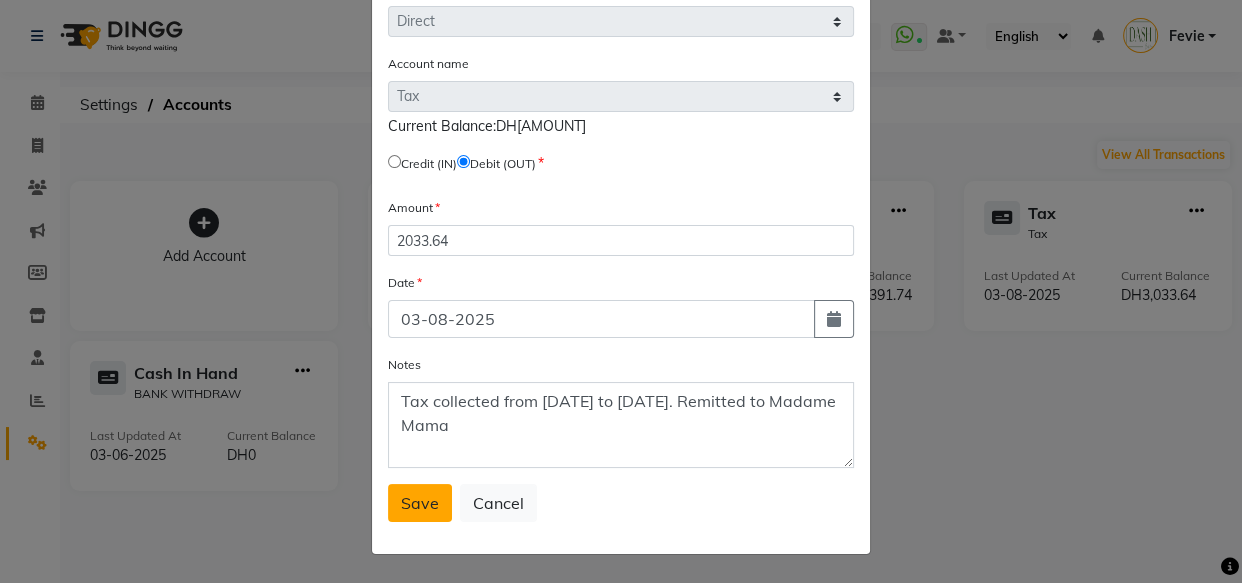 click on "Save" at bounding box center (420, 503) 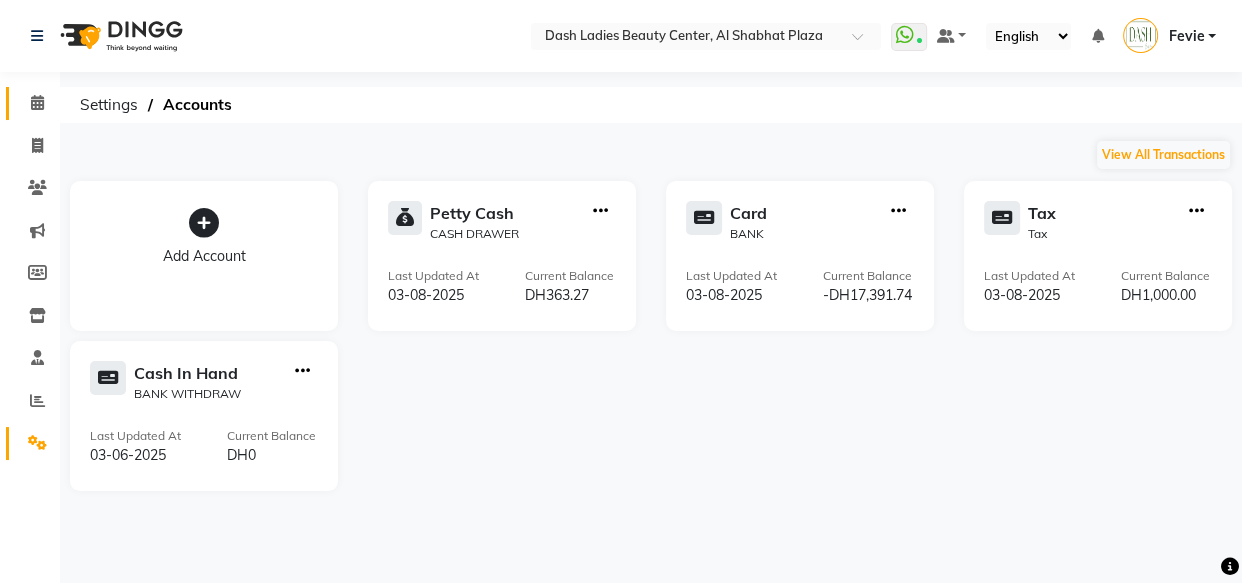 click on "Calendar" 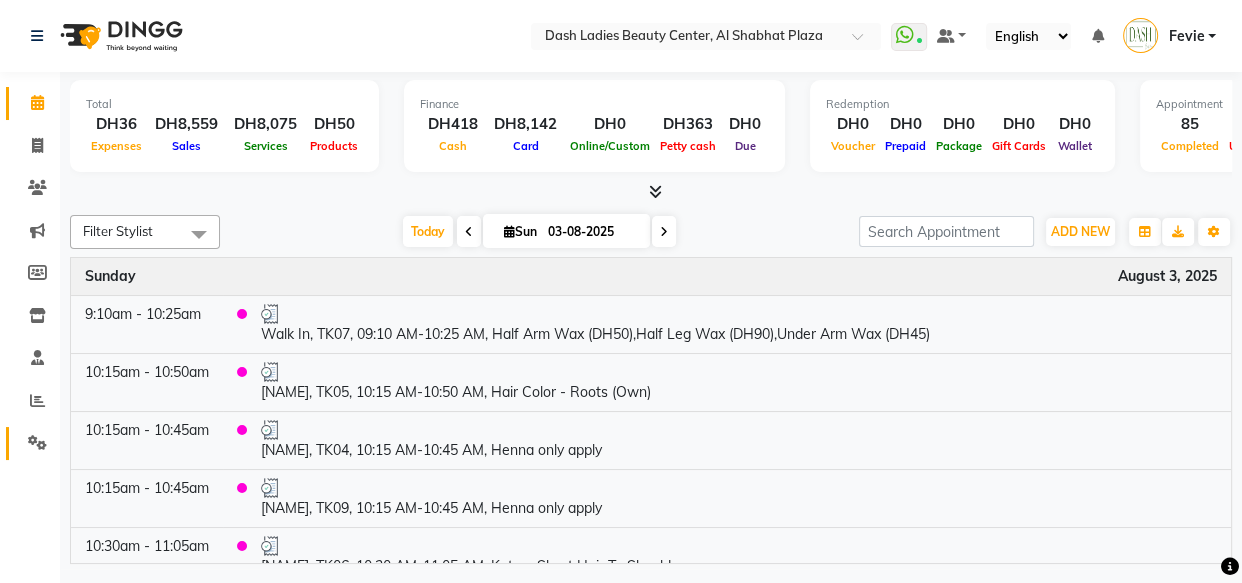 click 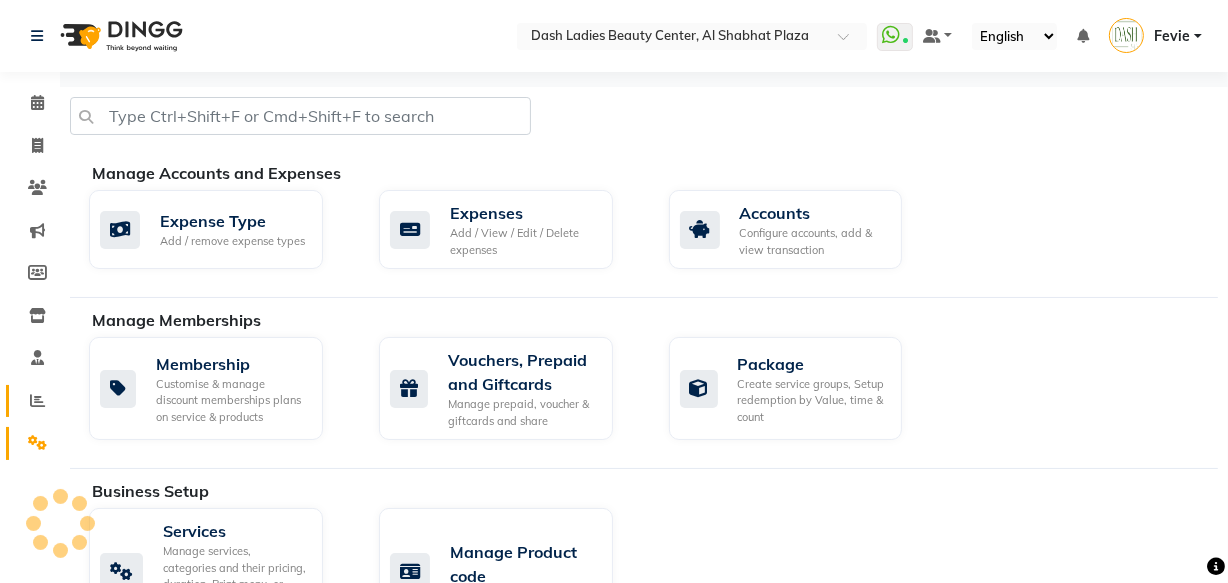 click 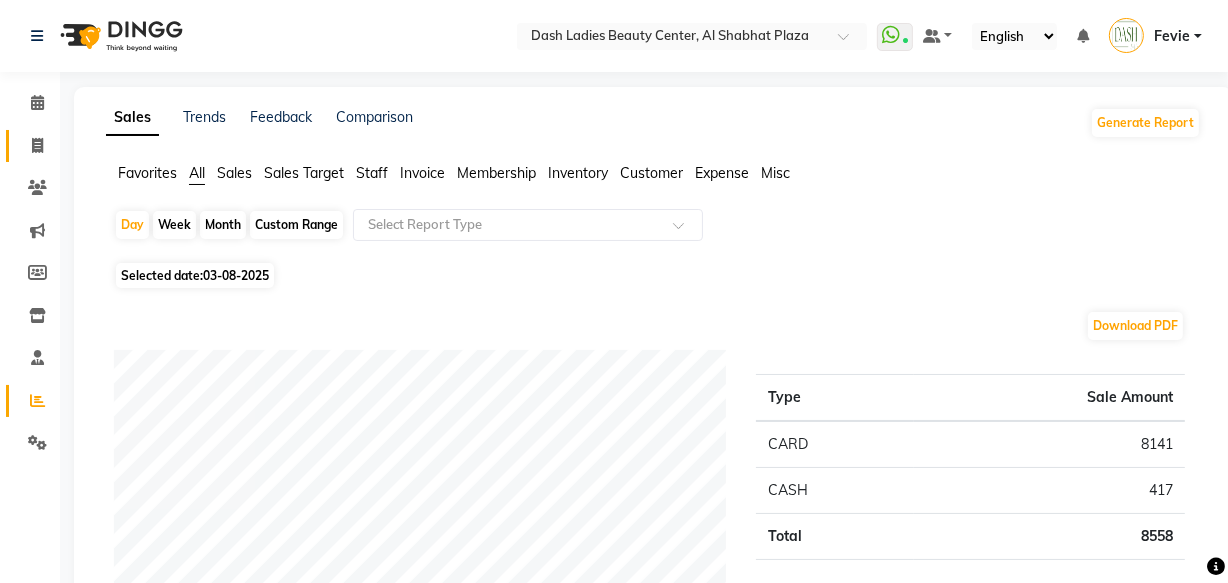 click on "Invoice" 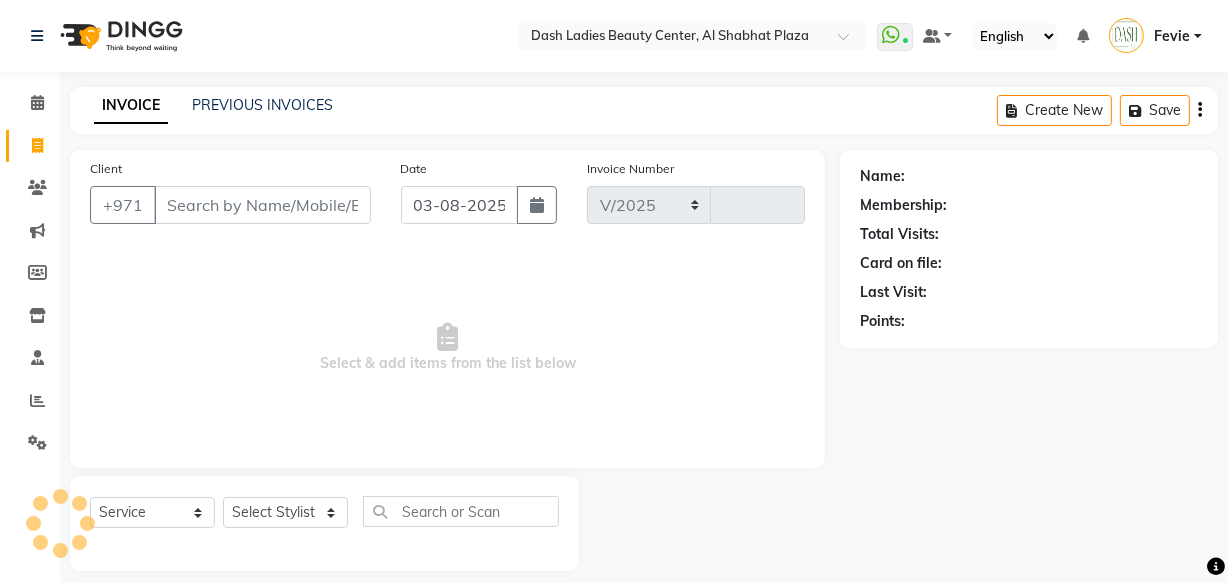 select on "8372" 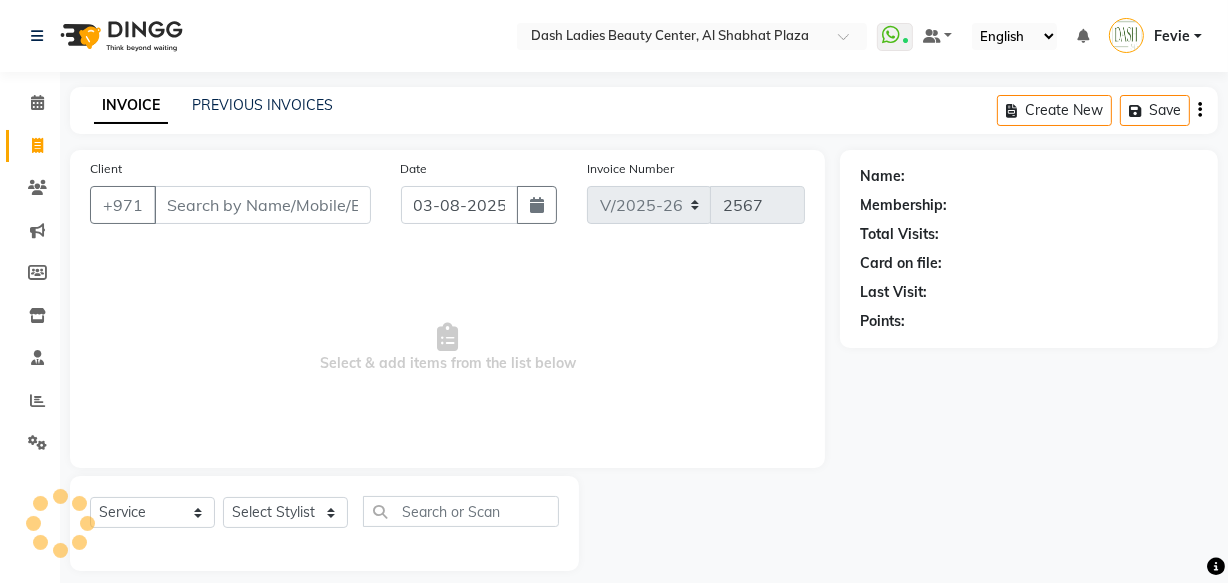 scroll, scrollTop: 19, scrollLeft: 0, axis: vertical 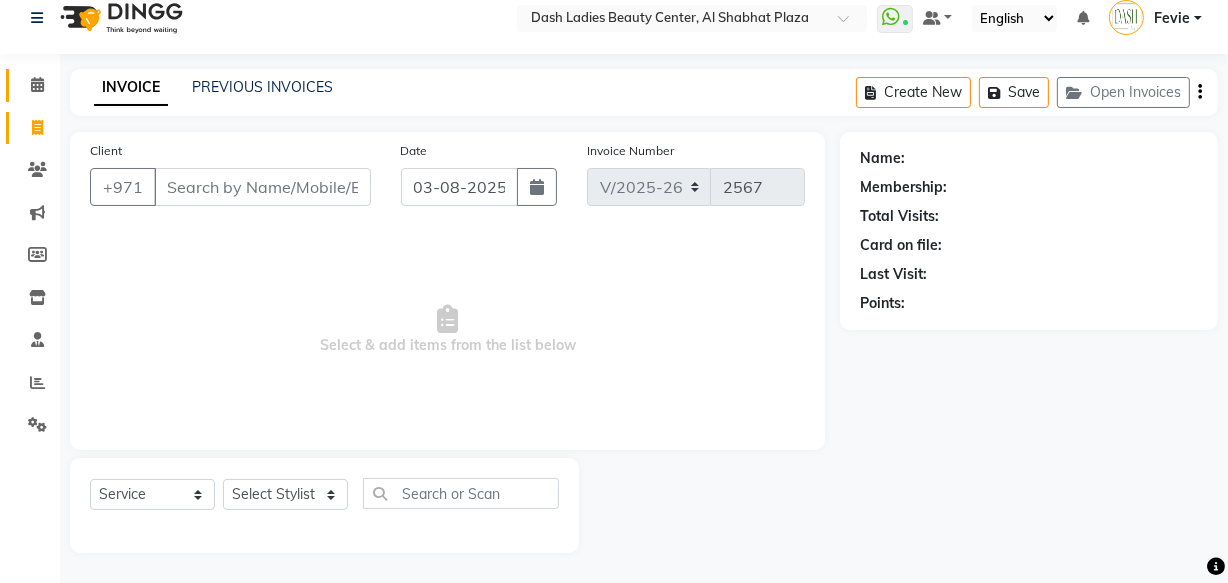 click 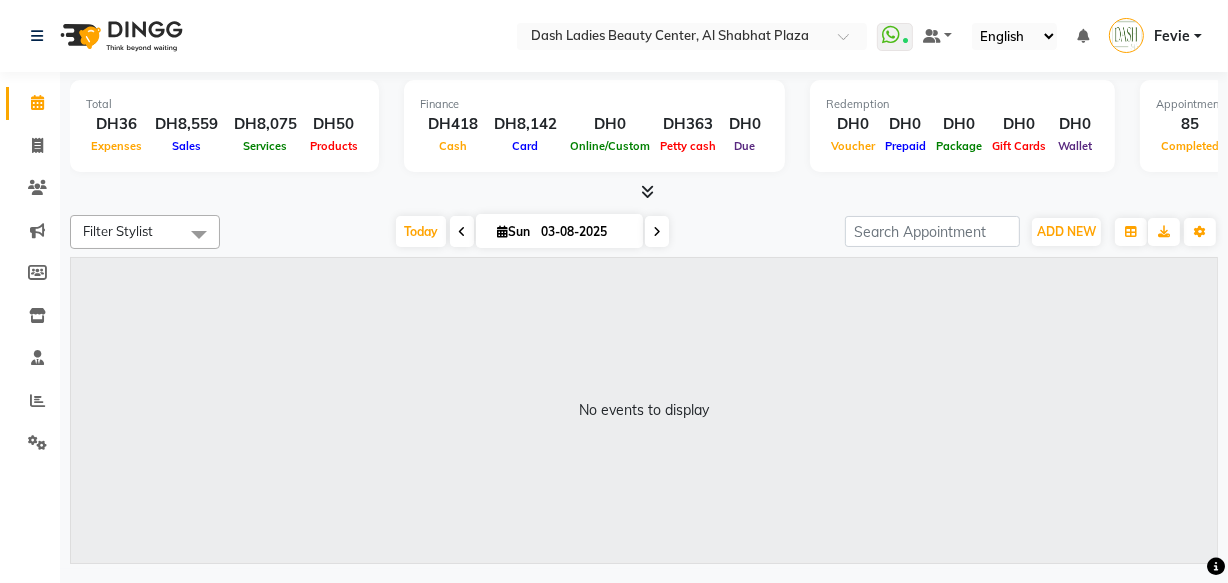 scroll, scrollTop: 0, scrollLeft: 0, axis: both 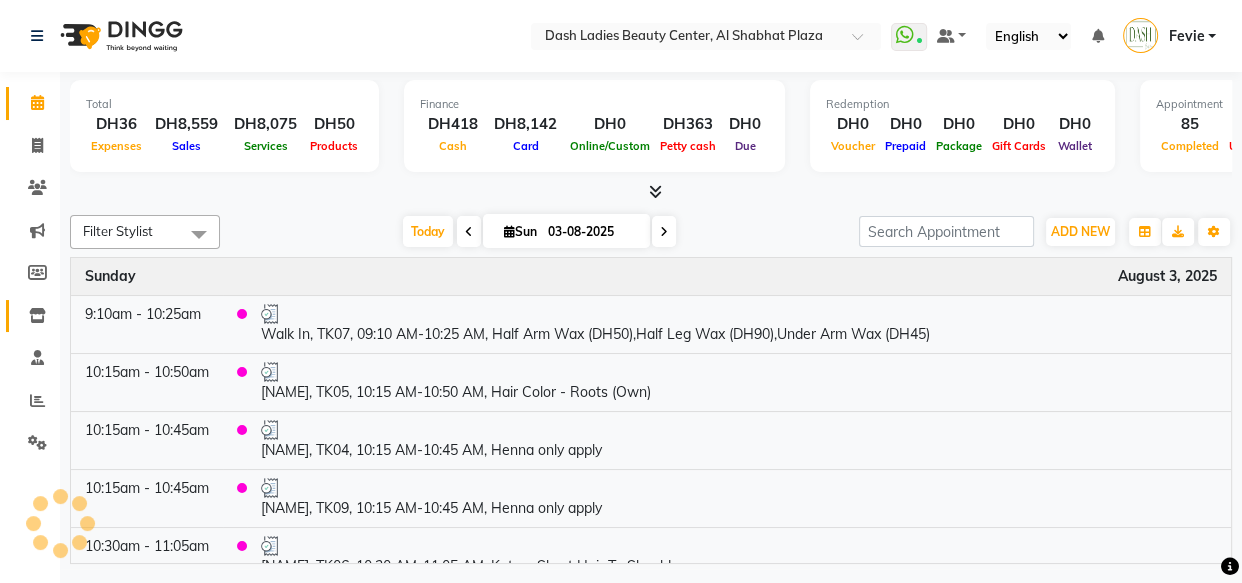 click 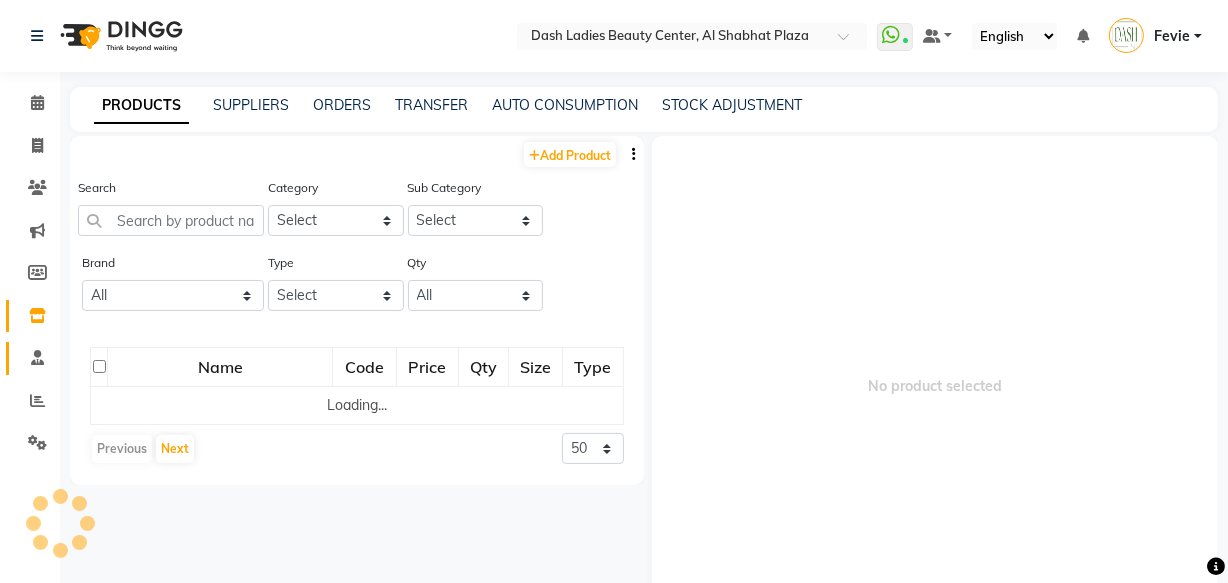 click 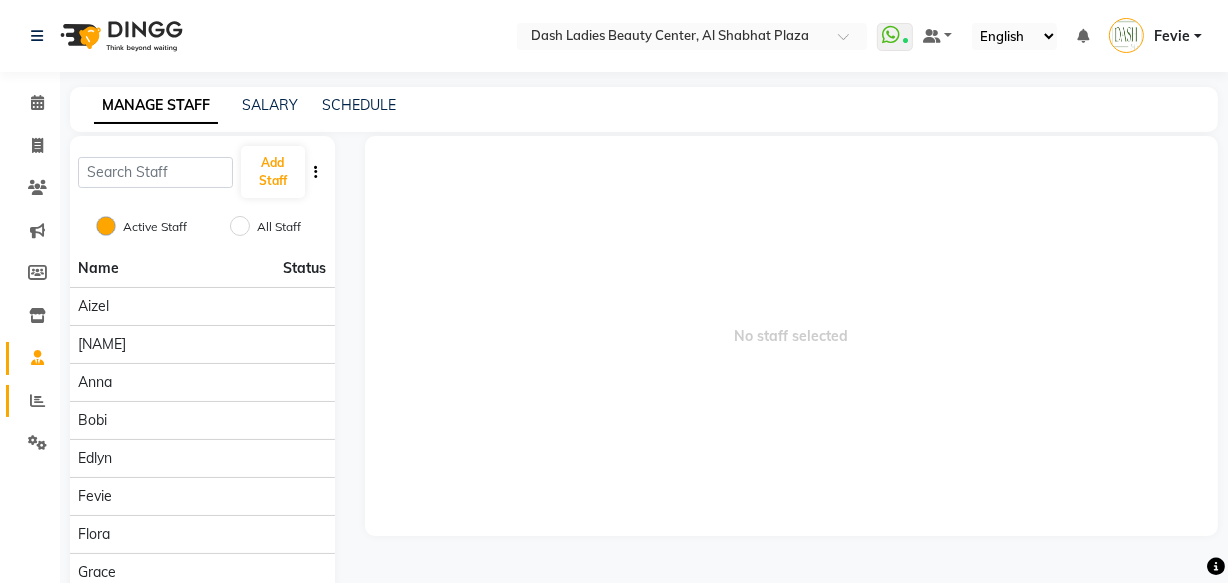 click 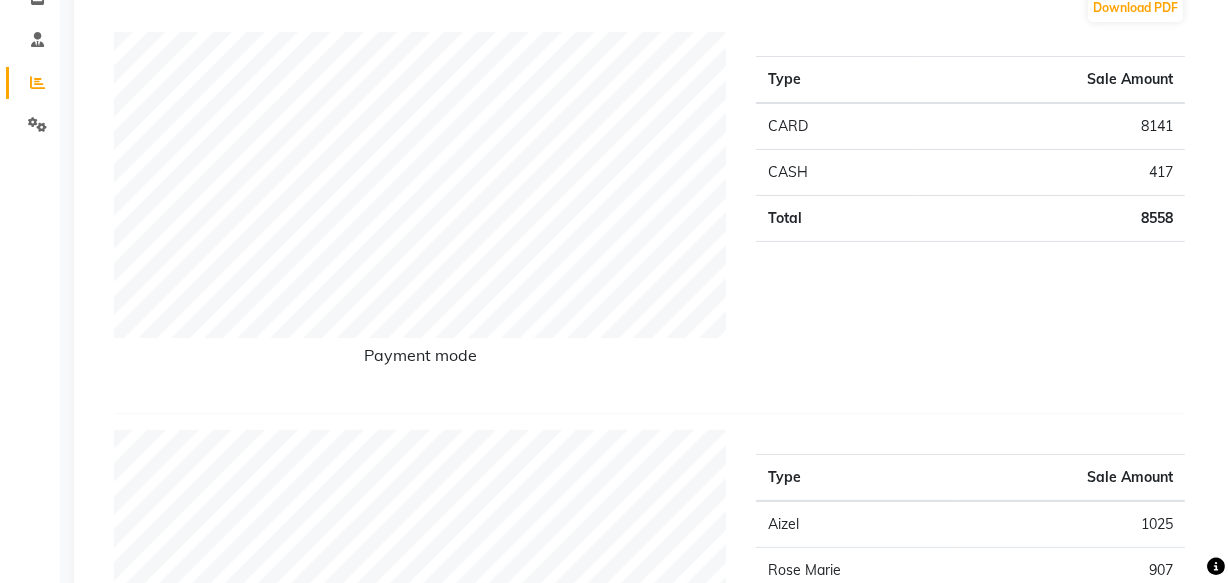 scroll, scrollTop: 203, scrollLeft: 0, axis: vertical 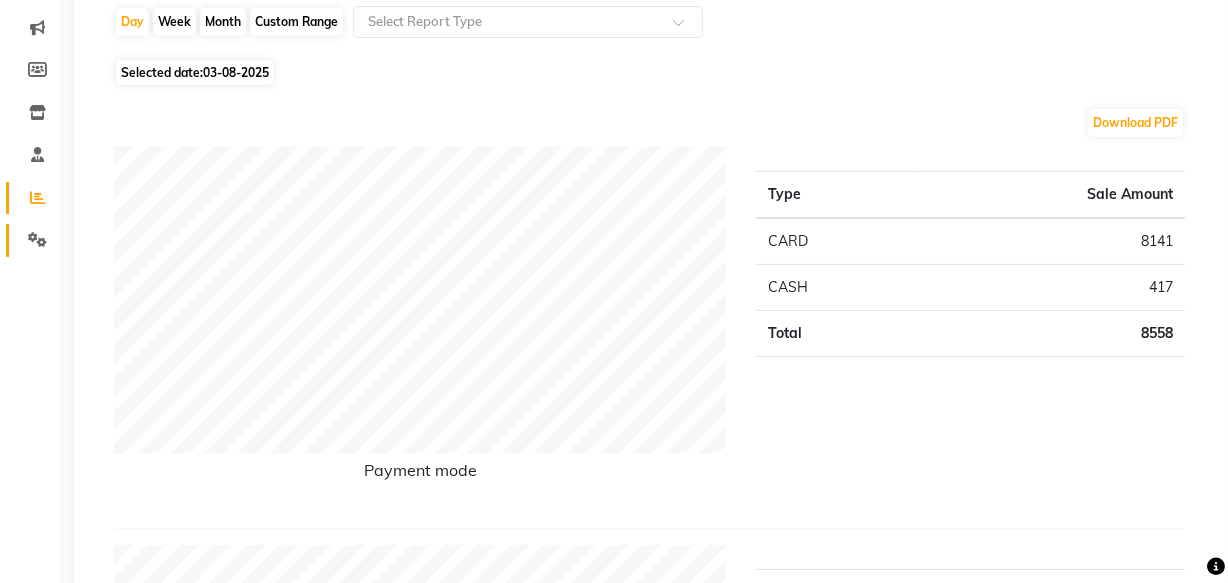 click 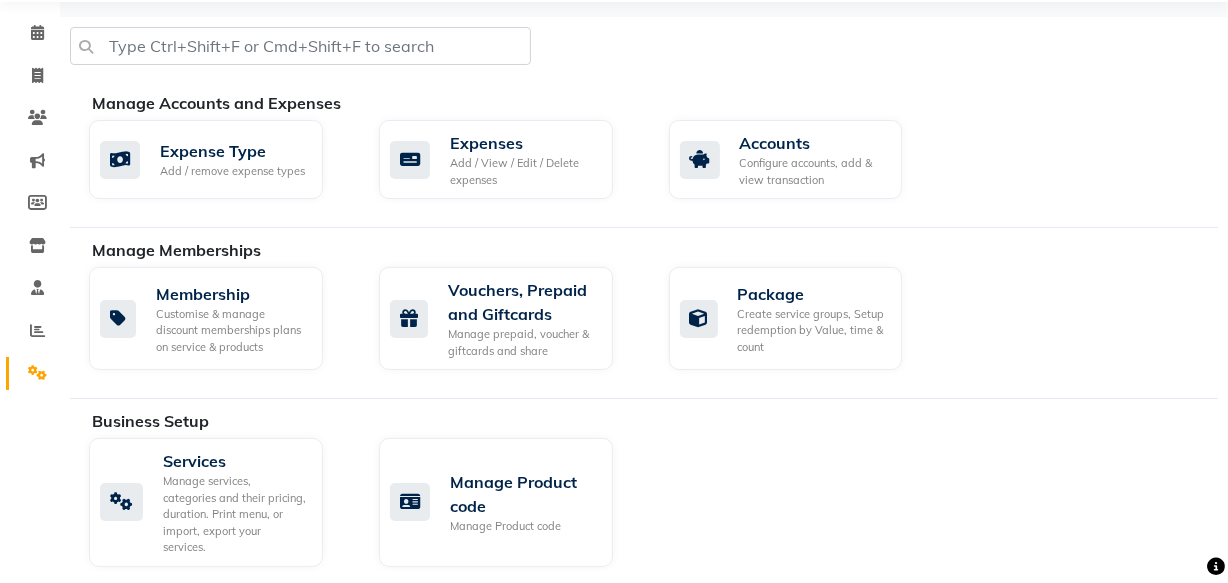 scroll, scrollTop: 55, scrollLeft: 0, axis: vertical 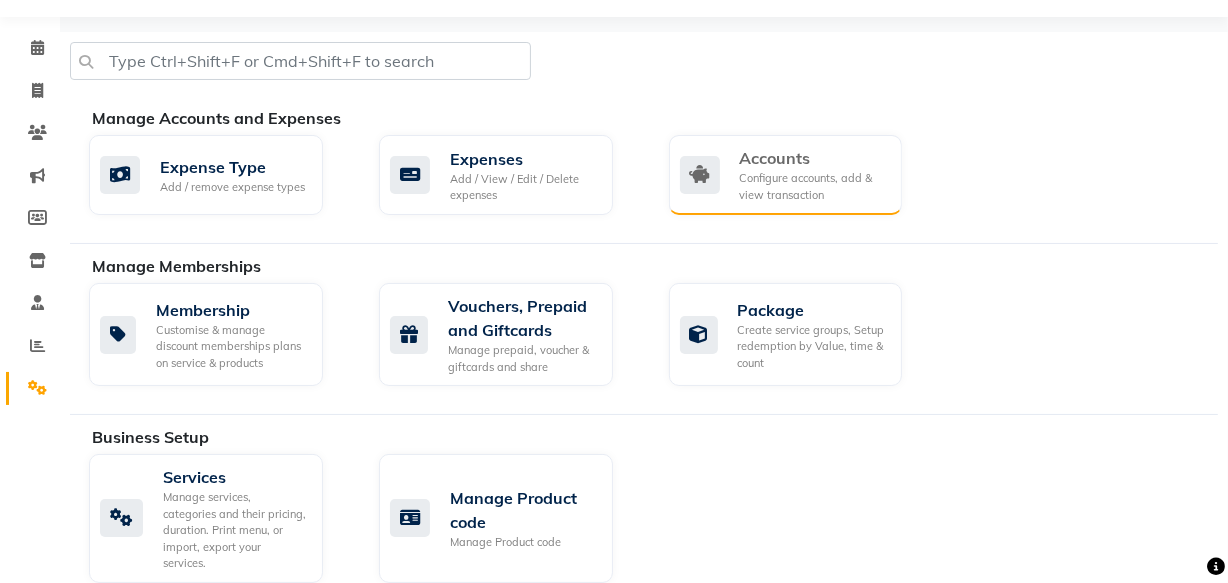 click on "Configure accounts, add & view transaction" 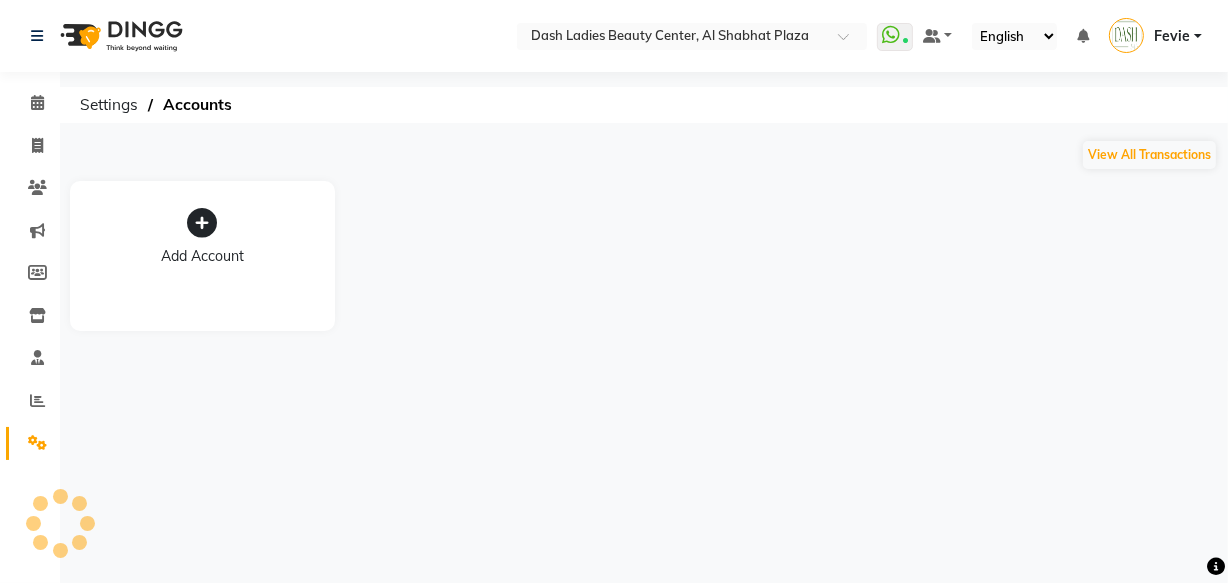 scroll, scrollTop: 0, scrollLeft: 0, axis: both 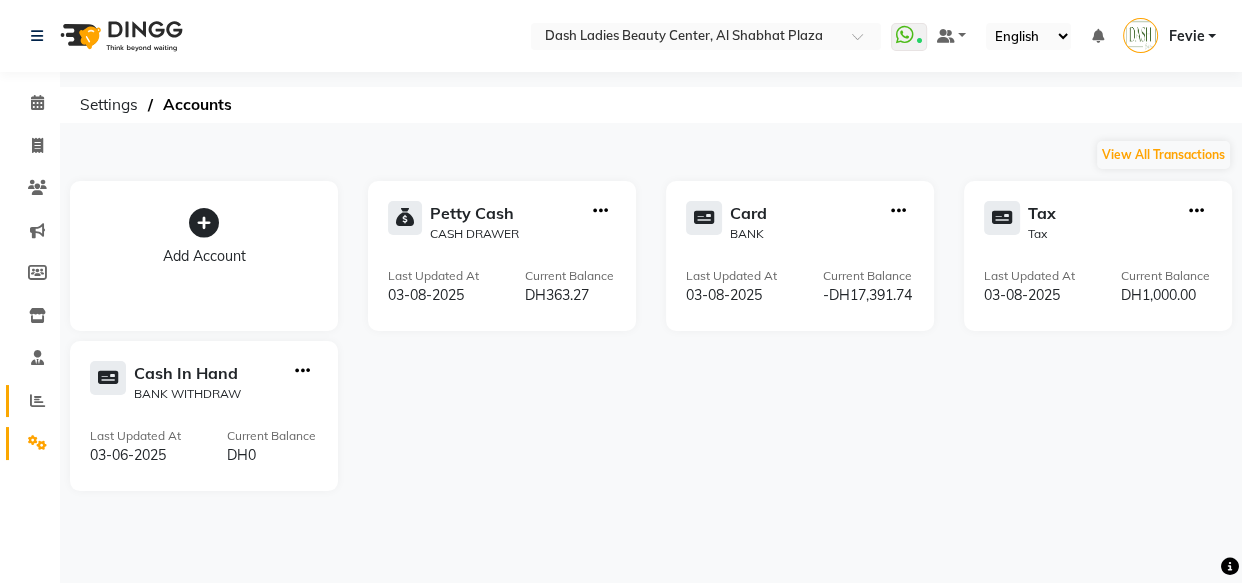 click 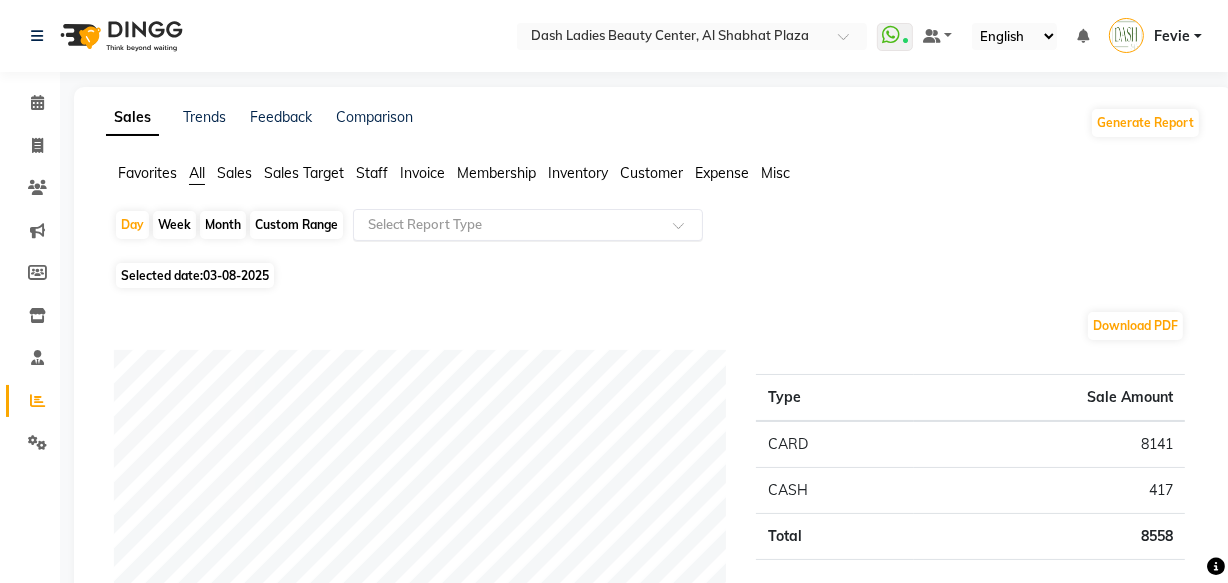 click 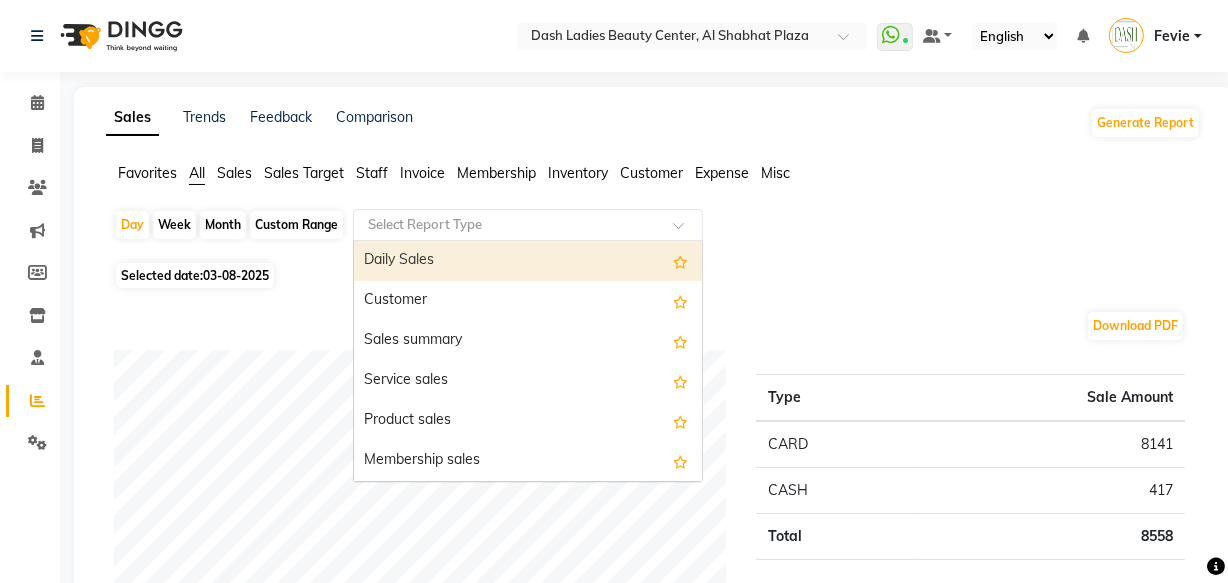 click on "Daily Sales" at bounding box center [528, 261] 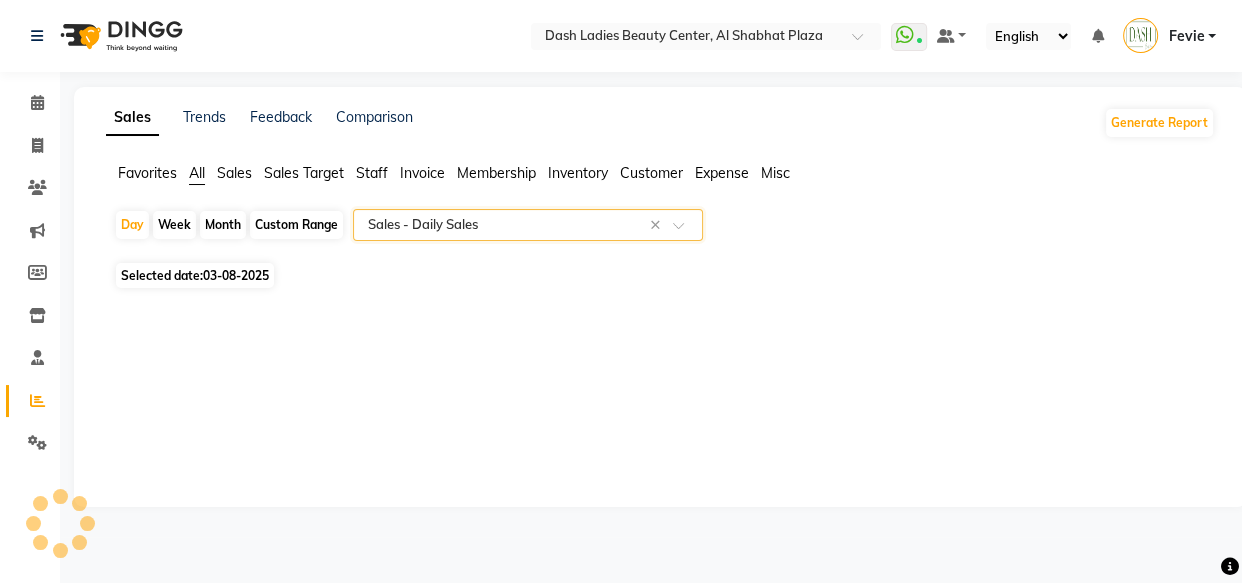select on "full_report" 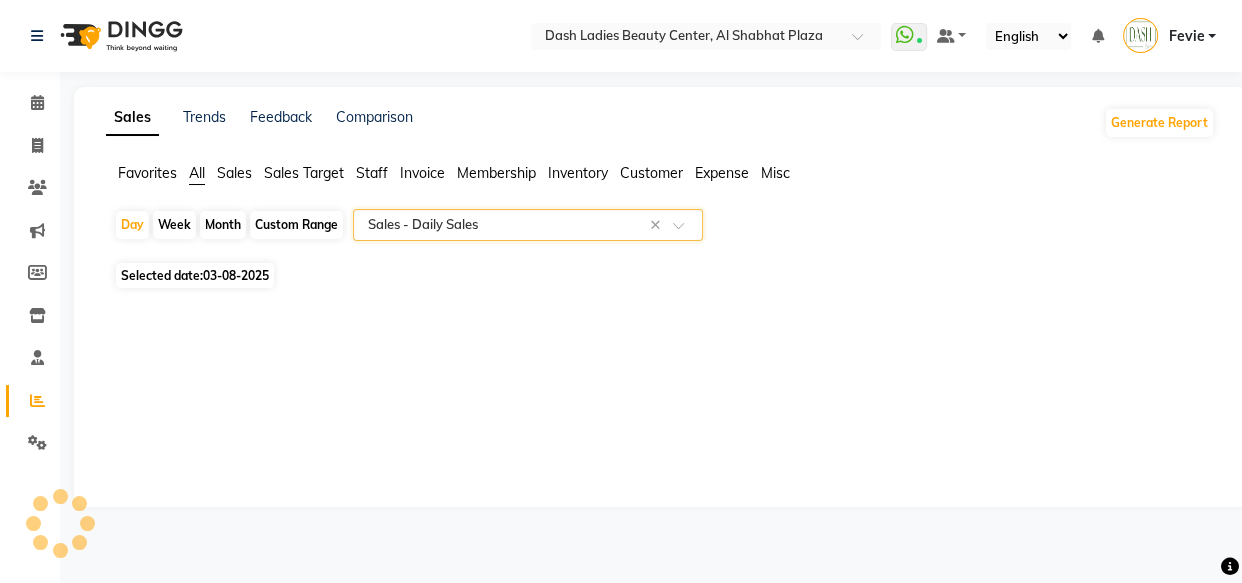 select on "pdf" 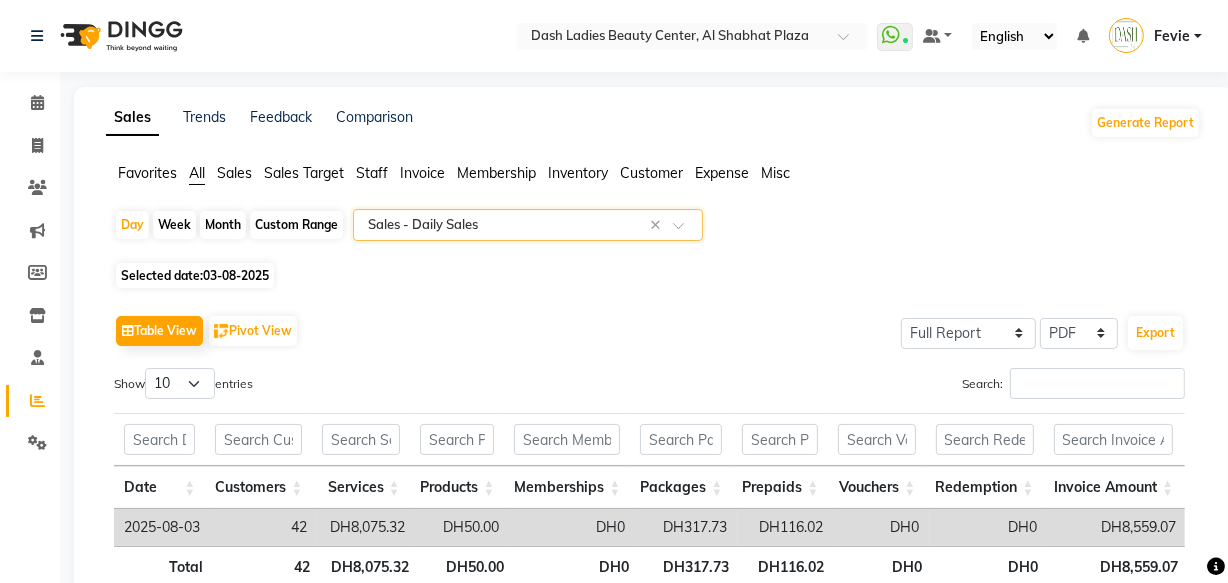 scroll, scrollTop: 0, scrollLeft: 937, axis: horizontal 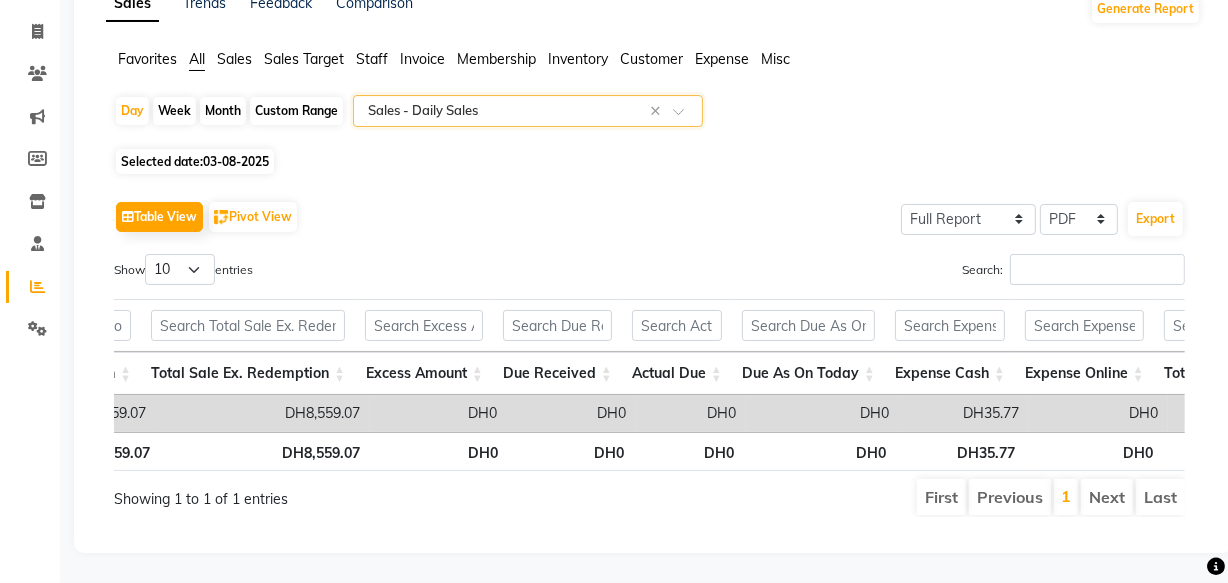click on "DH35.77" at bounding box center [964, 413] 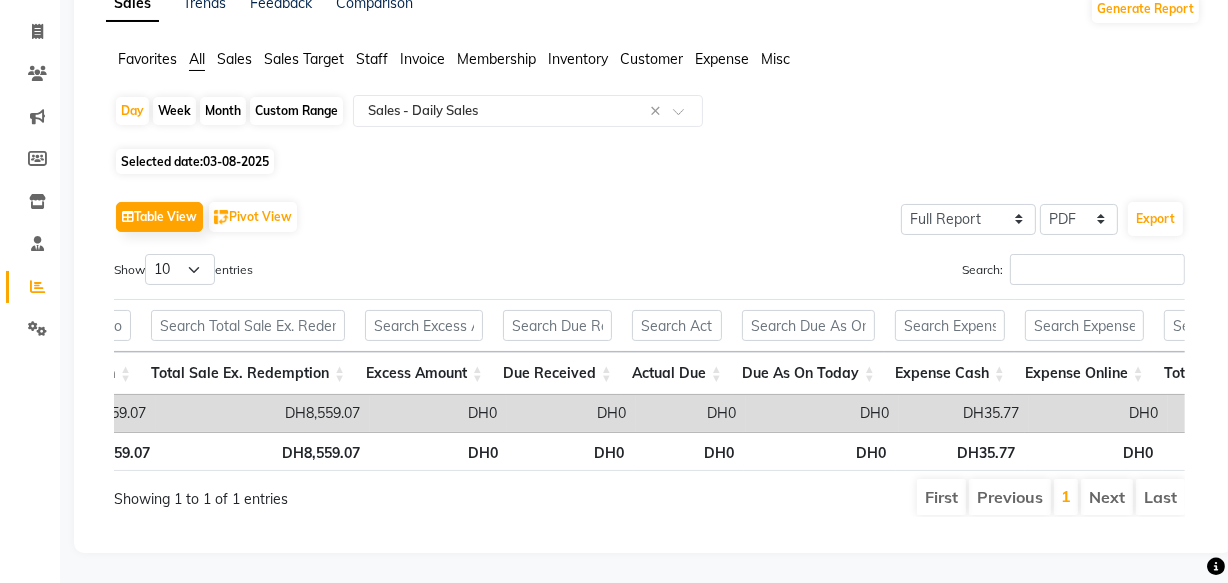 scroll, scrollTop: 0, scrollLeft: 1513, axis: horizontal 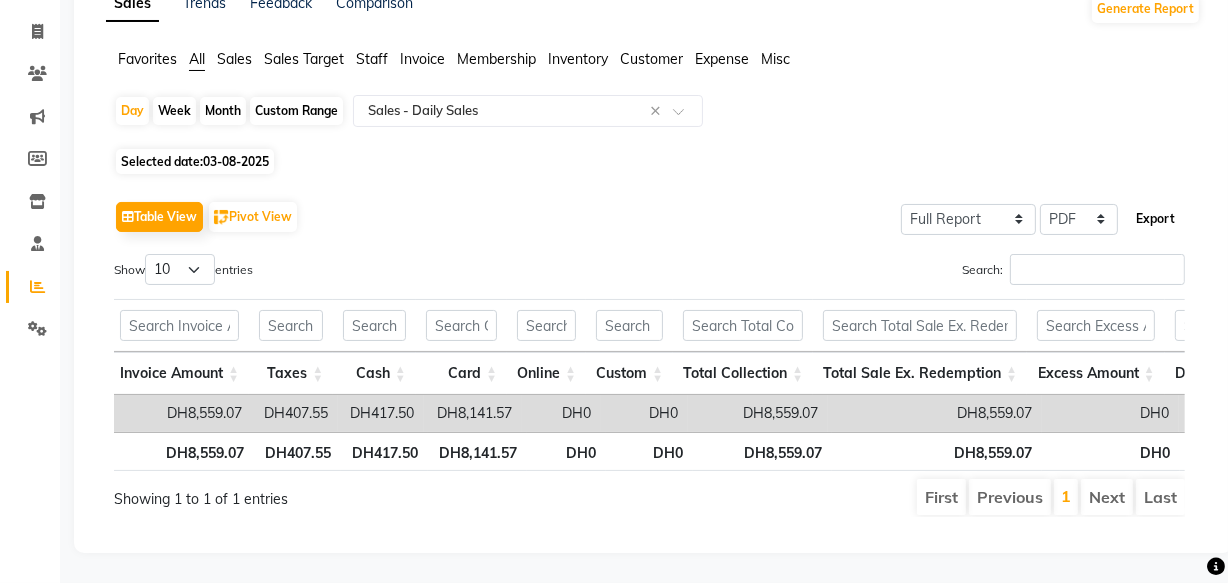 click on "Export" 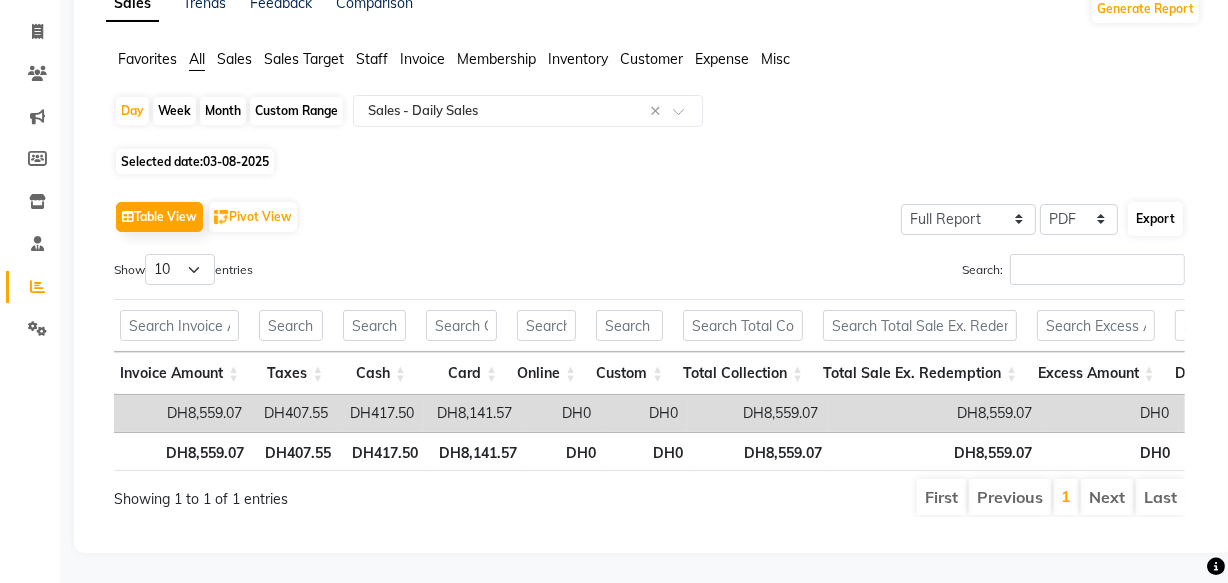 select on "sans-serif" 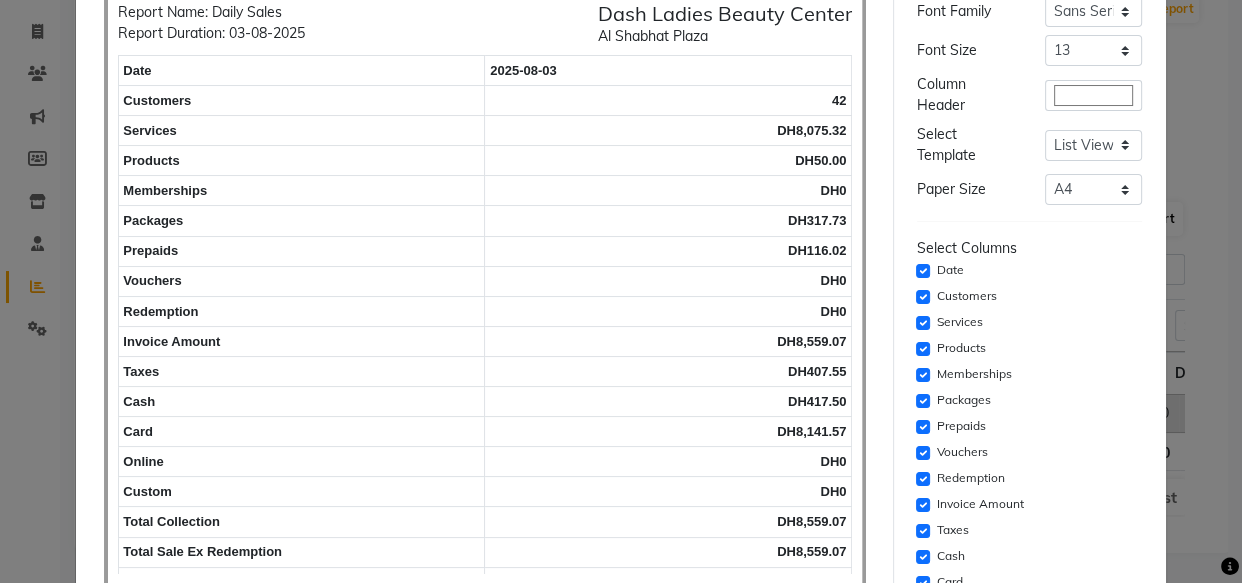scroll, scrollTop: 172, scrollLeft: 0, axis: vertical 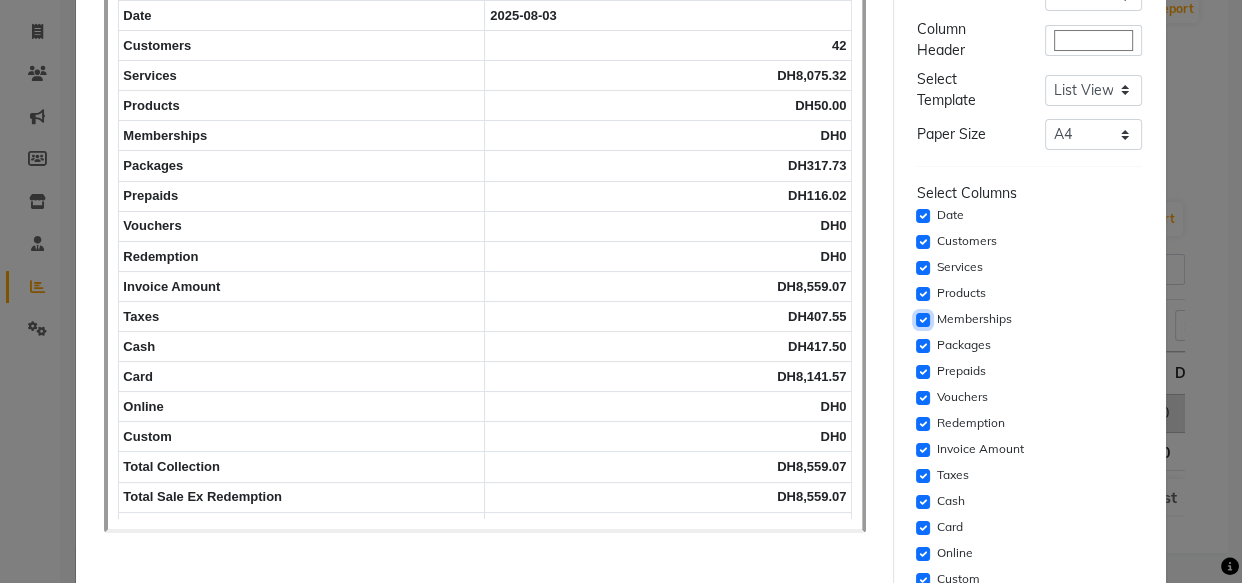 click 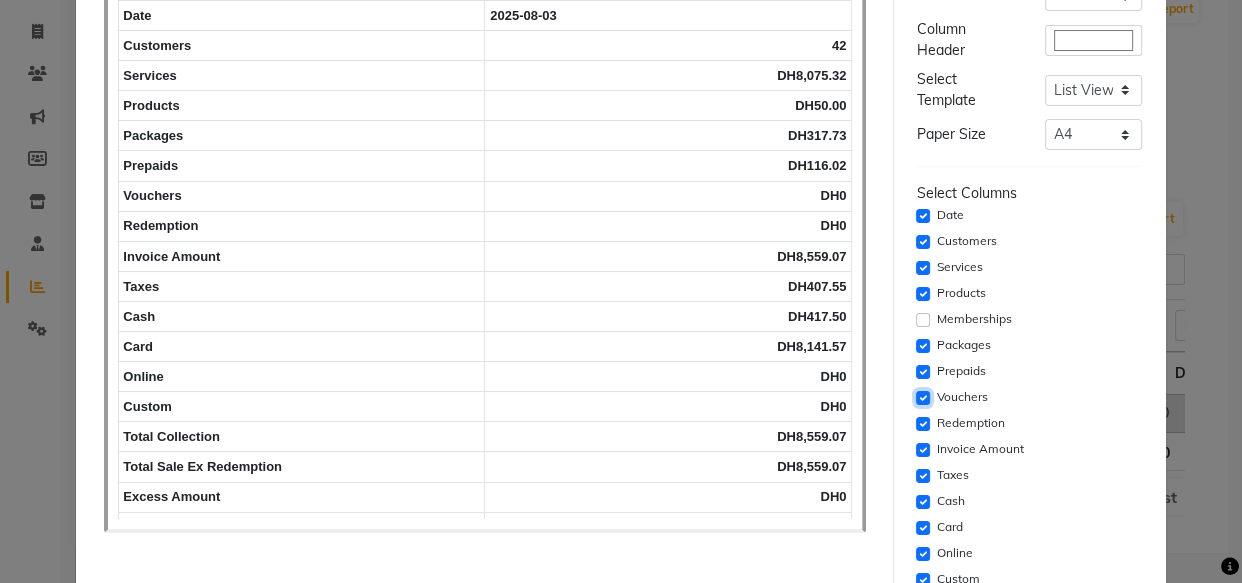 click 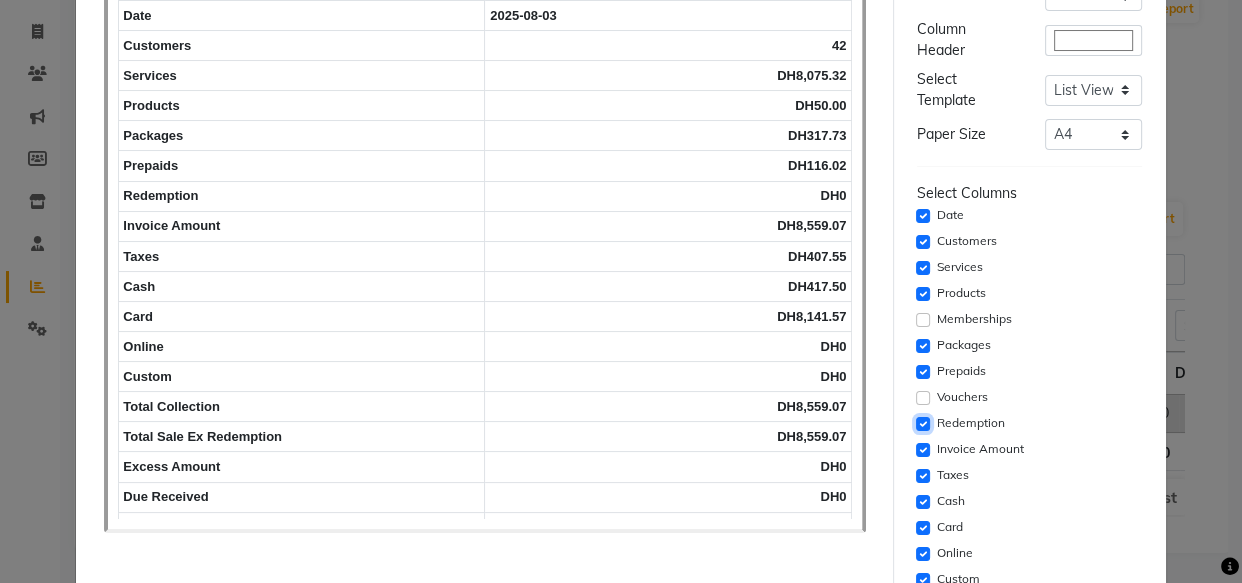 click 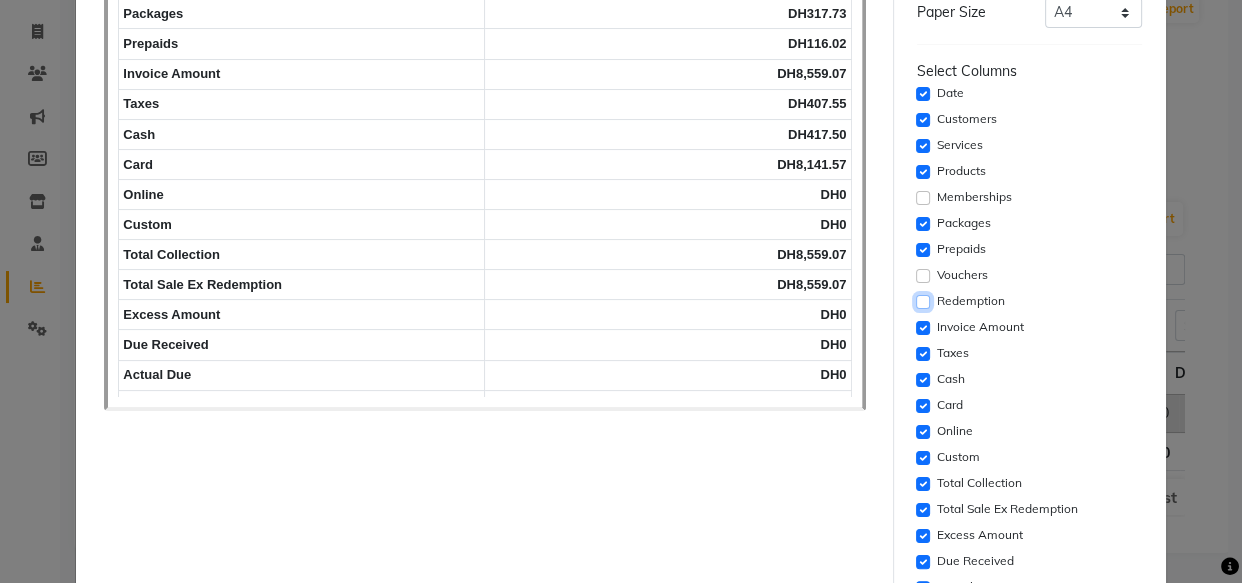 scroll, scrollTop: 296, scrollLeft: 0, axis: vertical 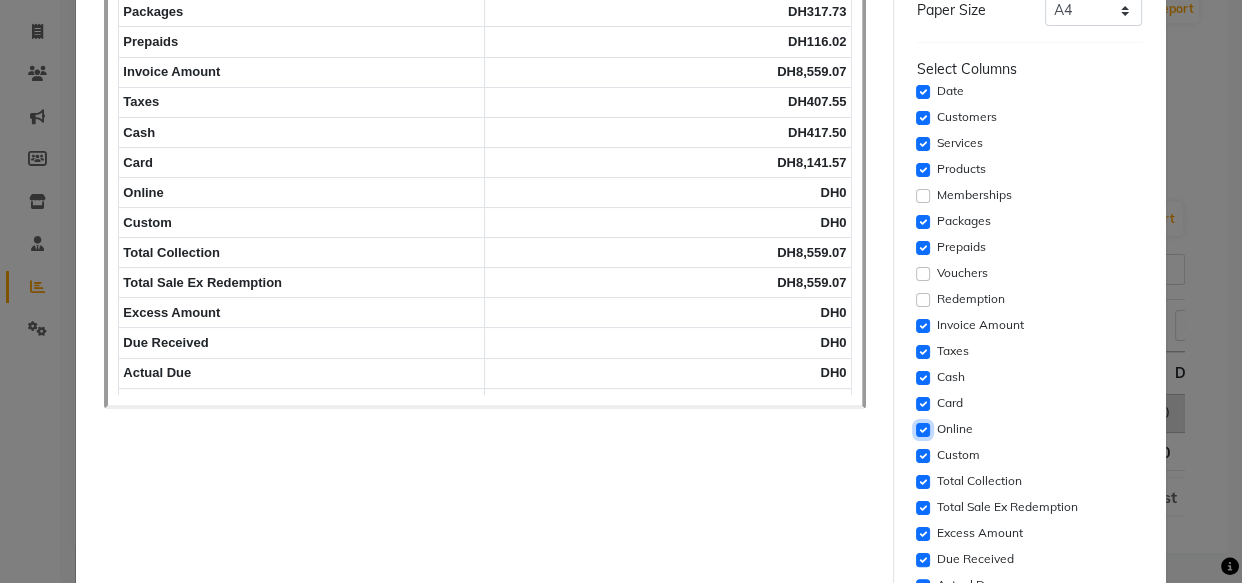 click 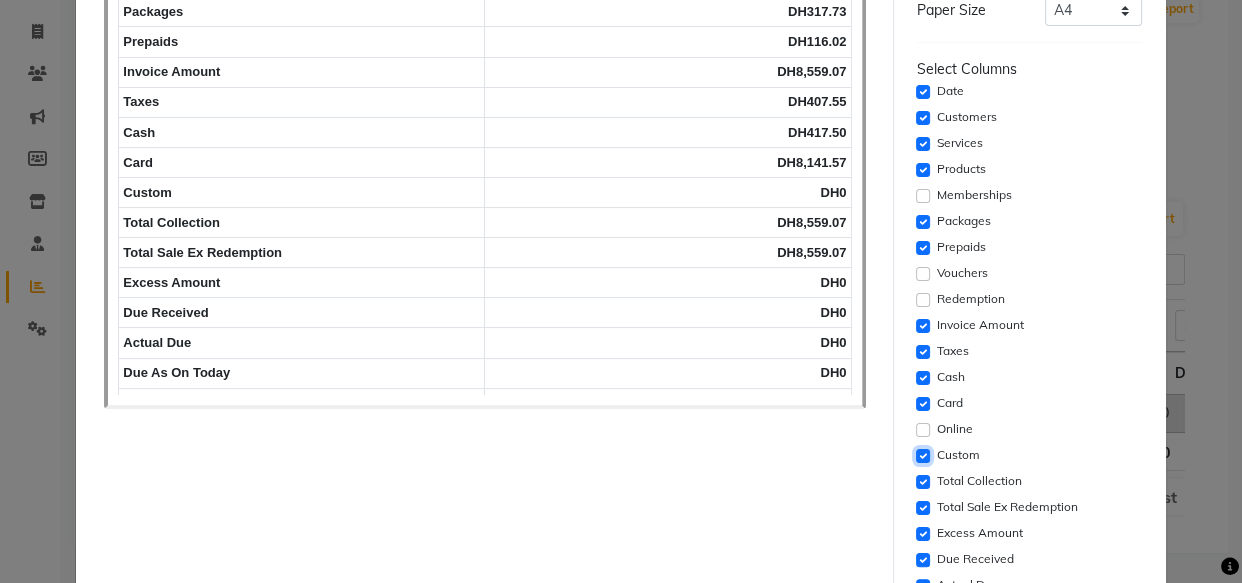 click 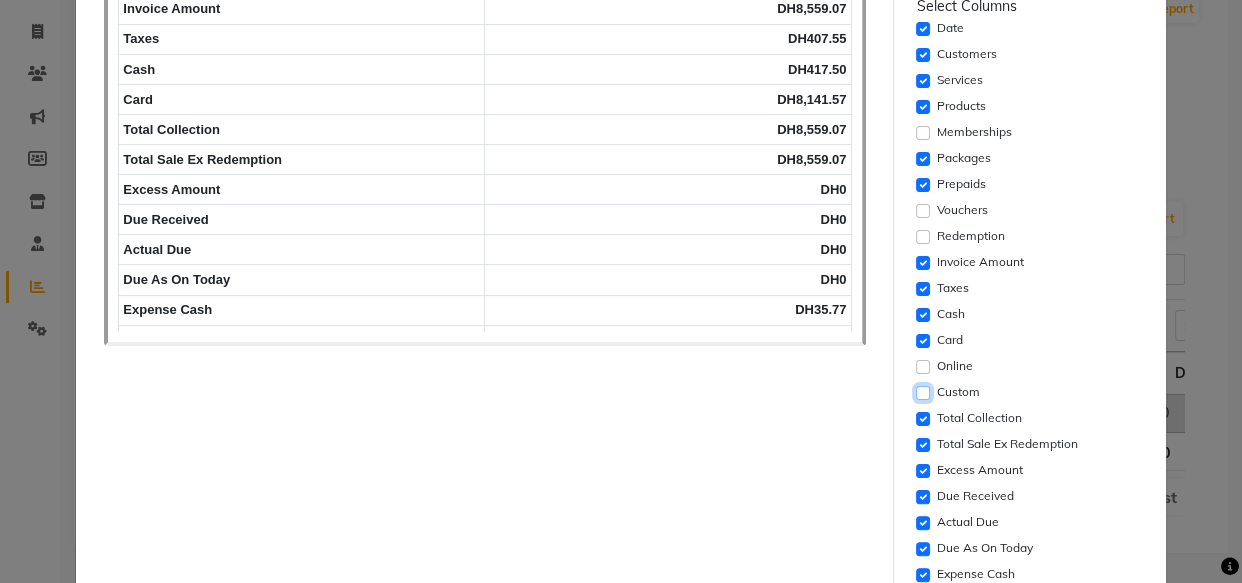 scroll, scrollTop: 404, scrollLeft: 0, axis: vertical 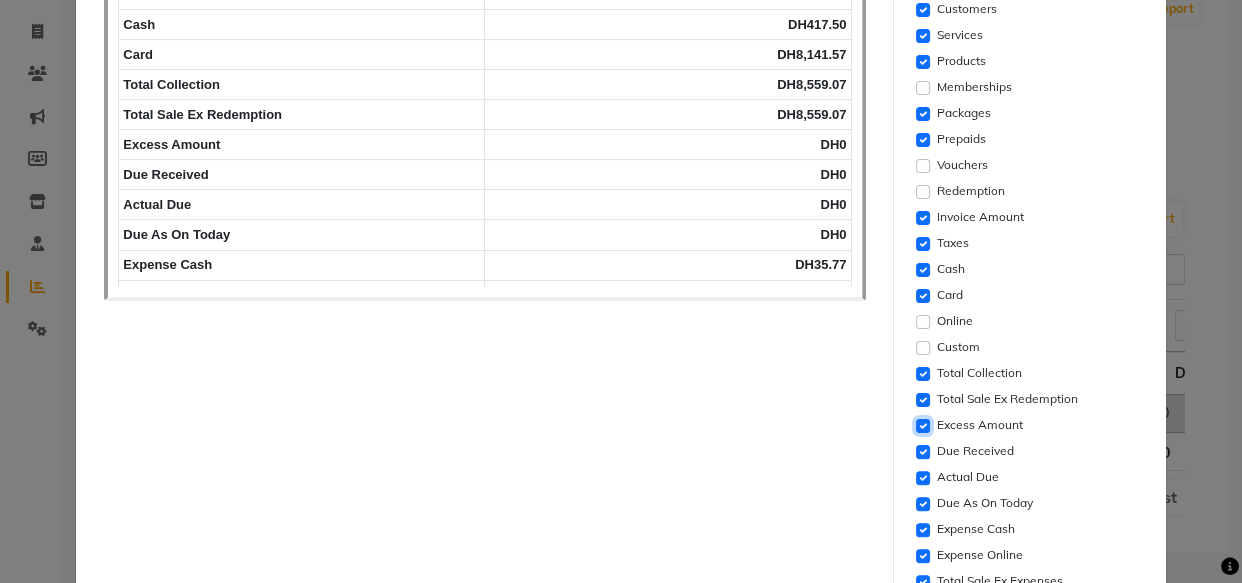 click 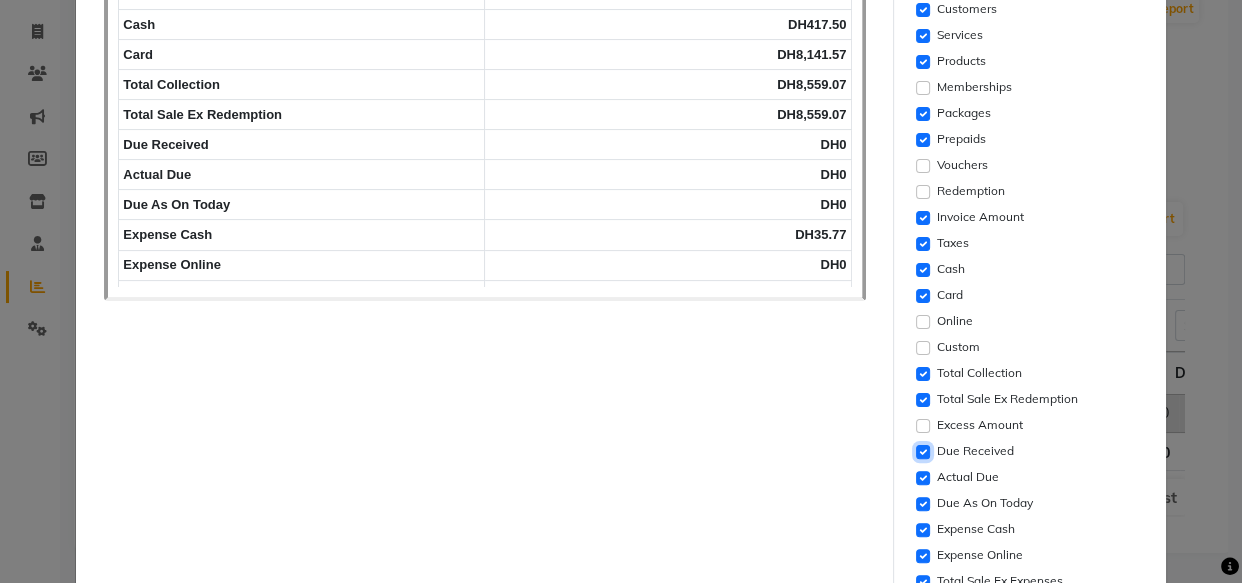 click 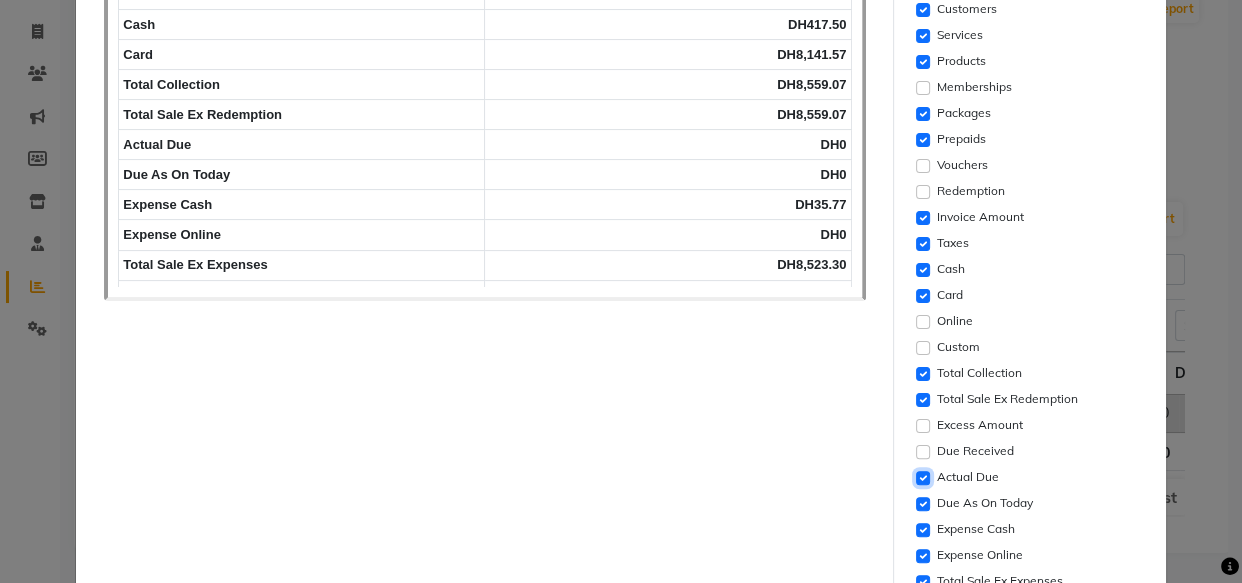 click 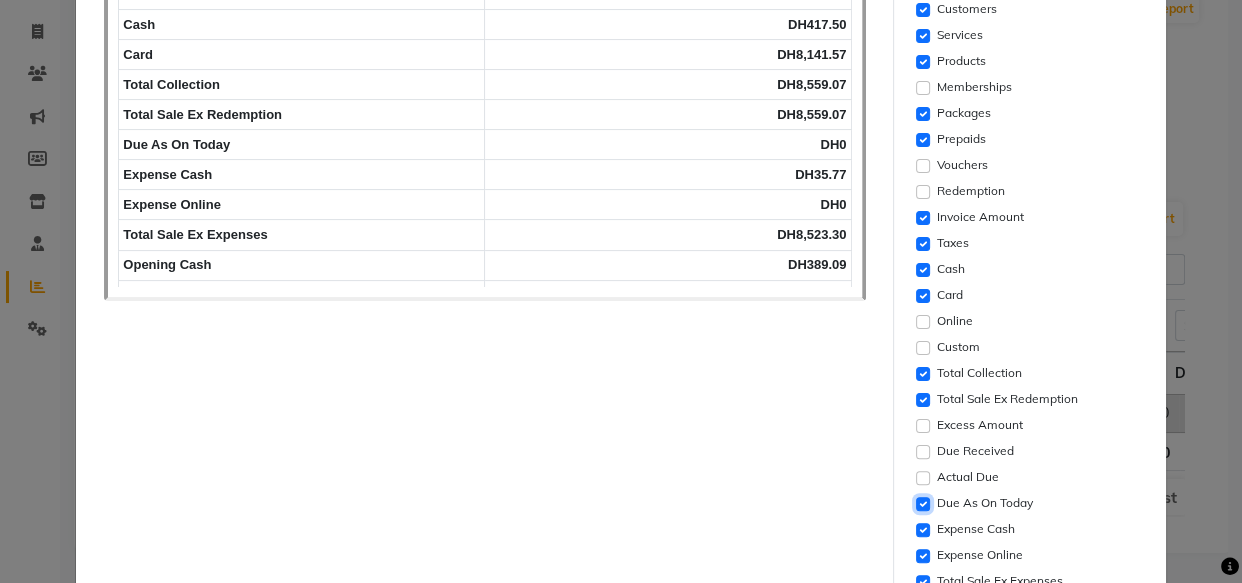 click 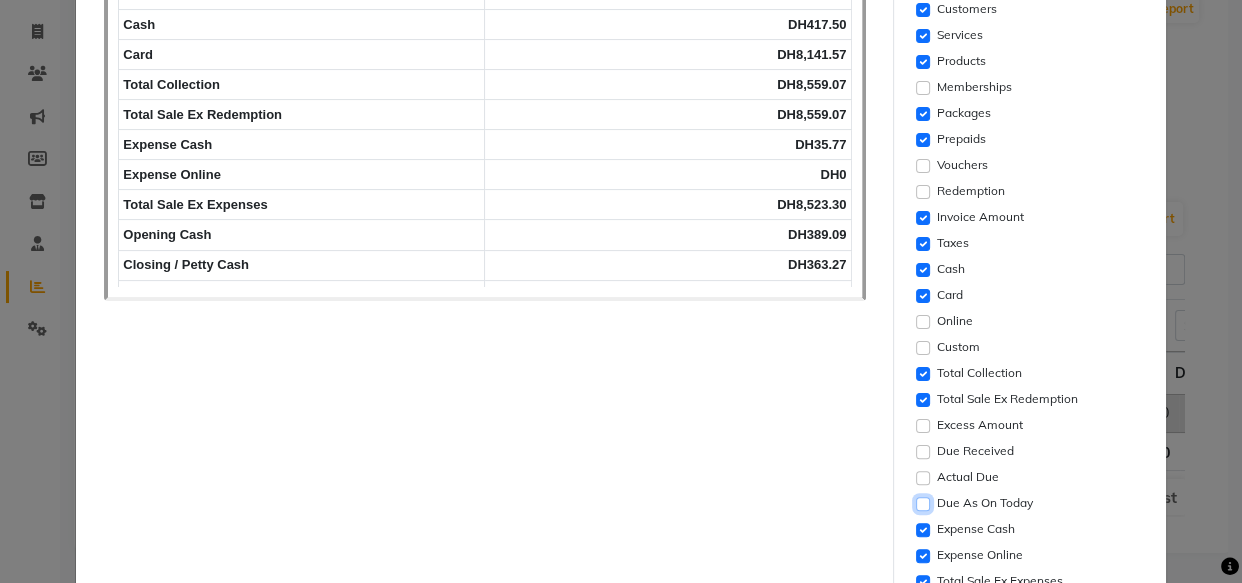 scroll, scrollTop: 480, scrollLeft: 0, axis: vertical 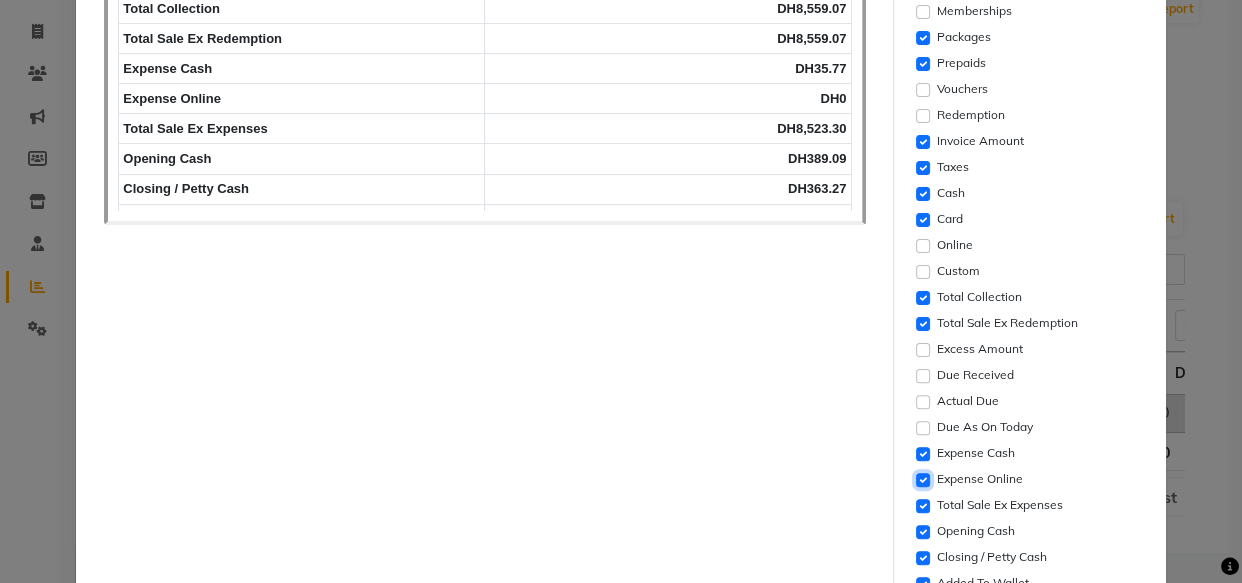 click 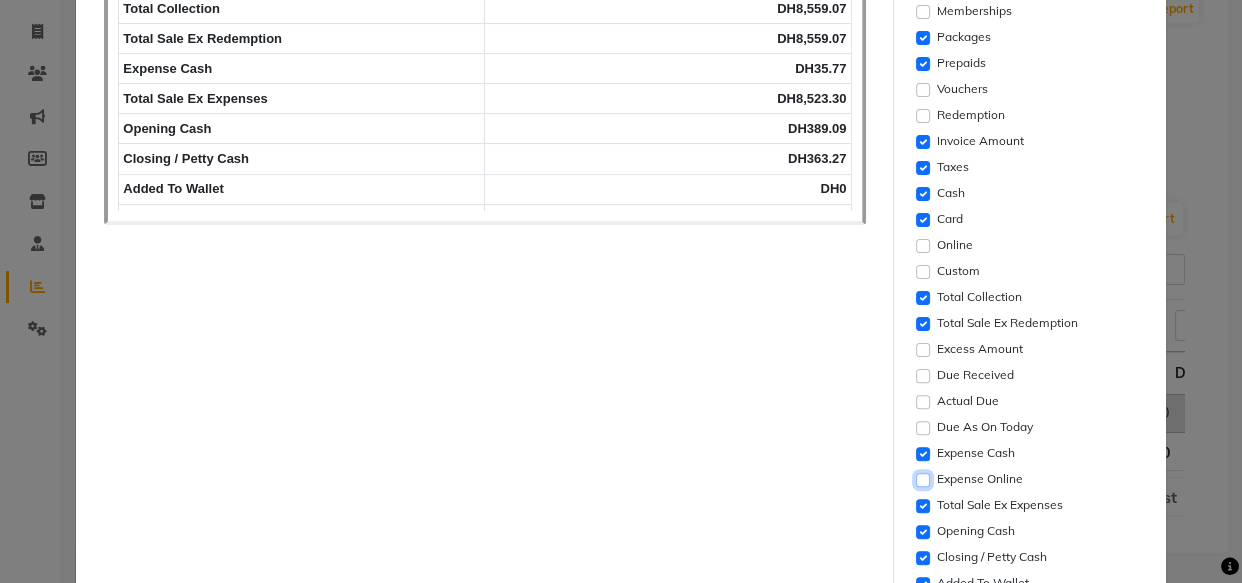 scroll, scrollTop: 102, scrollLeft: 0, axis: vertical 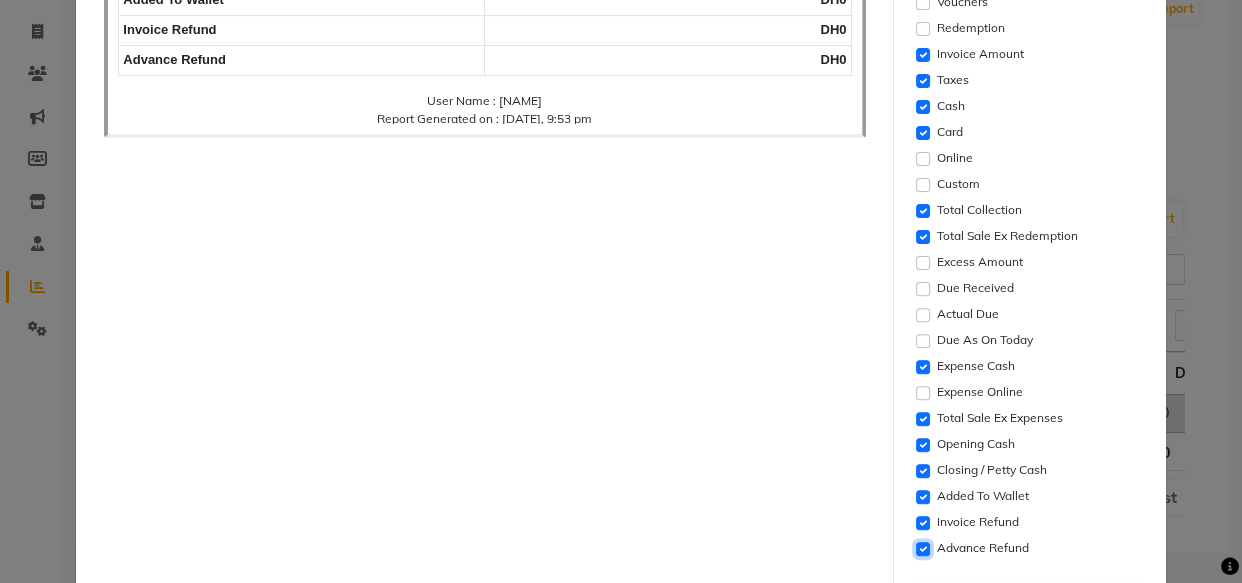 click 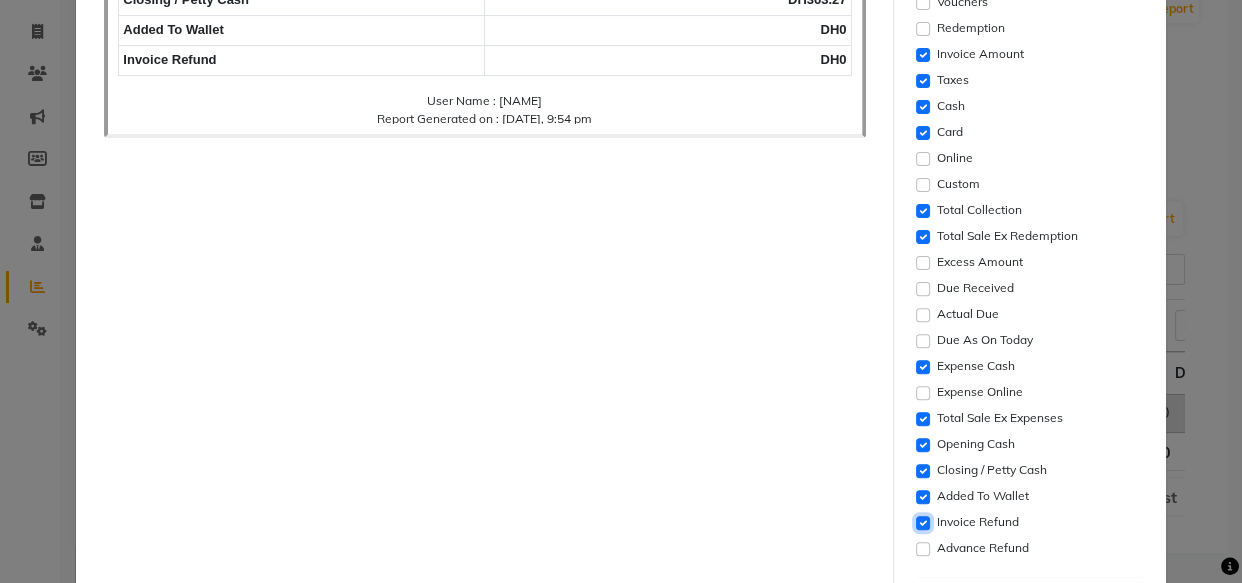 click 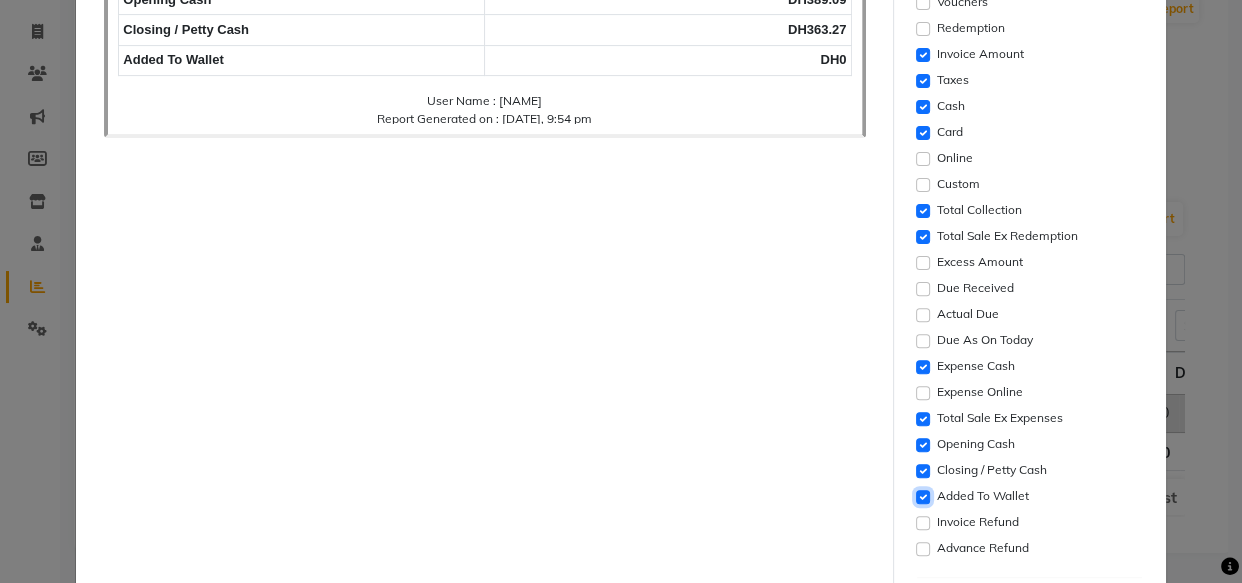 click 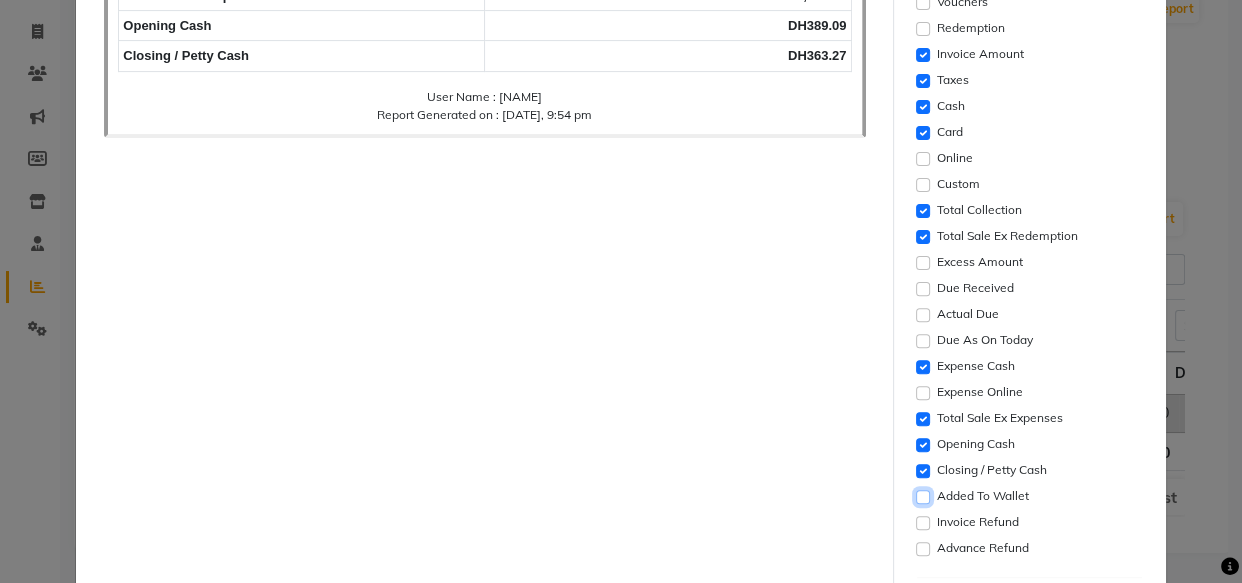 scroll, scrollTop: 12, scrollLeft: 0, axis: vertical 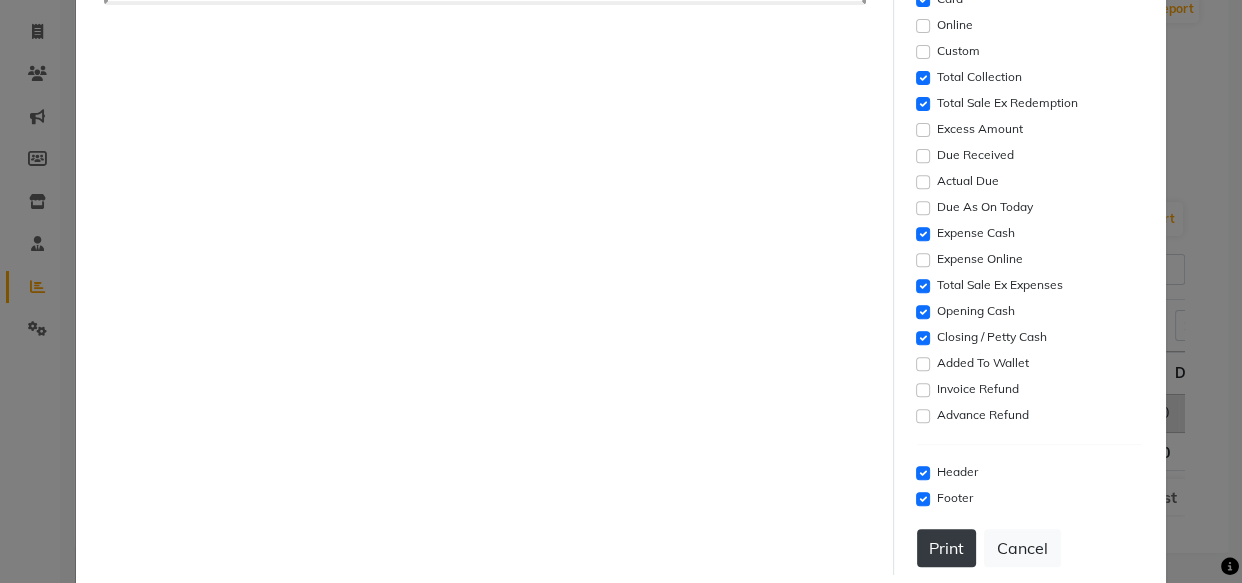 click on "Print" 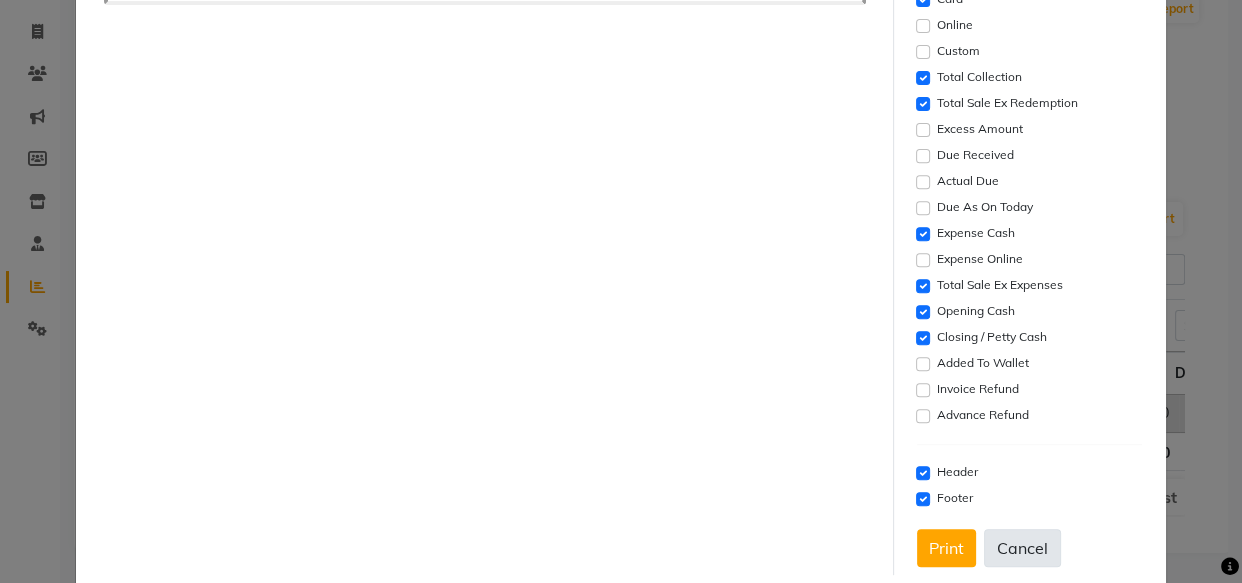 click on "Cancel" 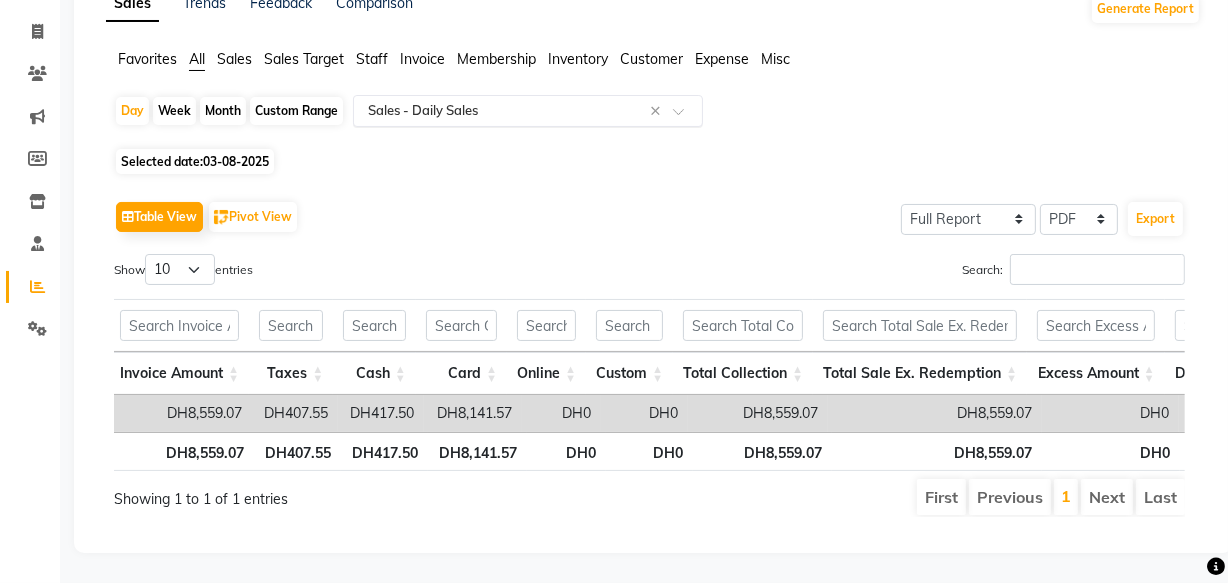 click 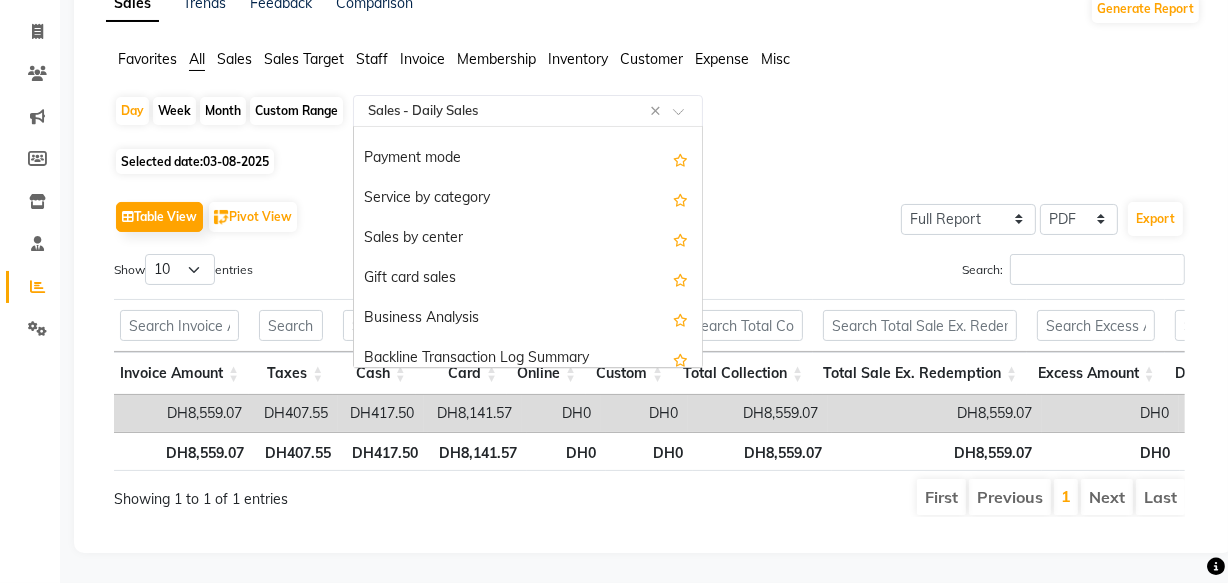scroll, scrollTop: 339, scrollLeft: 0, axis: vertical 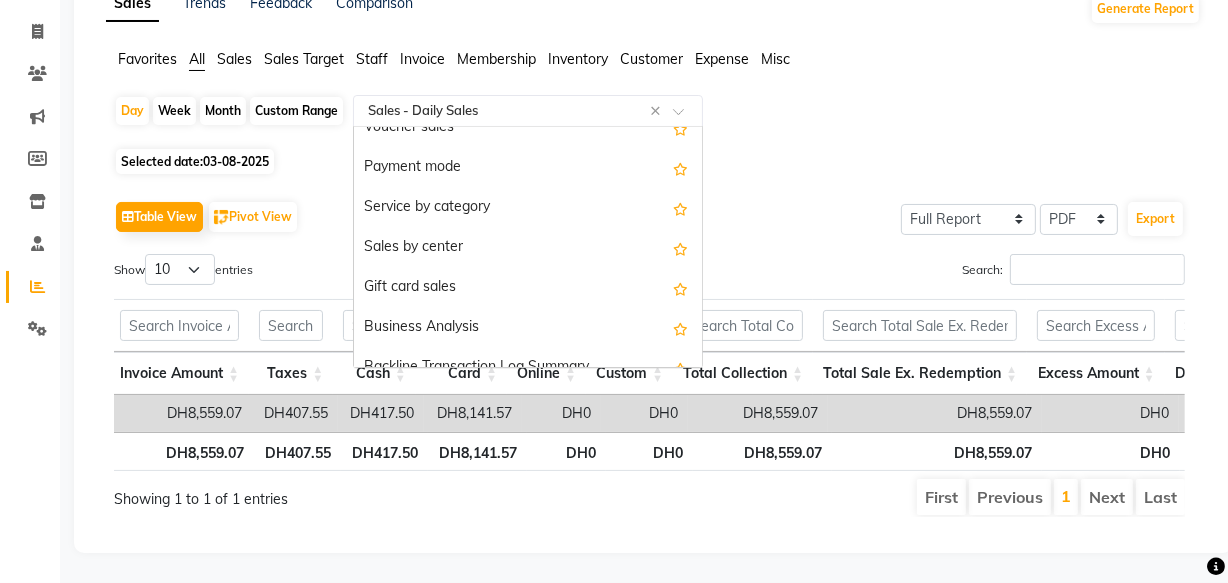 click on "Staff" 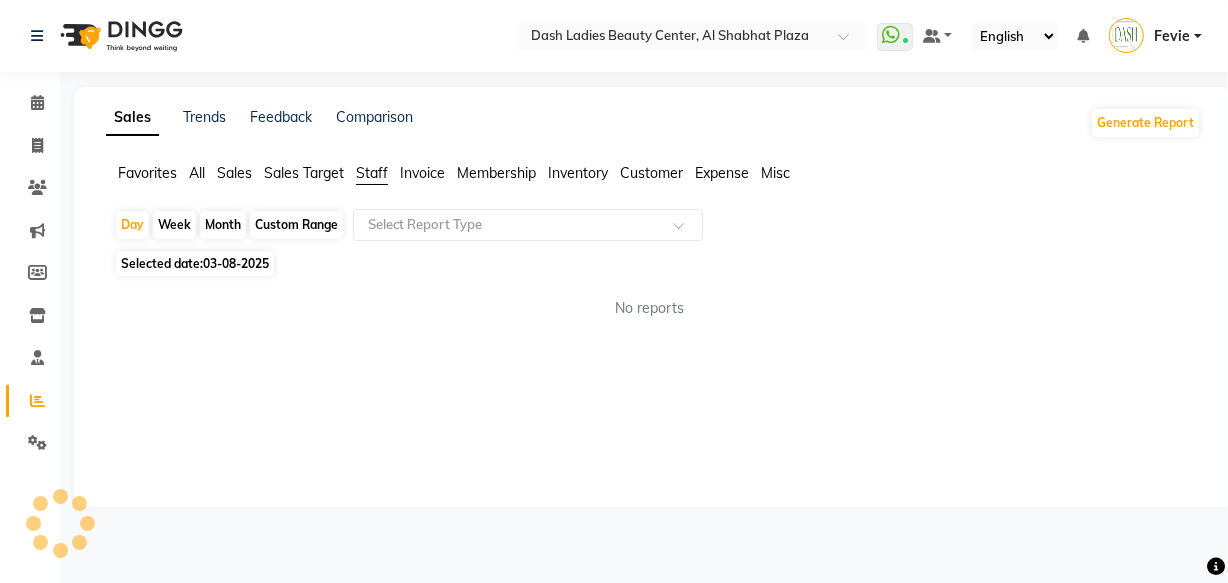 scroll, scrollTop: 0, scrollLeft: 0, axis: both 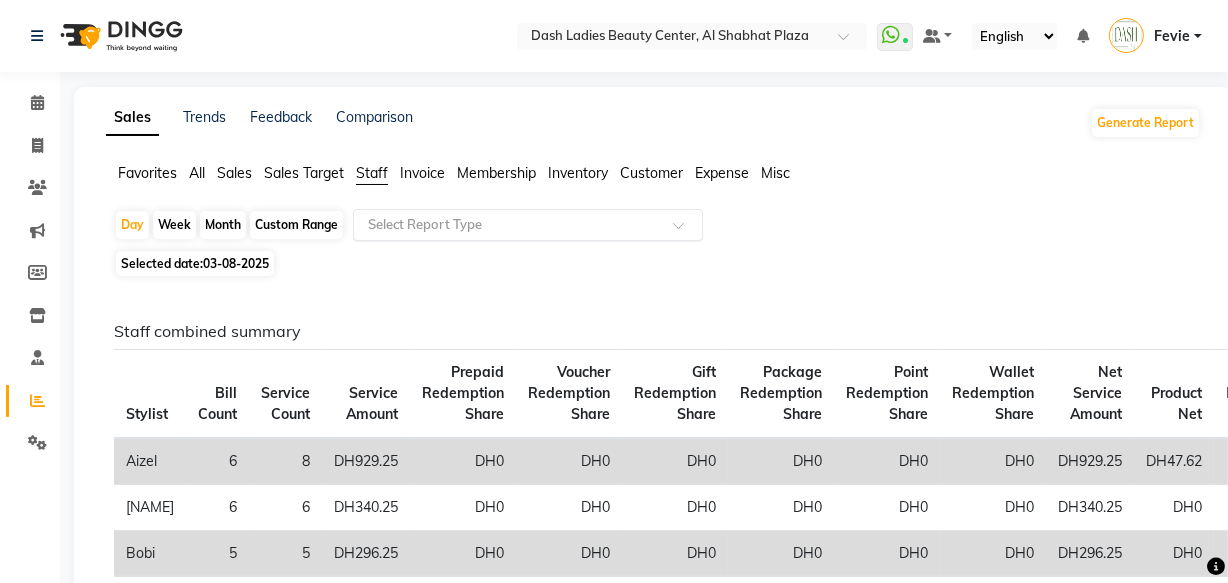 click 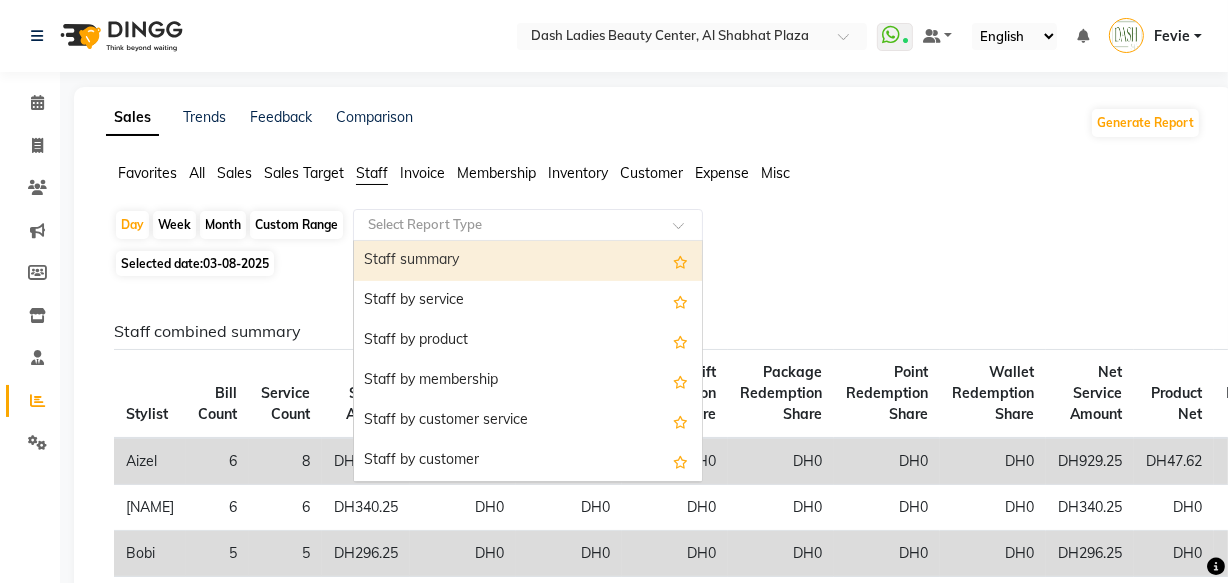 click on "Staff summary" at bounding box center [528, 261] 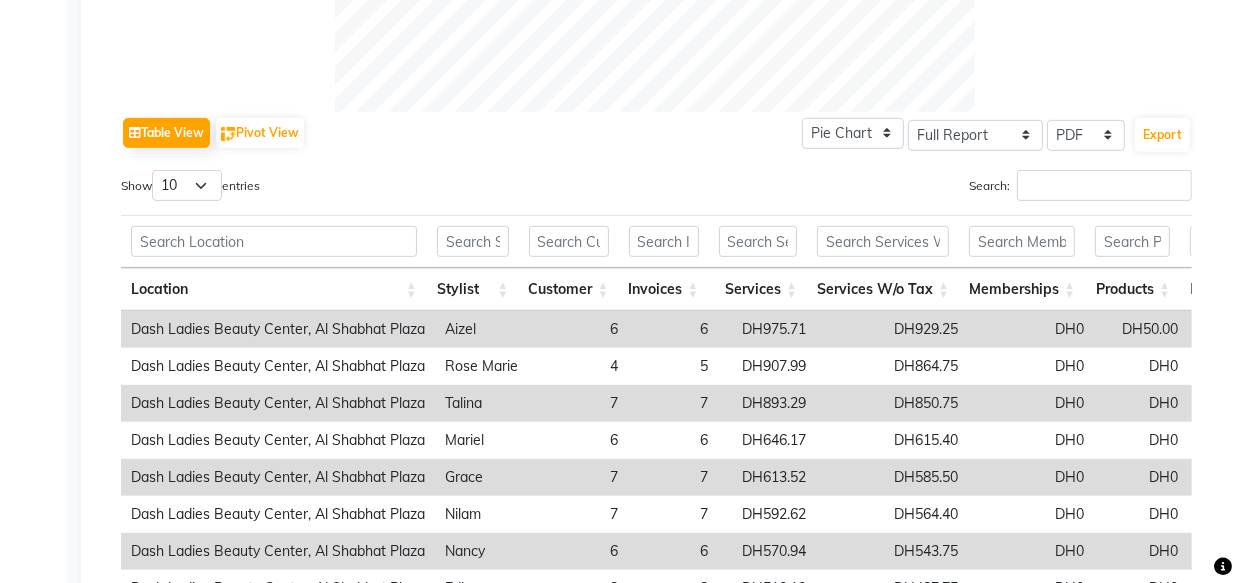 scroll, scrollTop: 854, scrollLeft: 0, axis: vertical 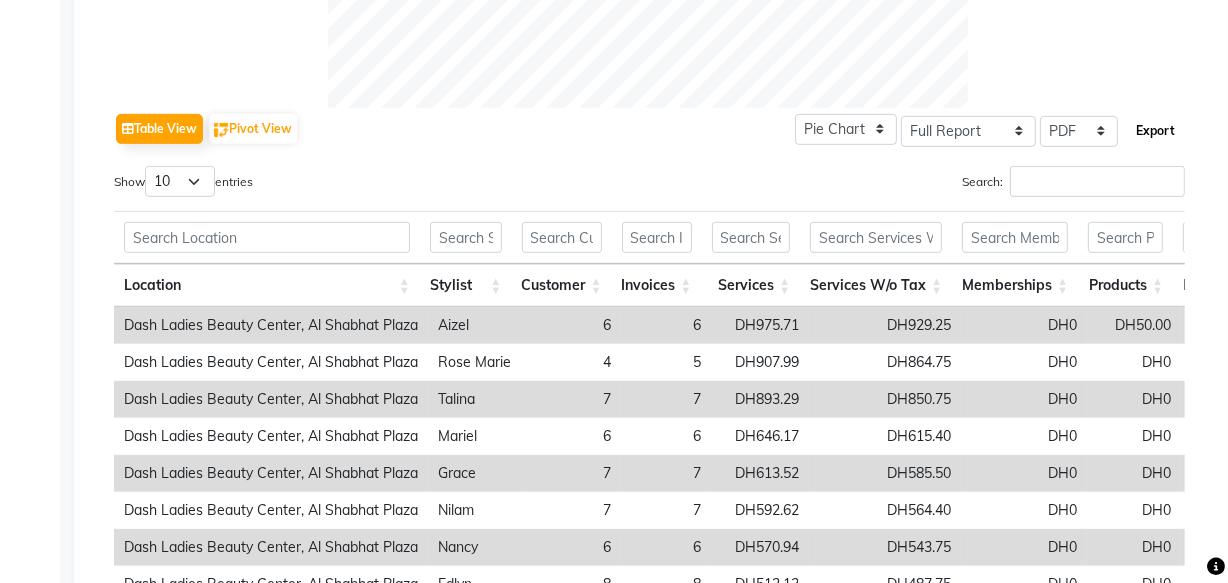 click on "Export" 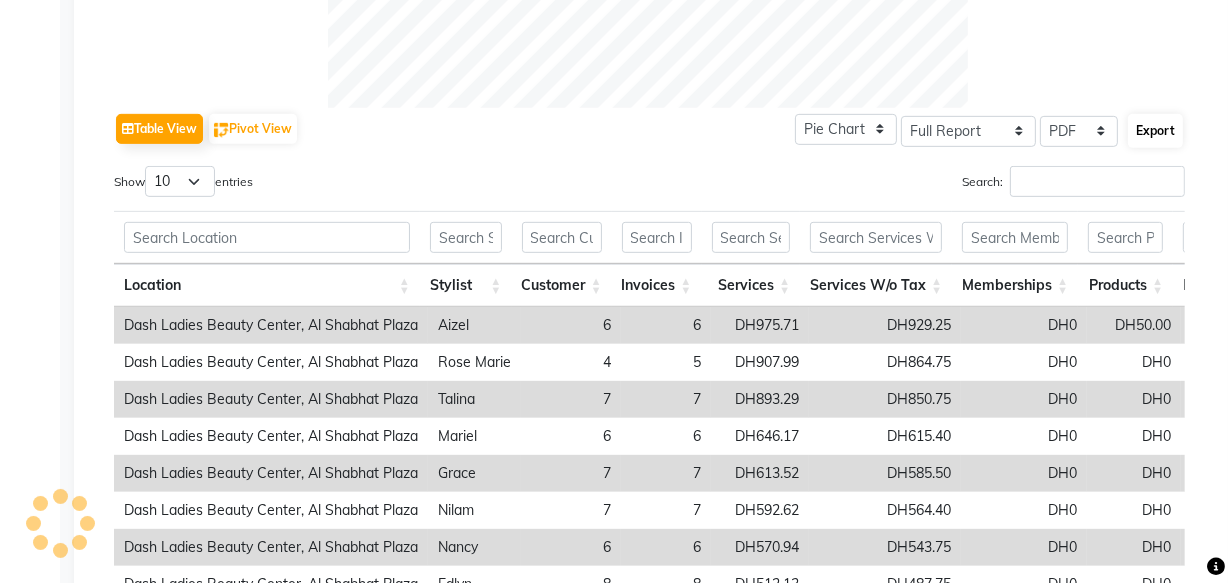 select on "sans-serif" 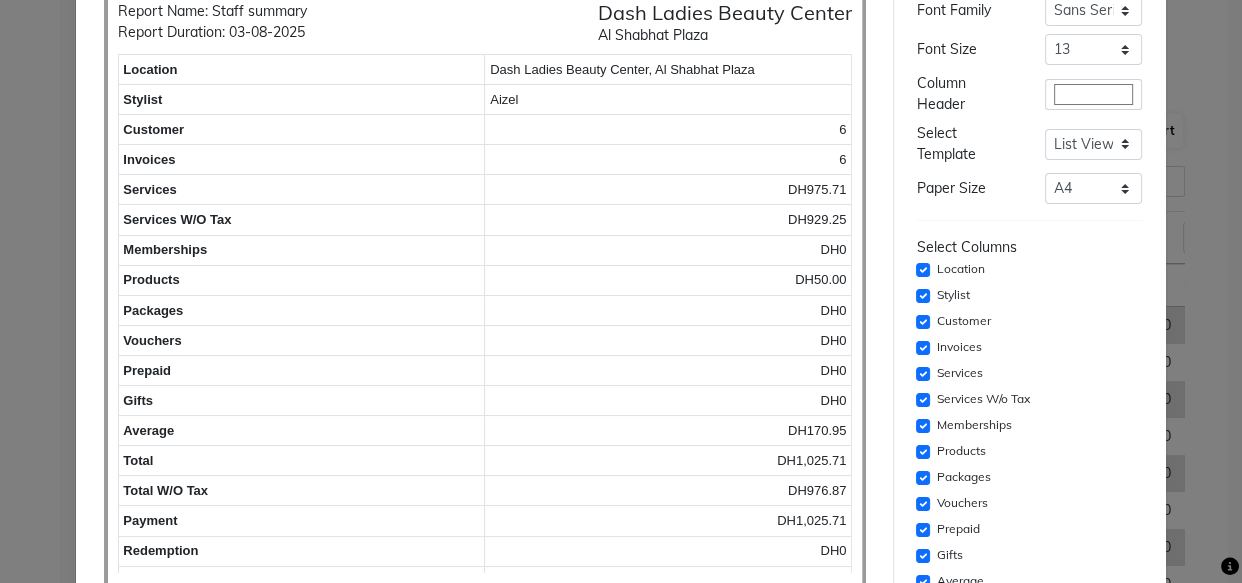 scroll, scrollTop: 132, scrollLeft: 0, axis: vertical 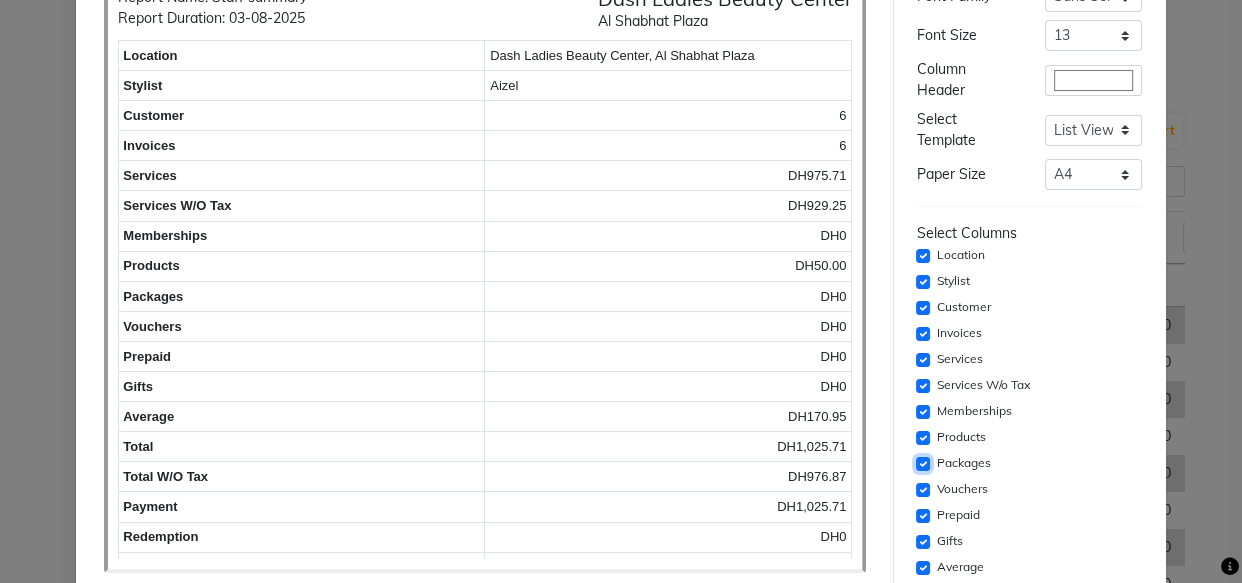 click 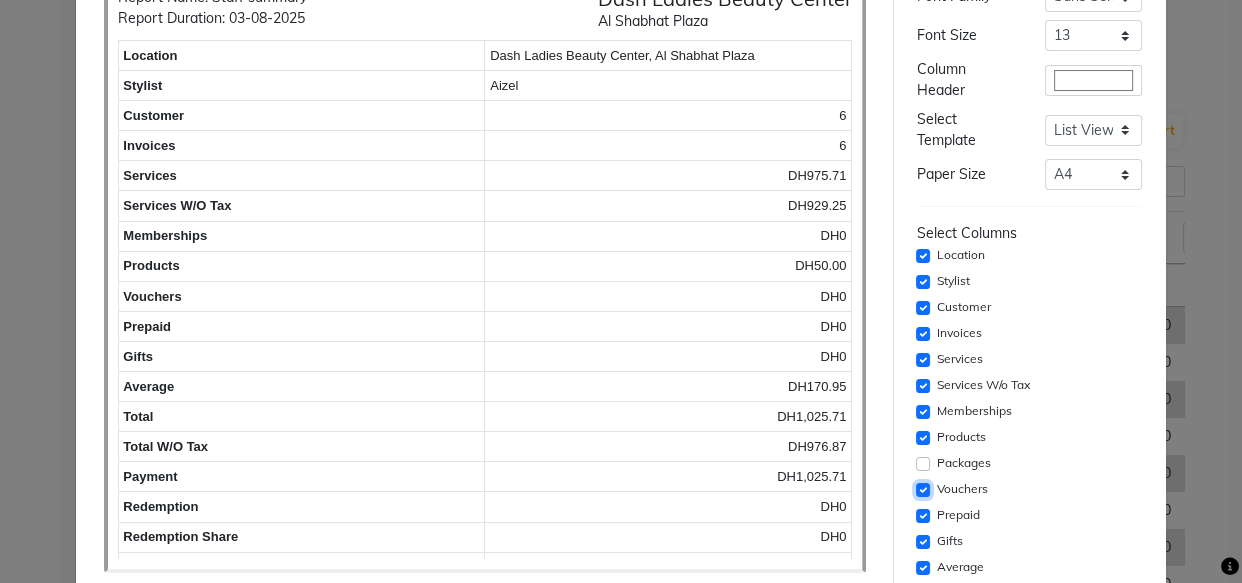 click 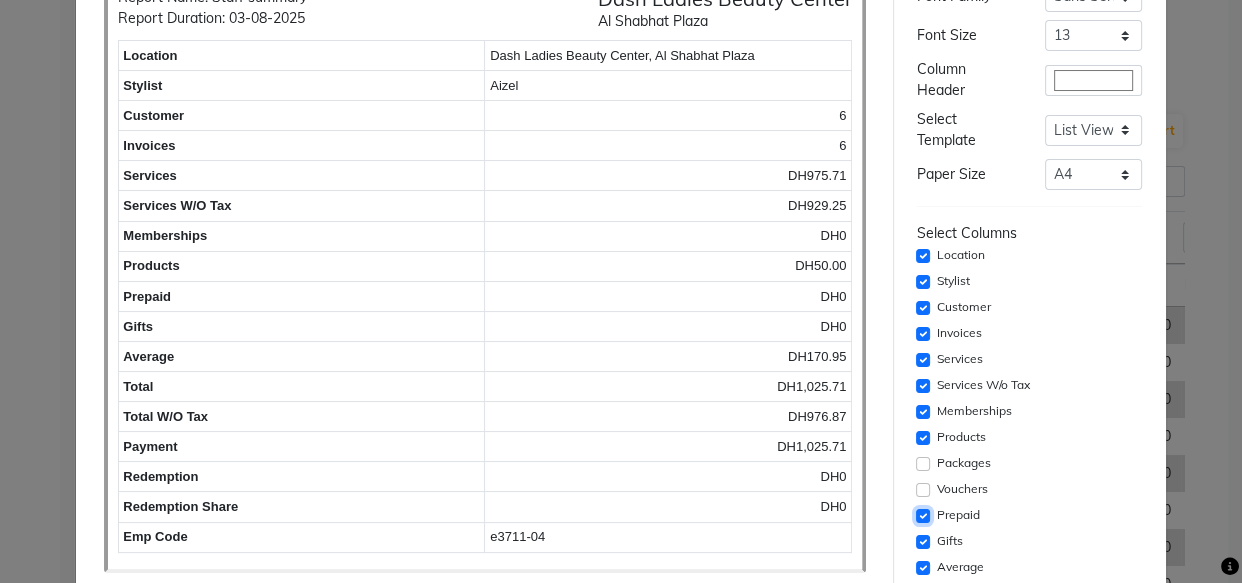 click 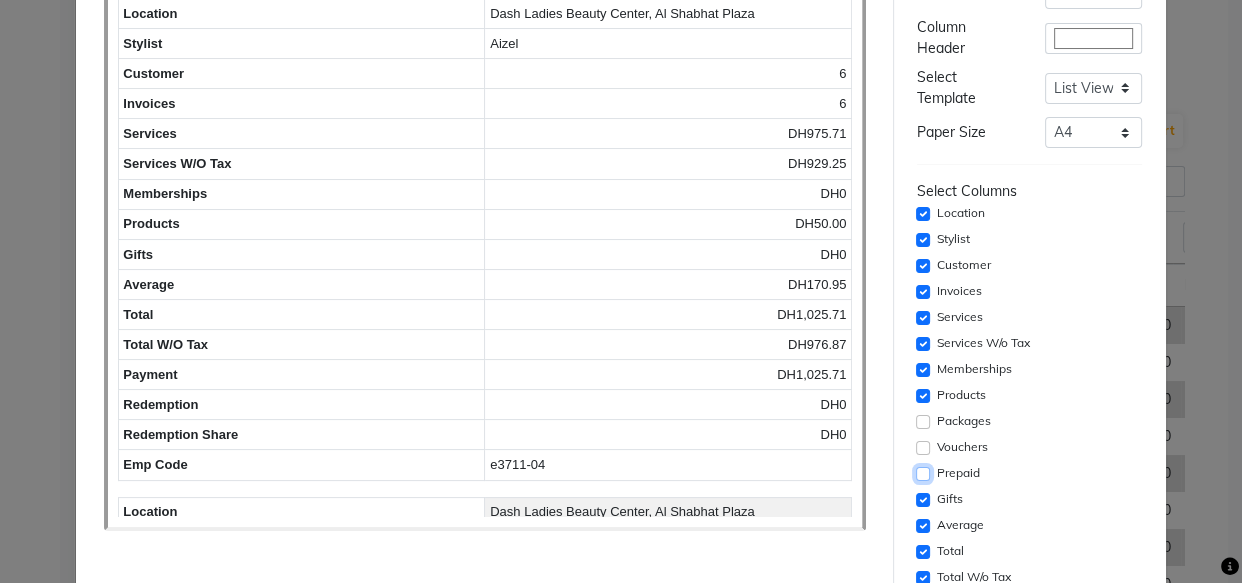 scroll, scrollTop: 177, scrollLeft: 0, axis: vertical 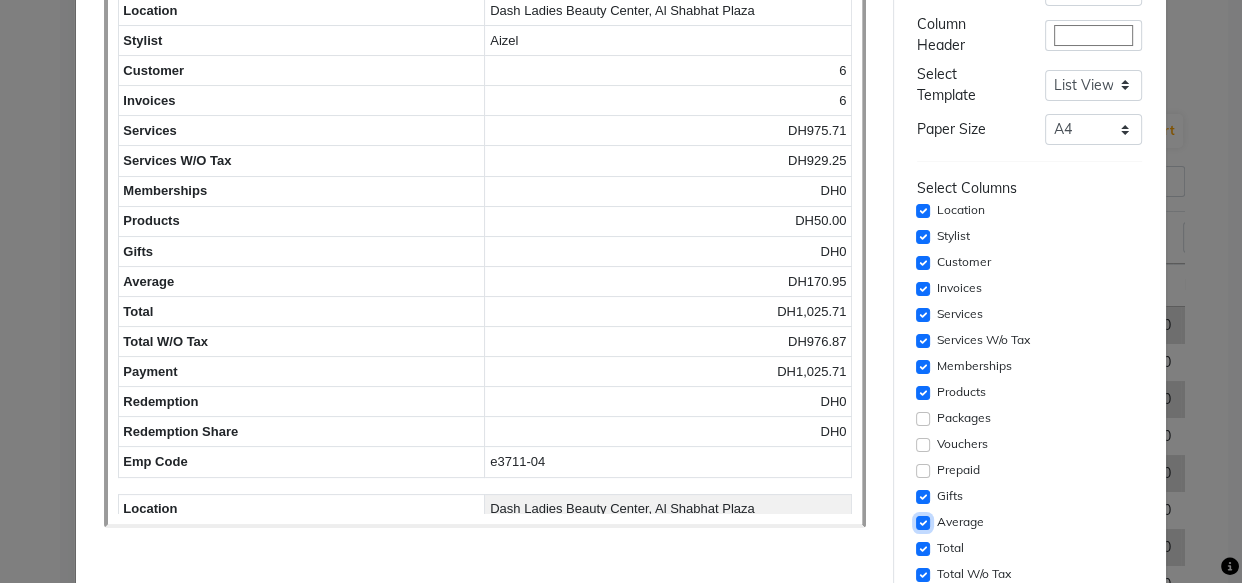click 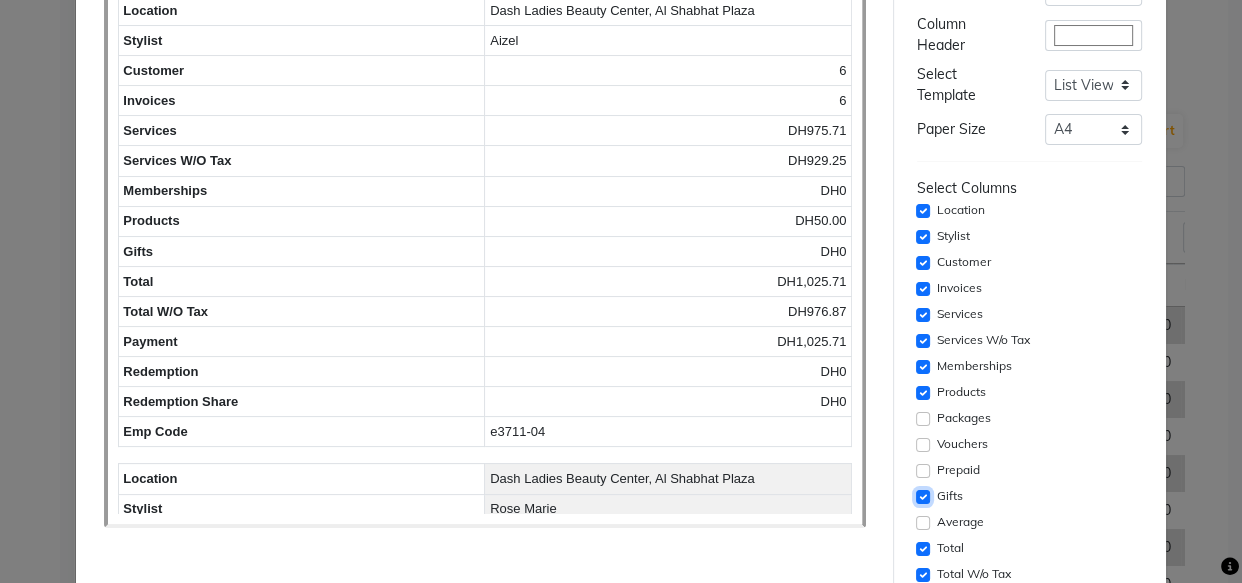 click 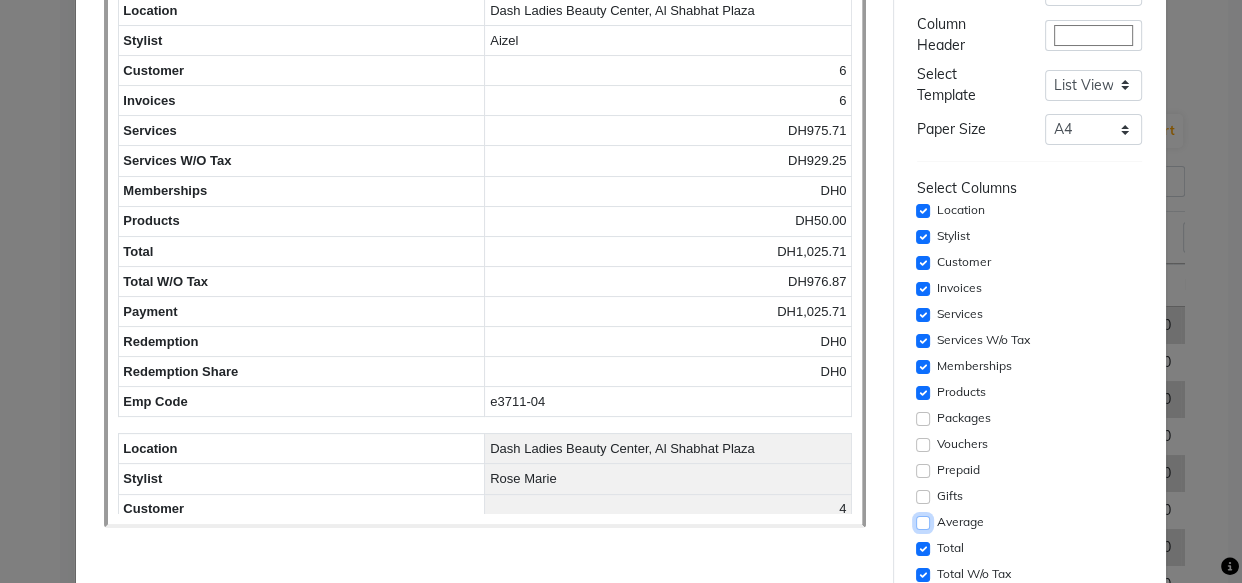 click 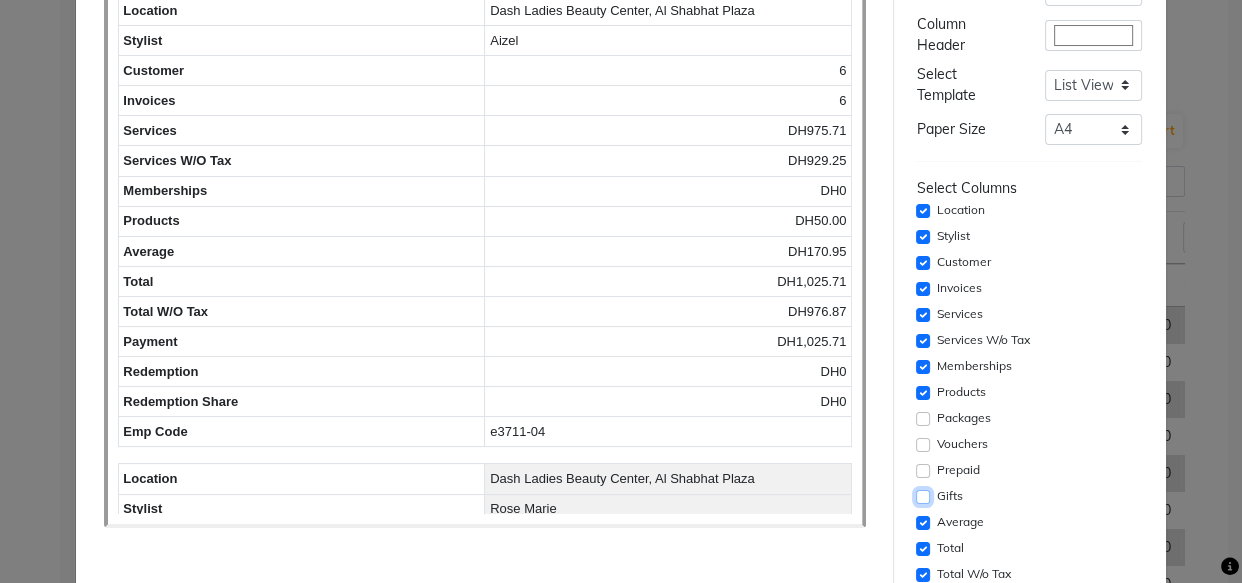 click 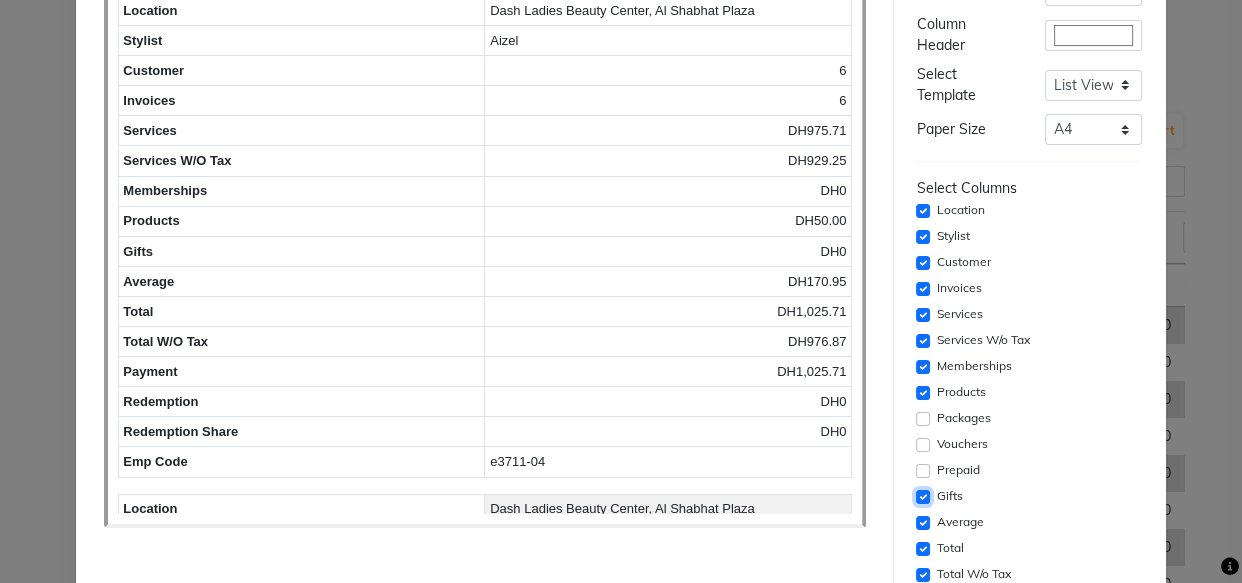 click 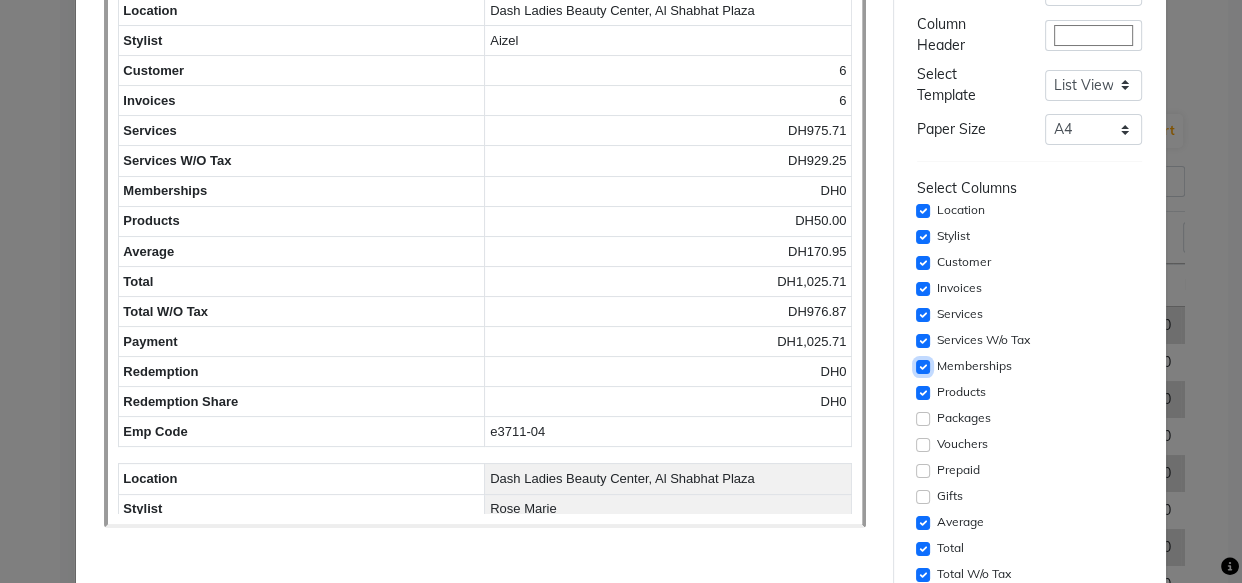 click 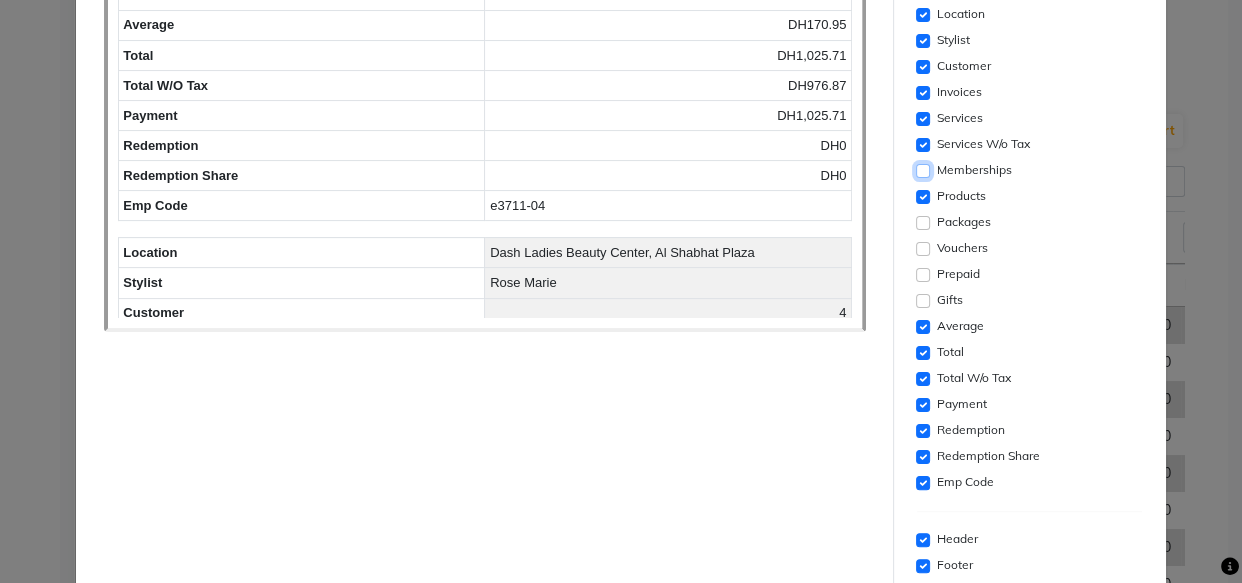 scroll, scrollTop: 397, scrollLeft: 0, axis: vertical 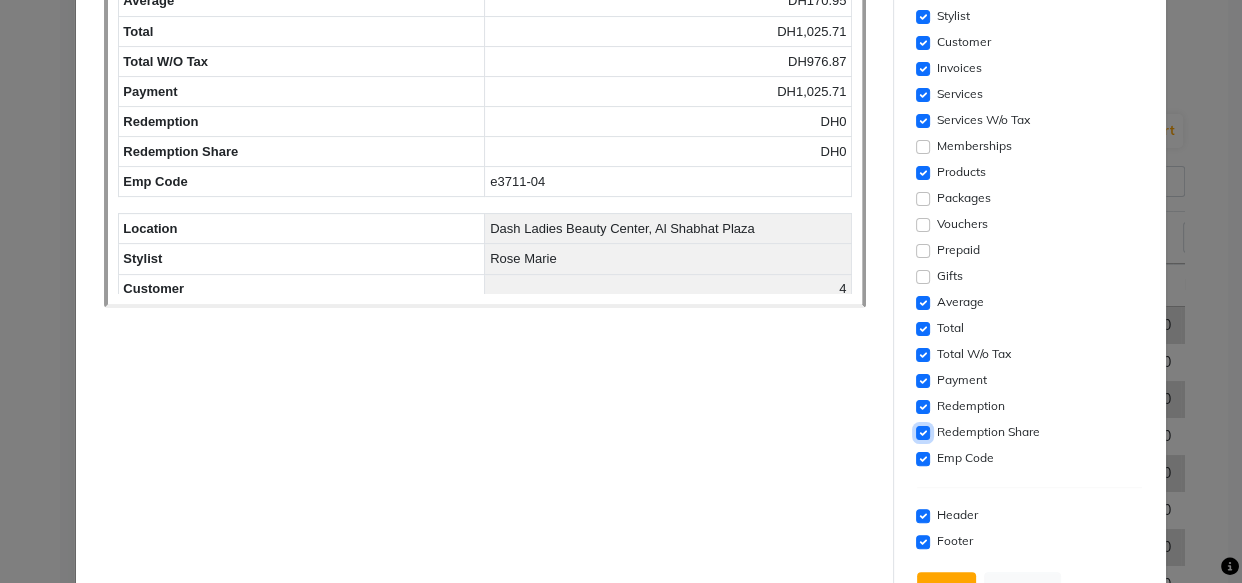 click 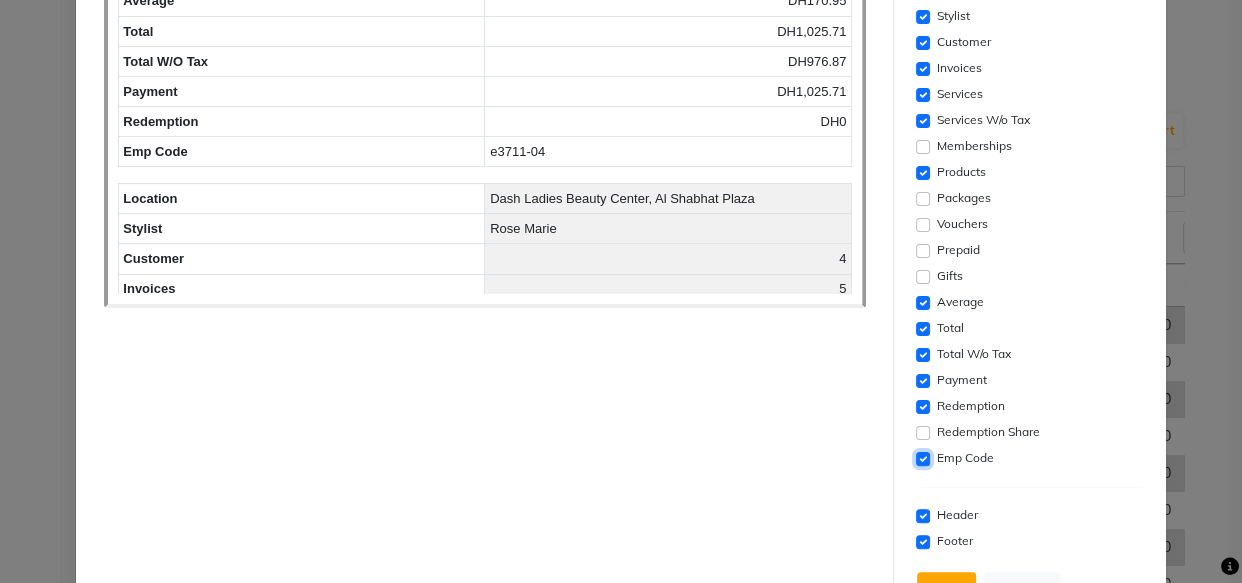 click 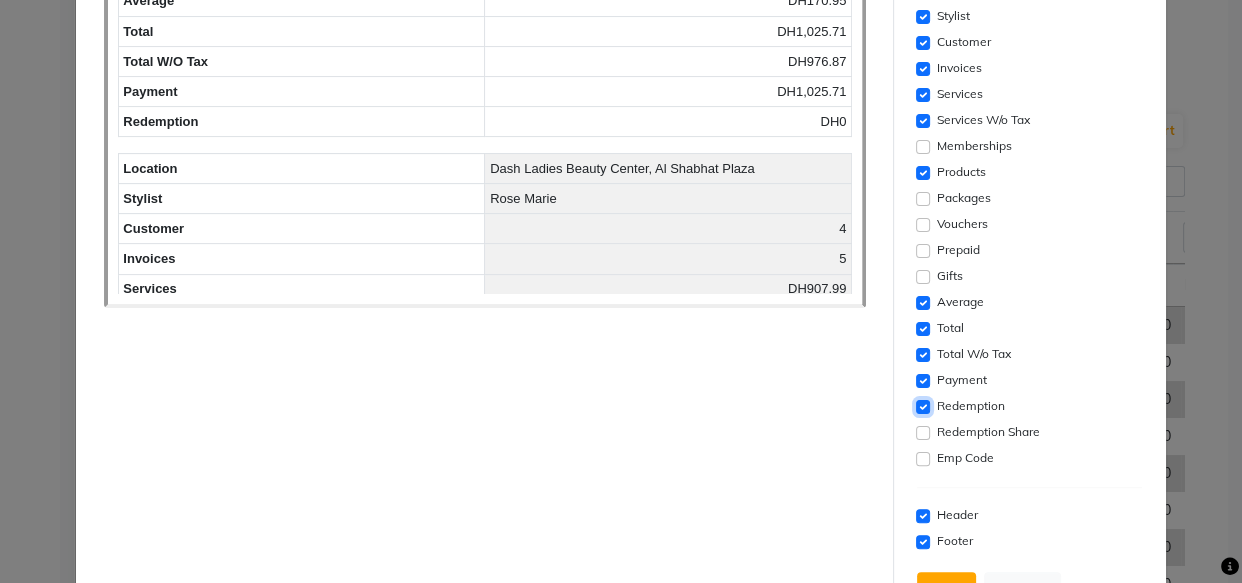 click 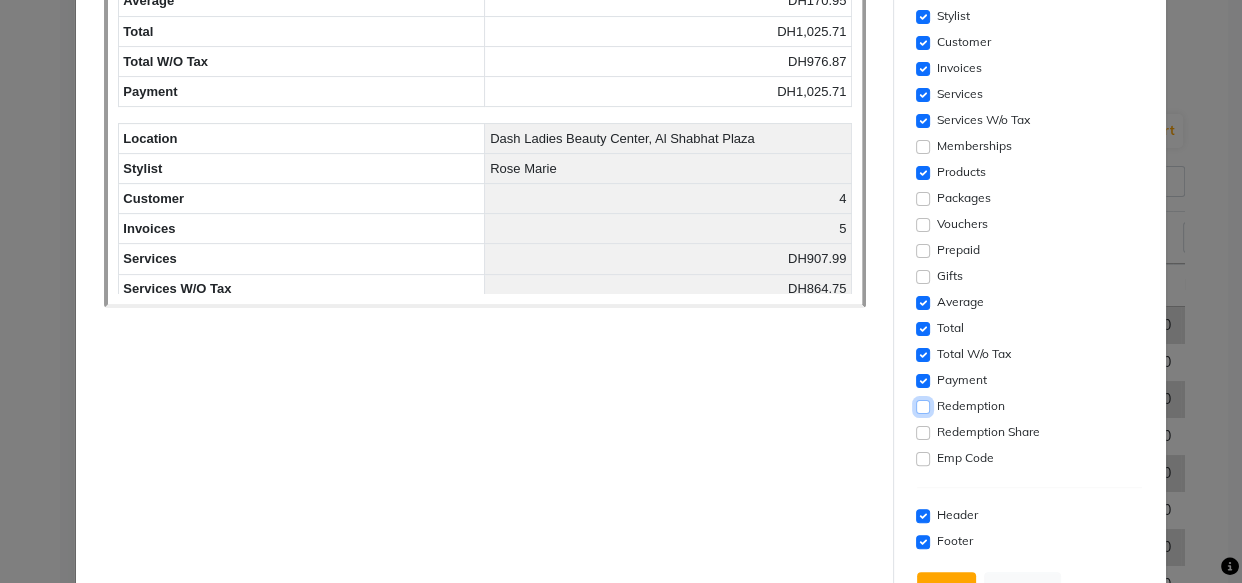 scroll, scrollTop: 476, scrollLeft: 0, axis: vertical 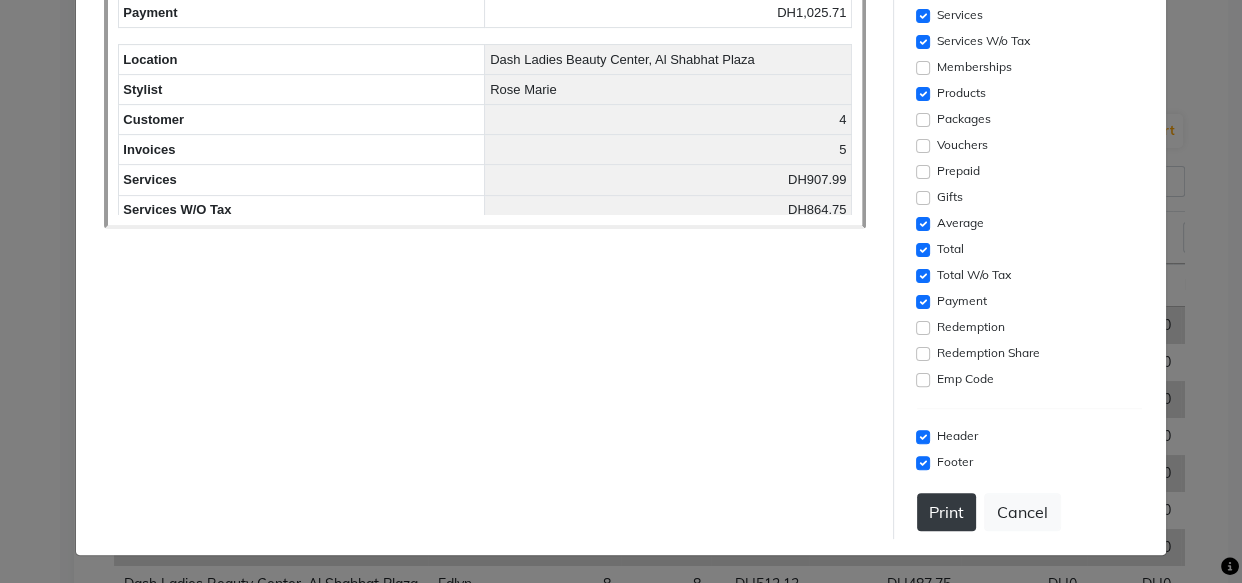 click on "Print" 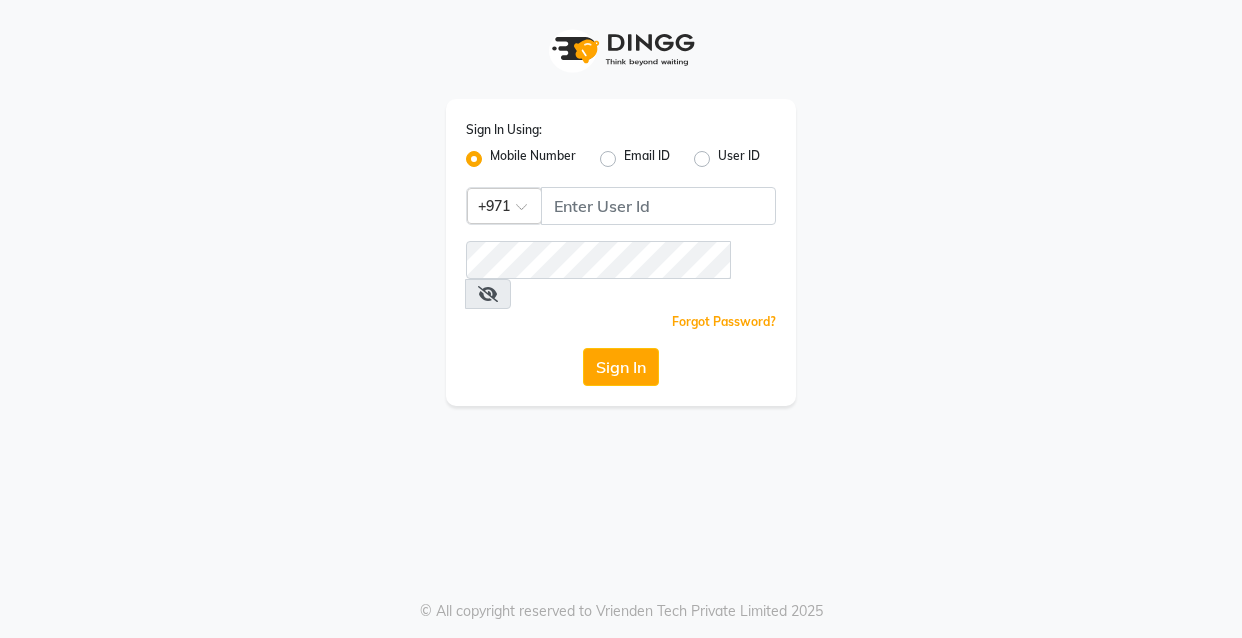 scroll, scrollTop: 0, scrollLeft: 0, axis: both 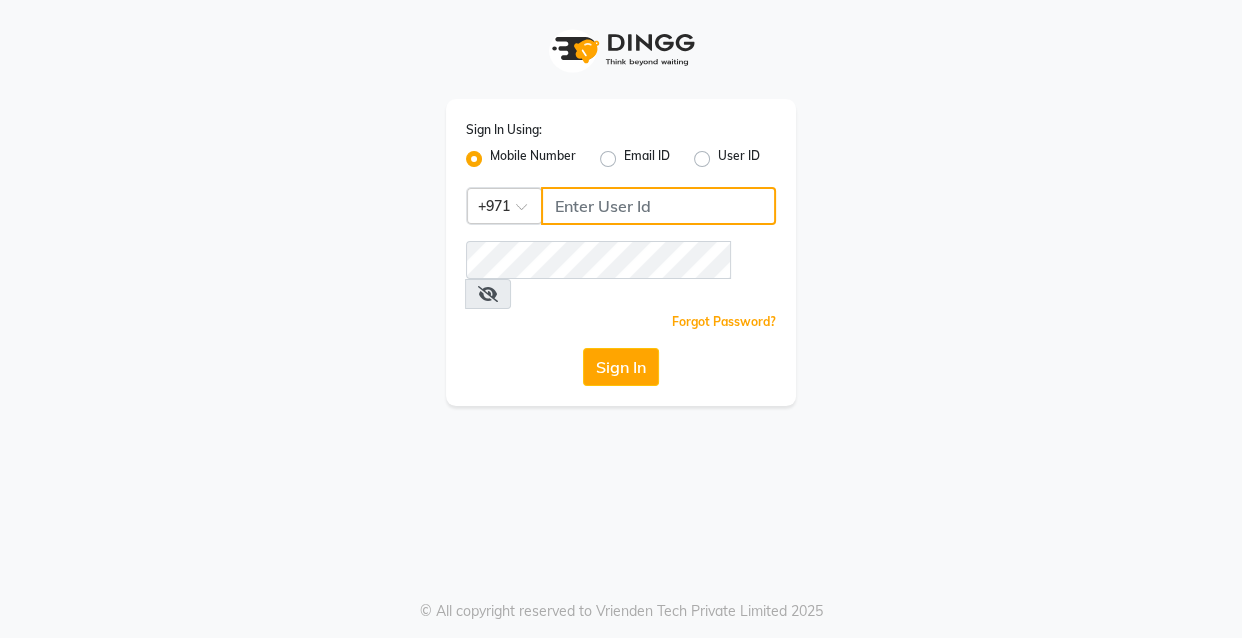click 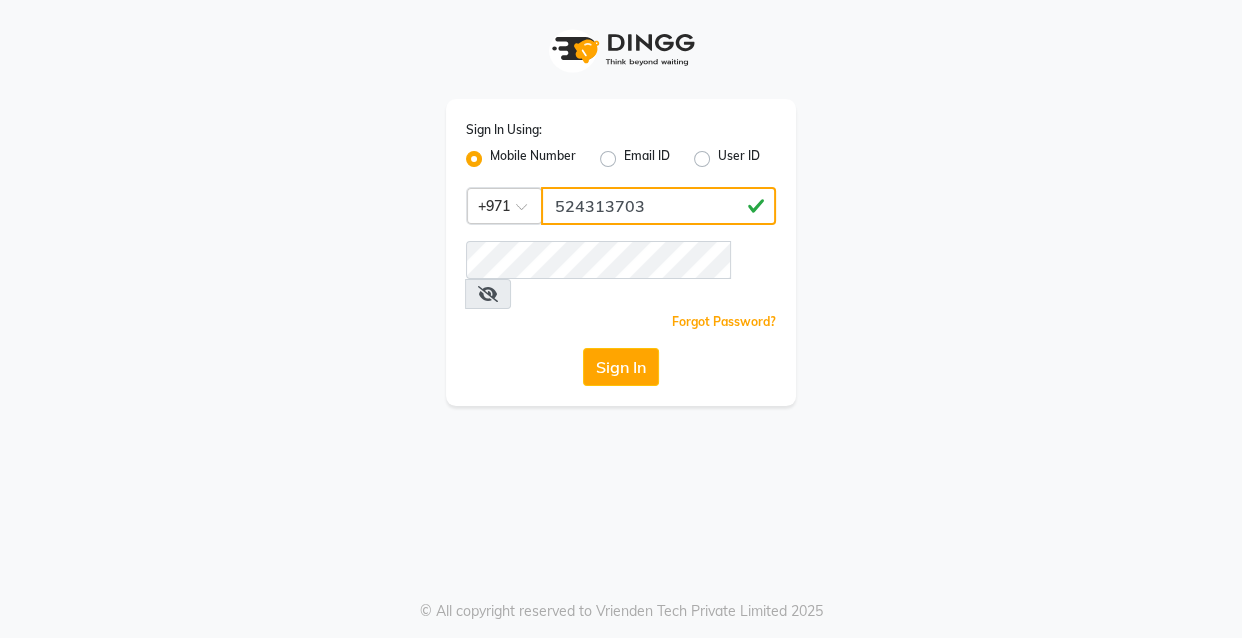 type on "524313703" 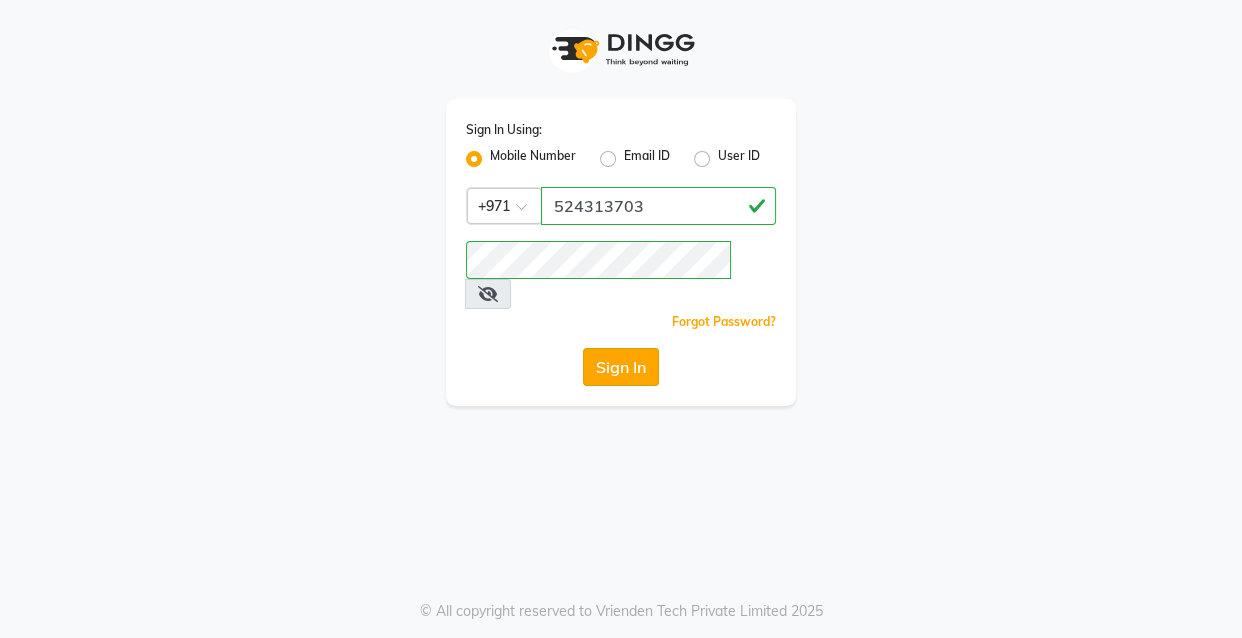 click on "Sign In" 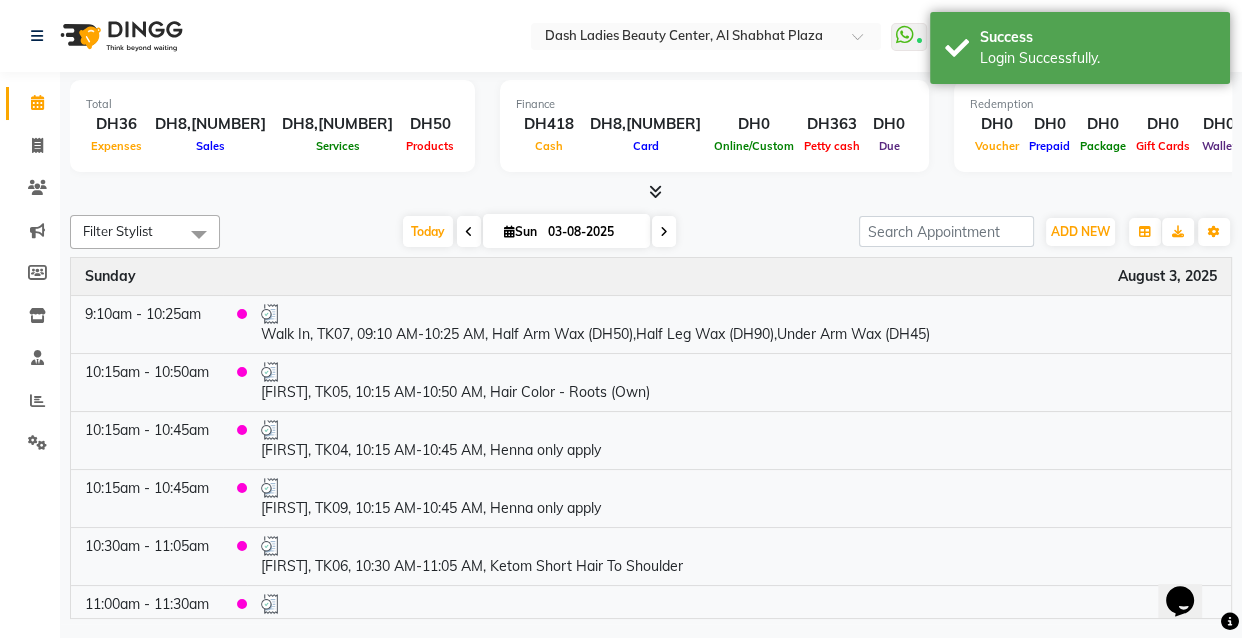 scroll, scrollTop: 0, scrollLeft: 0, axis: both 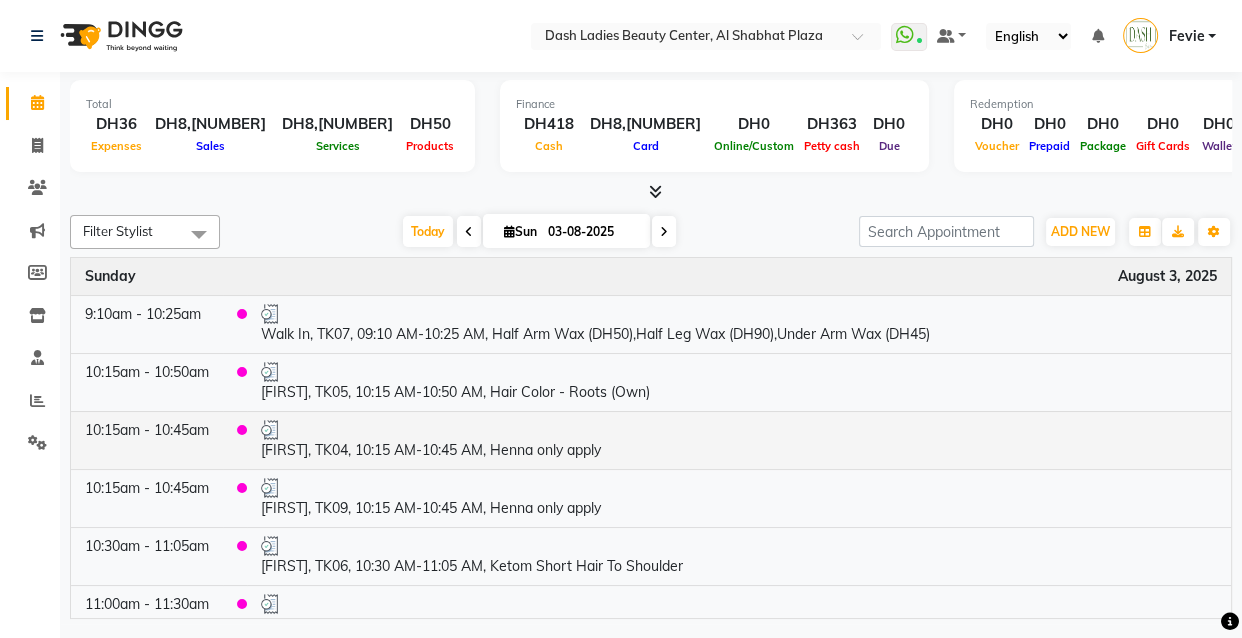 click at bounding box center (739, 430) 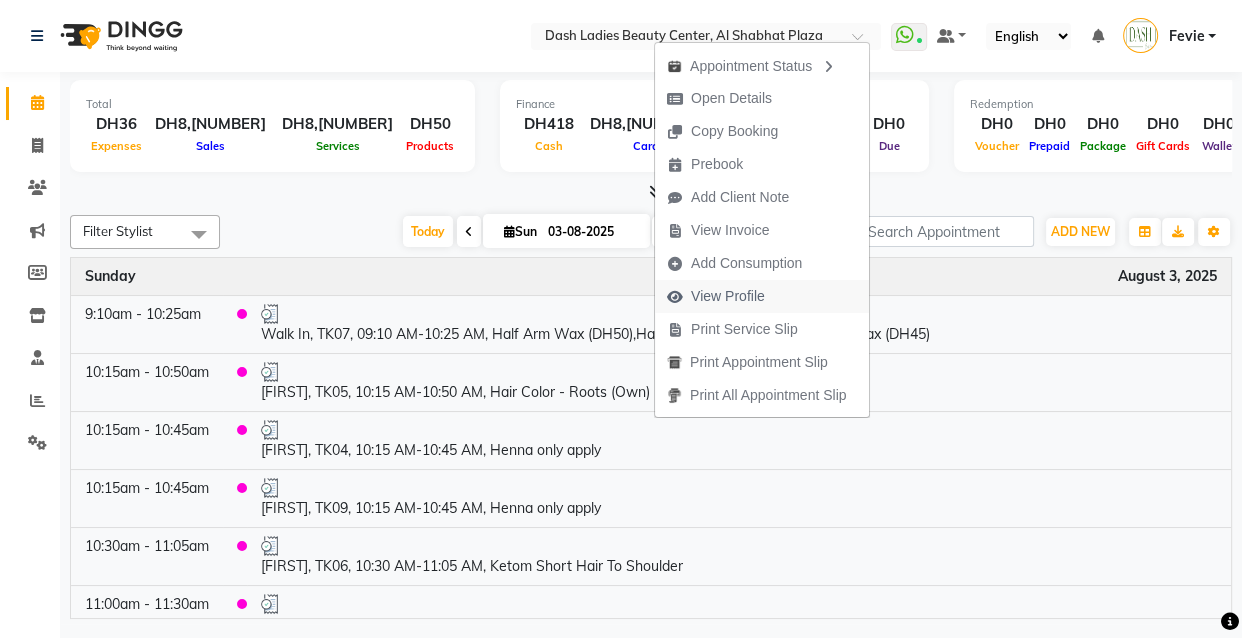 click on "View Profile" at bounding box center [728, 296] 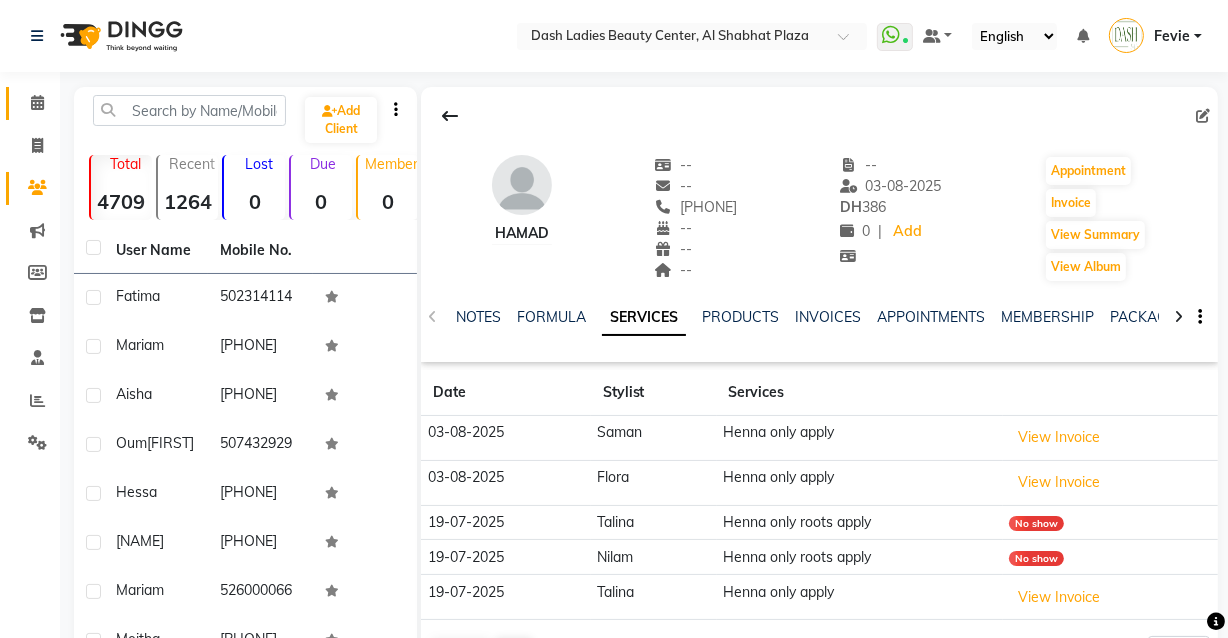 click on "Calendar" 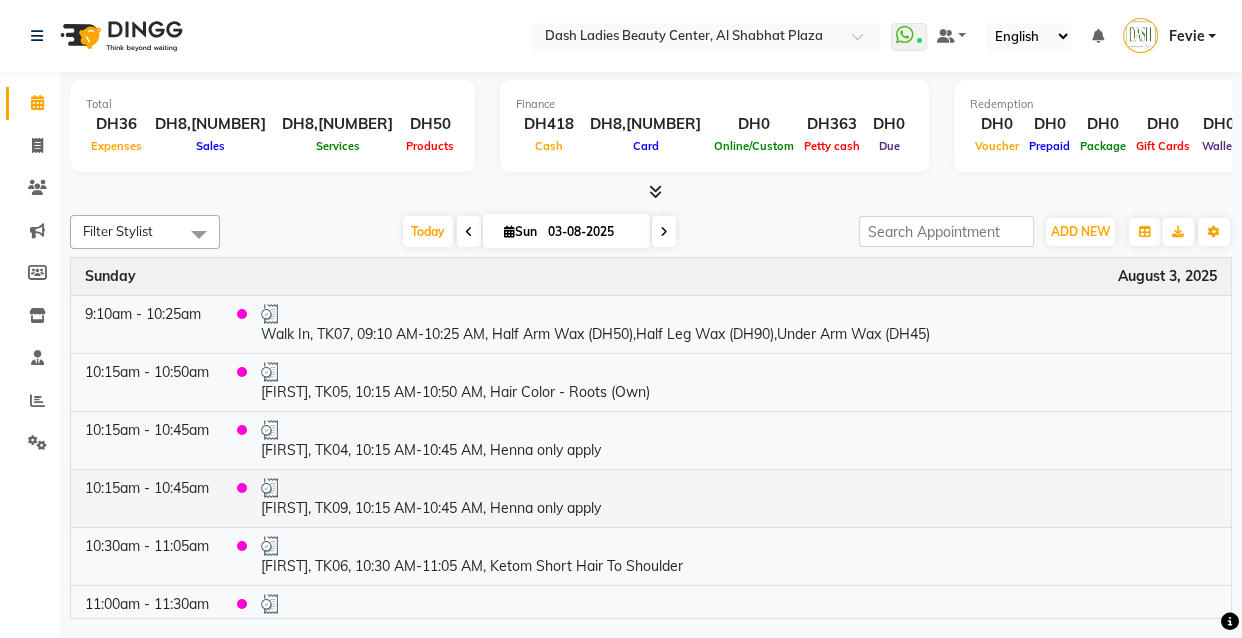 click at bounding box center (739, 488) 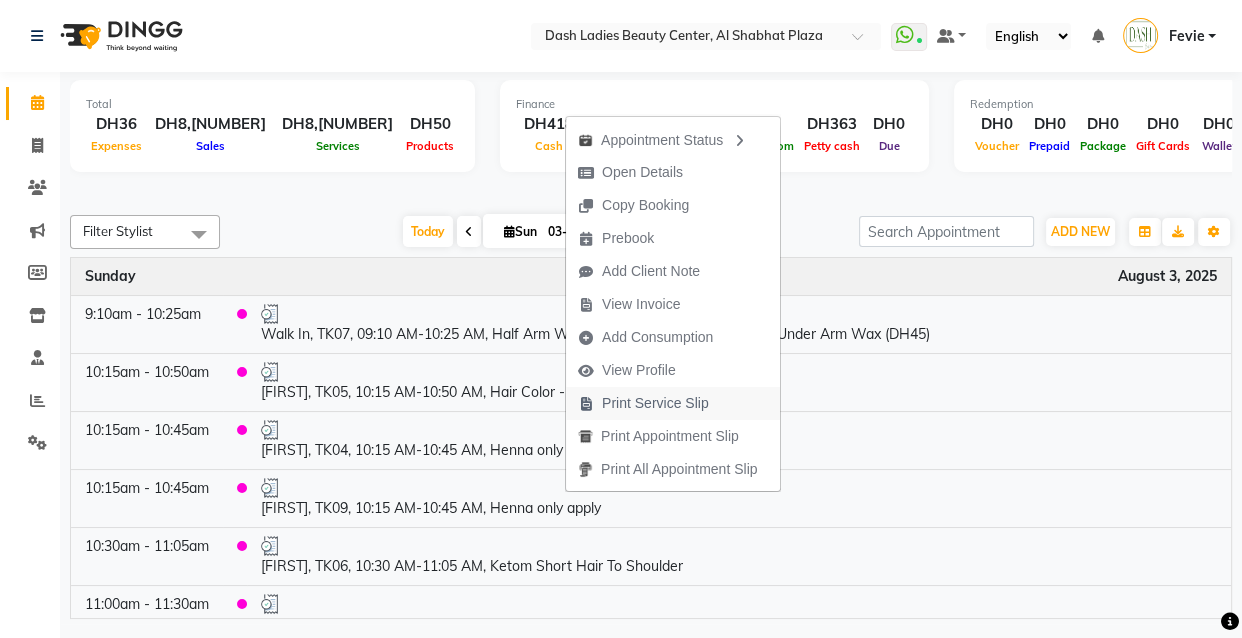 click on "Print Service Slip" at bounding box center (655, 403) 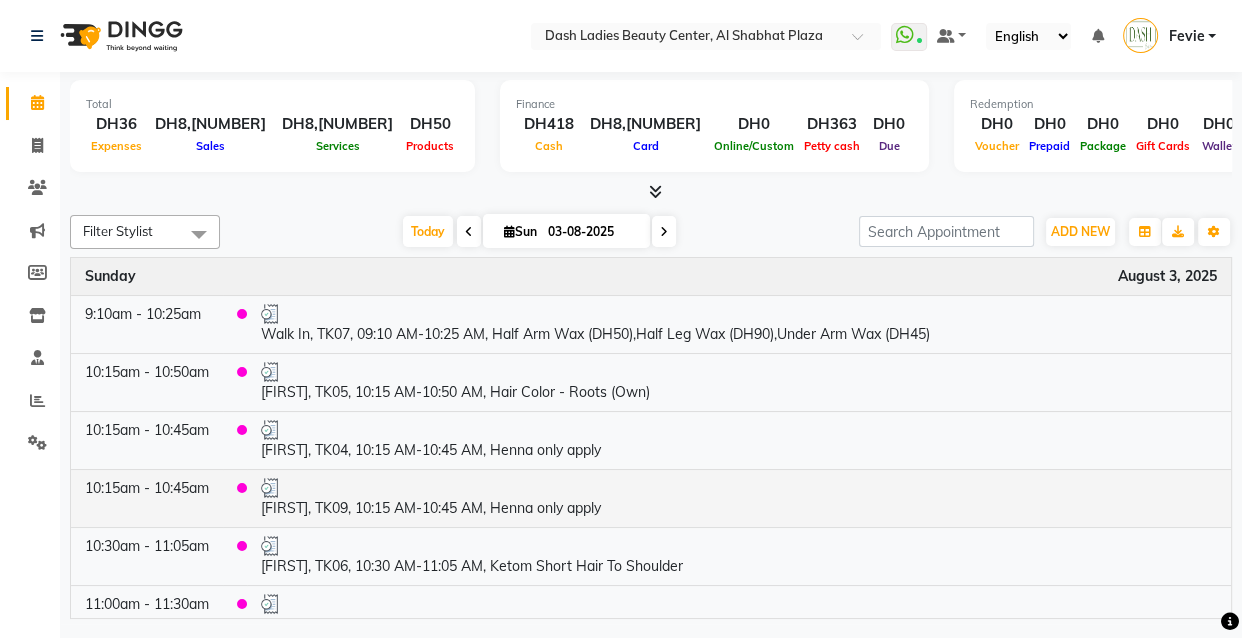 click on "[NAME], TK09, 10:15 AM-10:45 AM, Henna only apply" at bounding box center (739, 498) 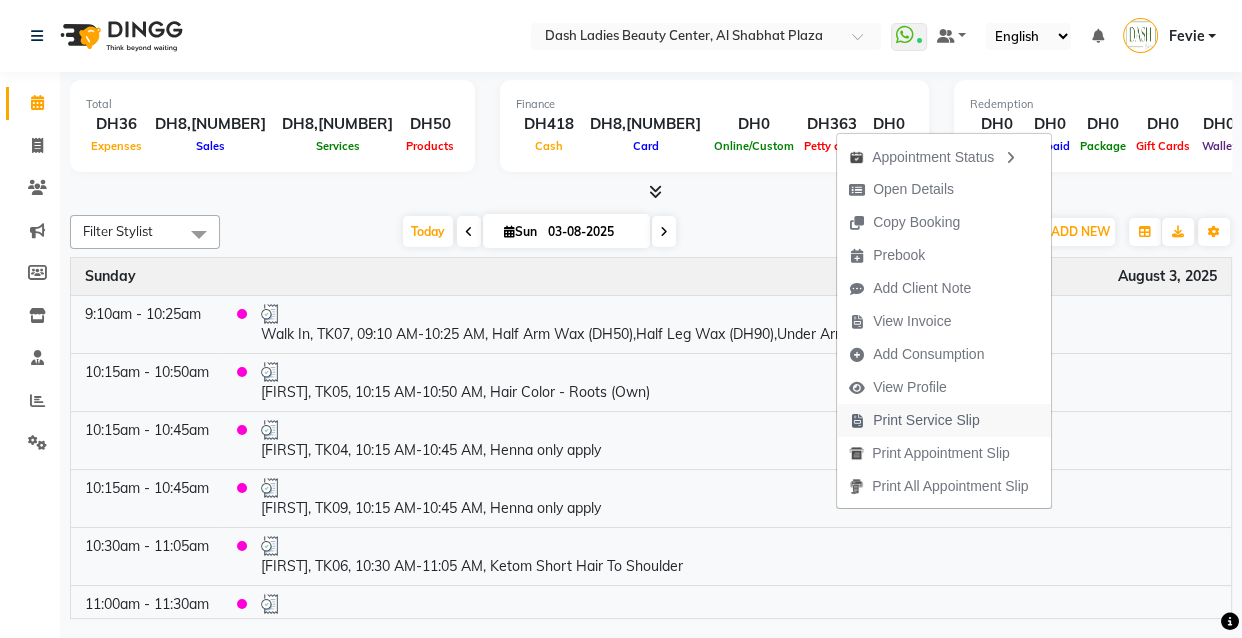 click on "Print Service Slip" at bounding box center (926, 420) 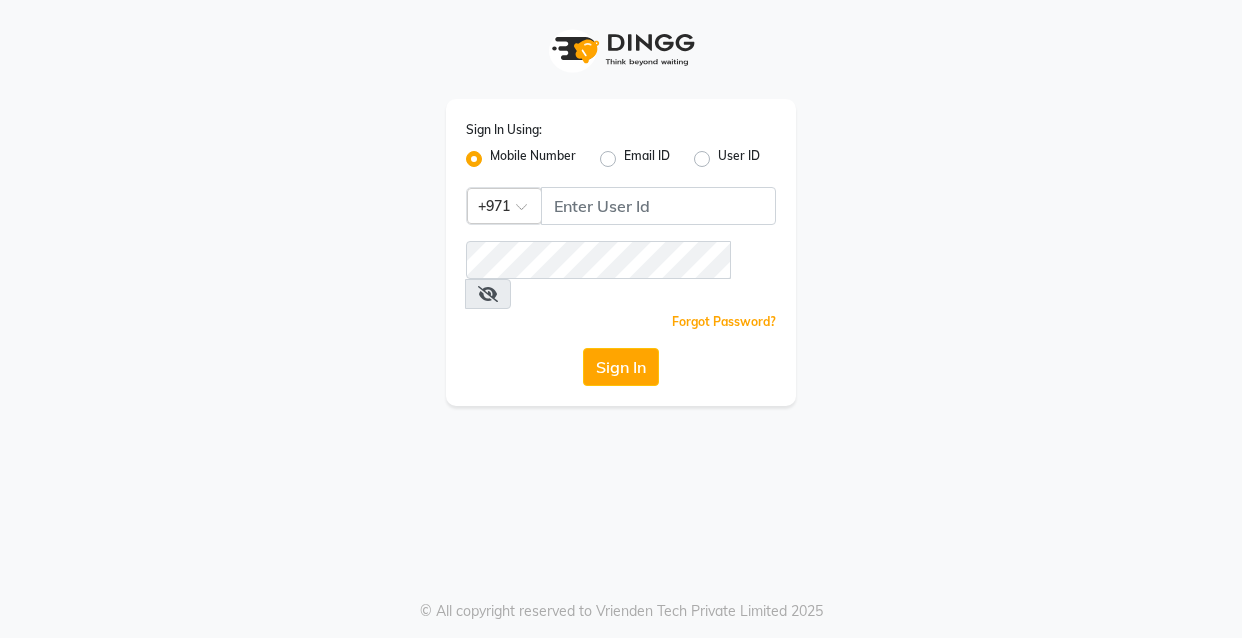 scroll, scrollTop: 0, scrollLeft: 0, axis: both 